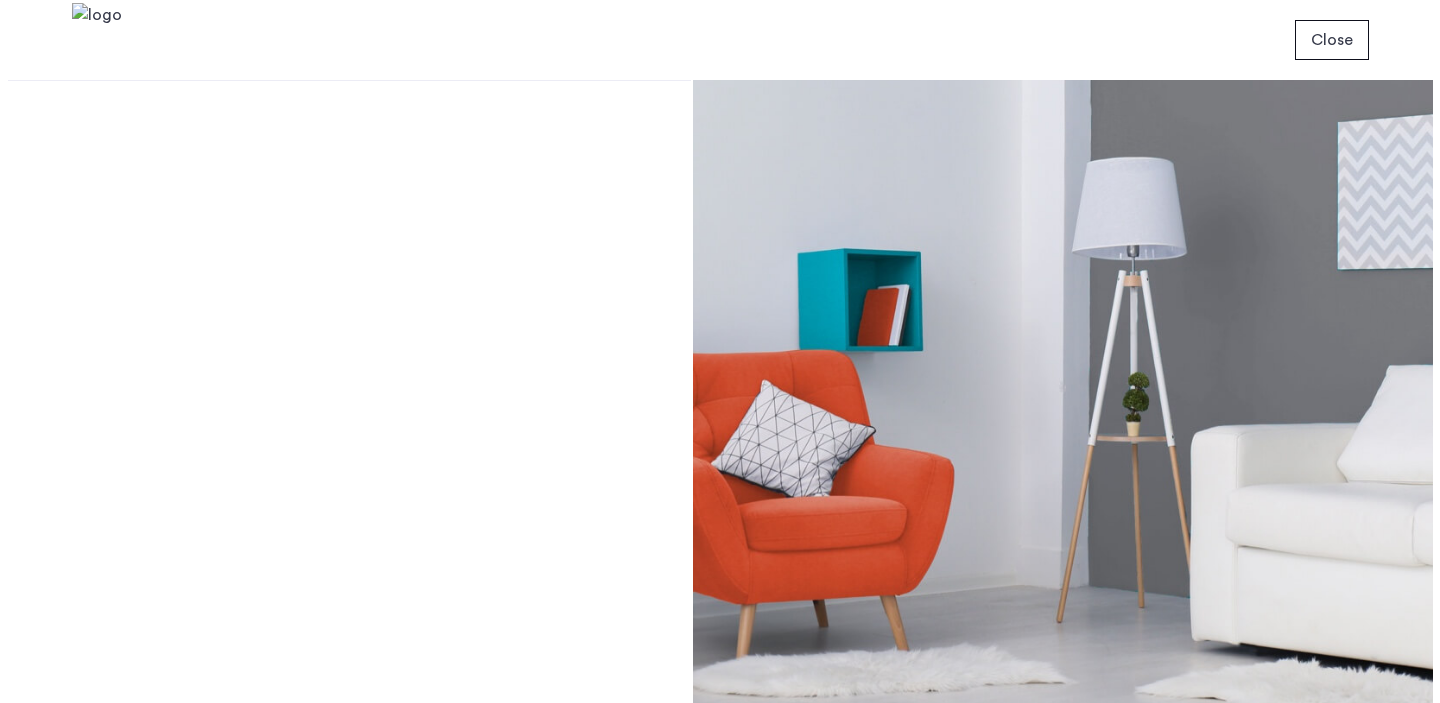 scroll, scrollTop: 0, scrollLeft: 0, axis: both 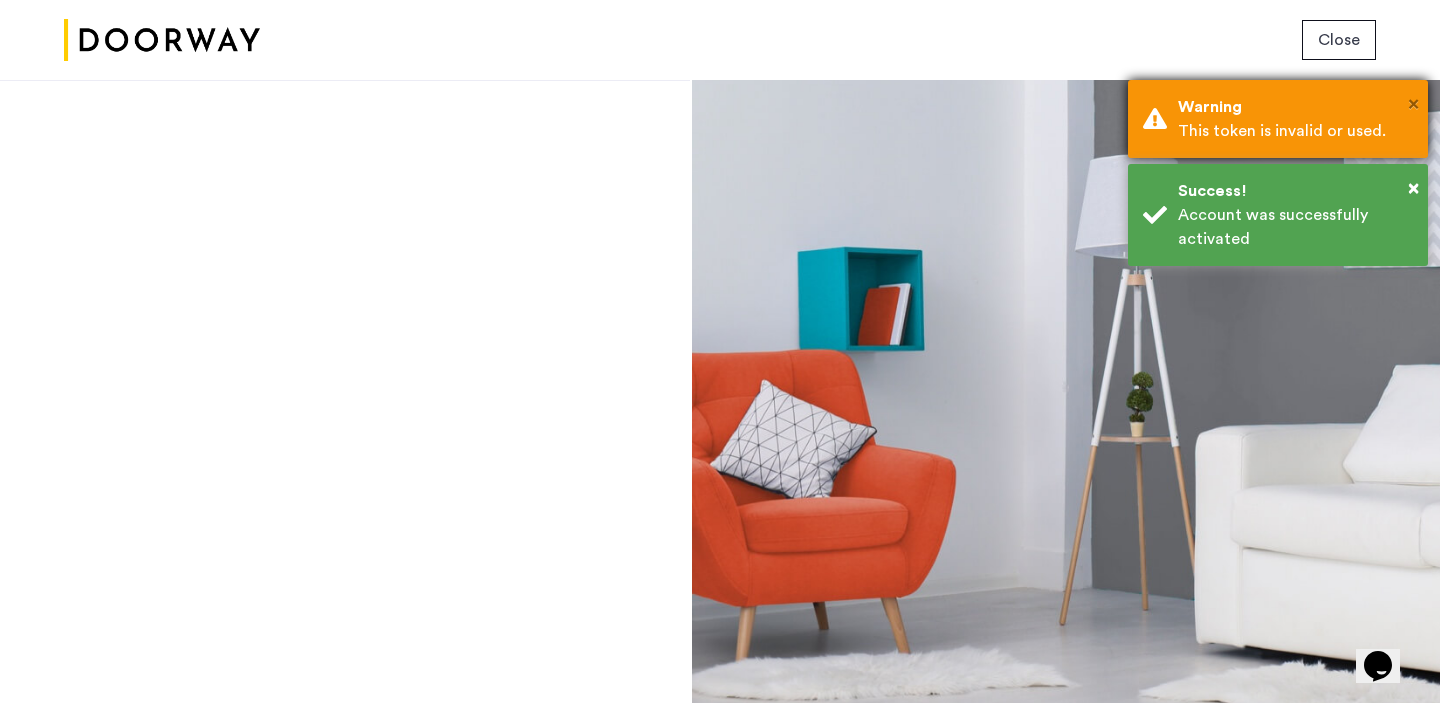 click on "×" at bounding box center [1413, 104] 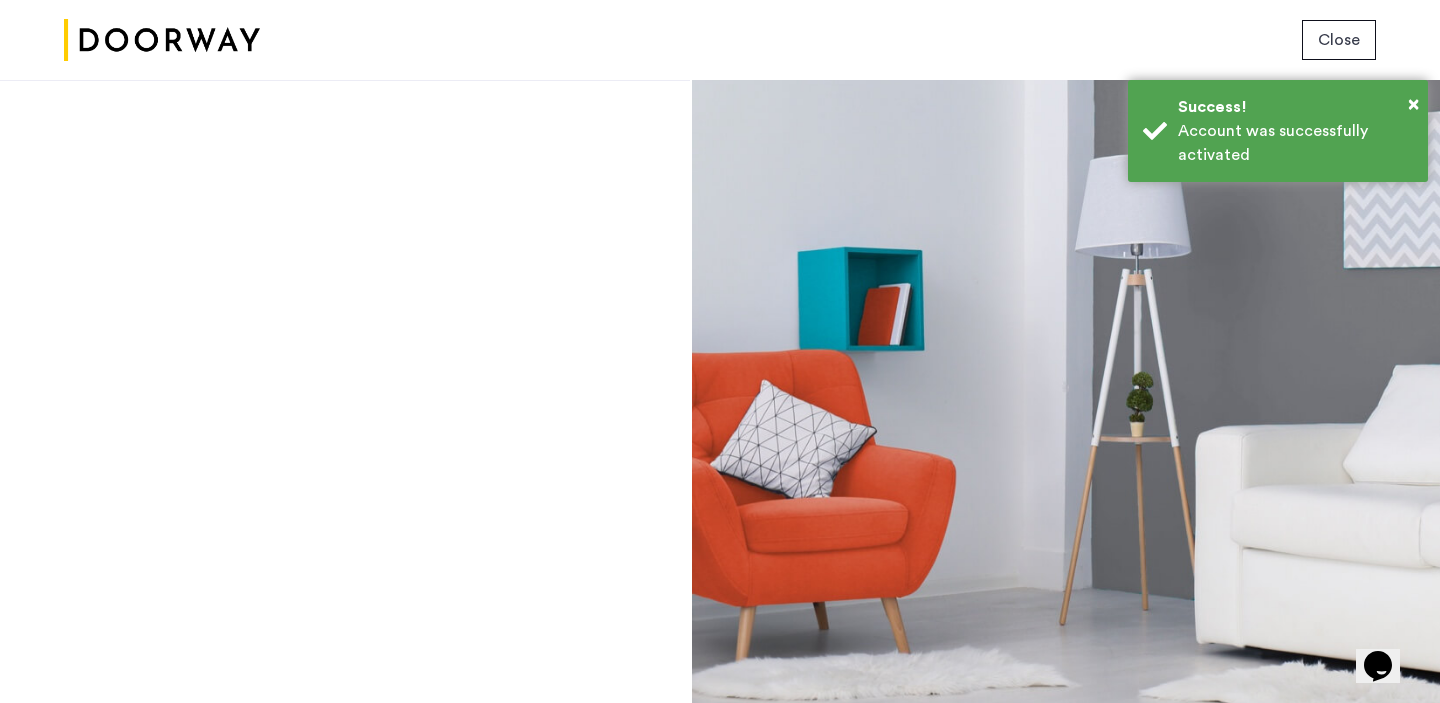 click on "Close" 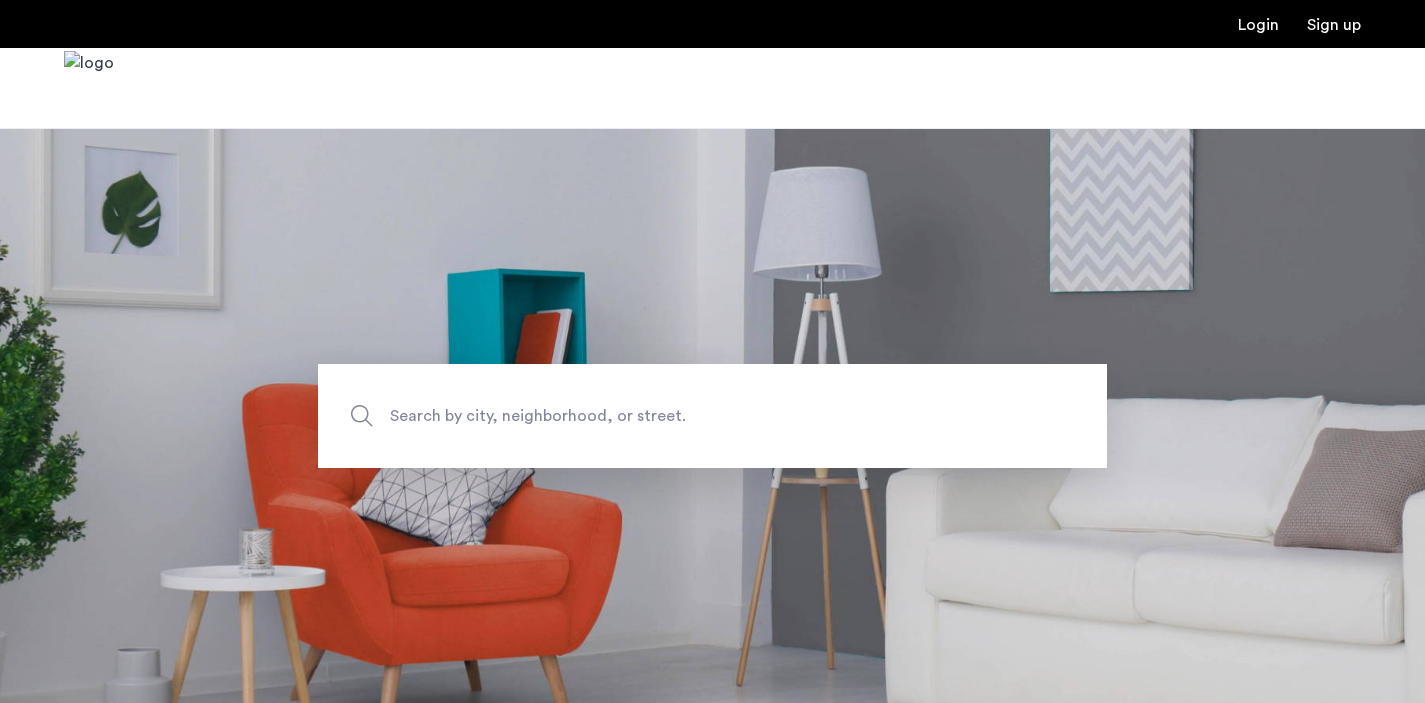 scroll, scrollTop: 0, scrollLeft: 0, axis: both 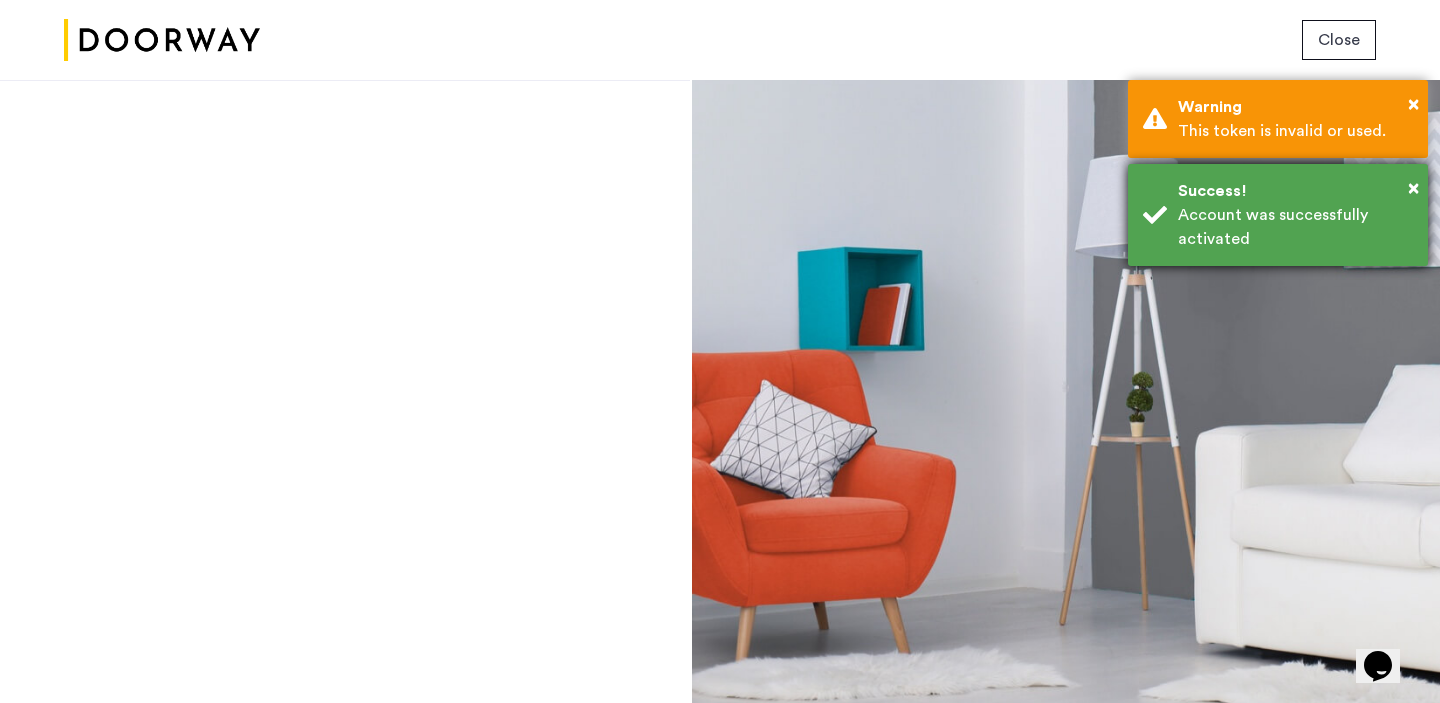 click on "Account was successfully activated" at bounding box center [1295, 227] 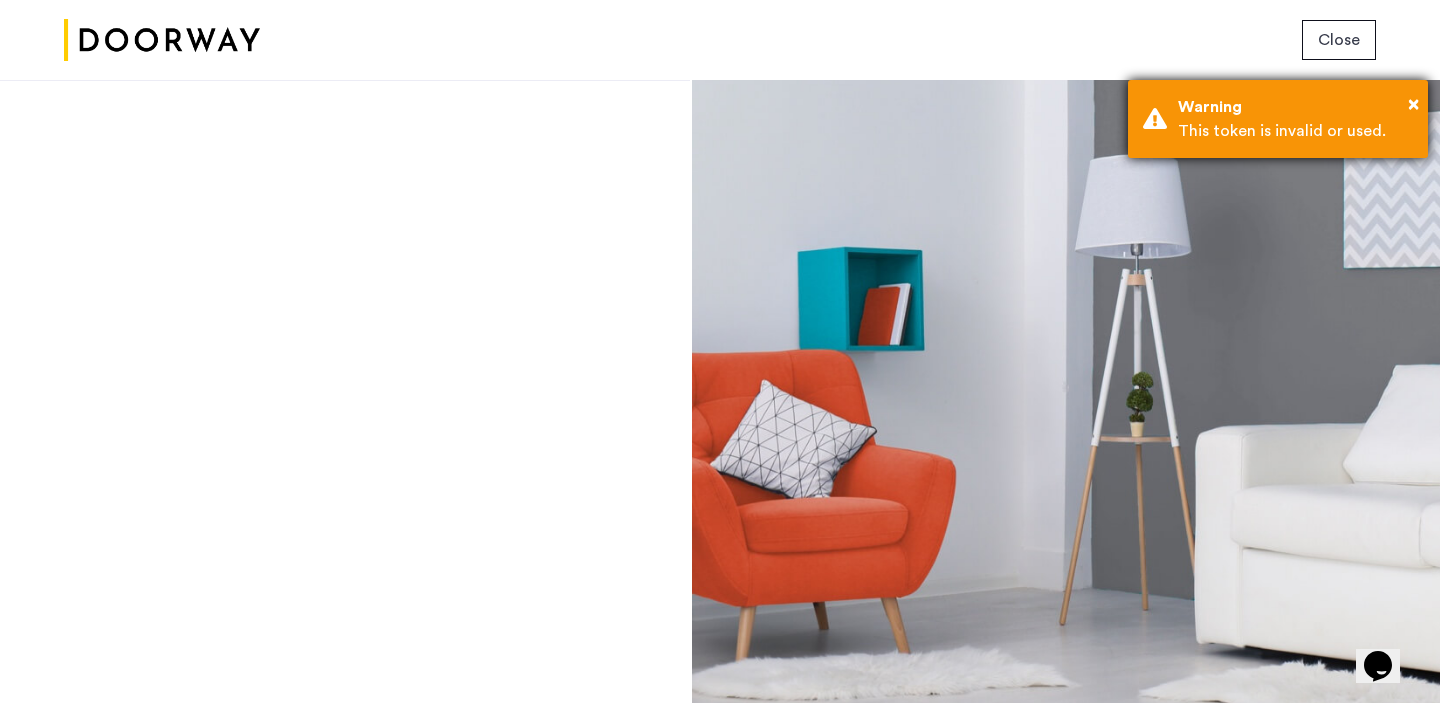 click on "This token is invalid or used." at bounding box center (1295, 131) 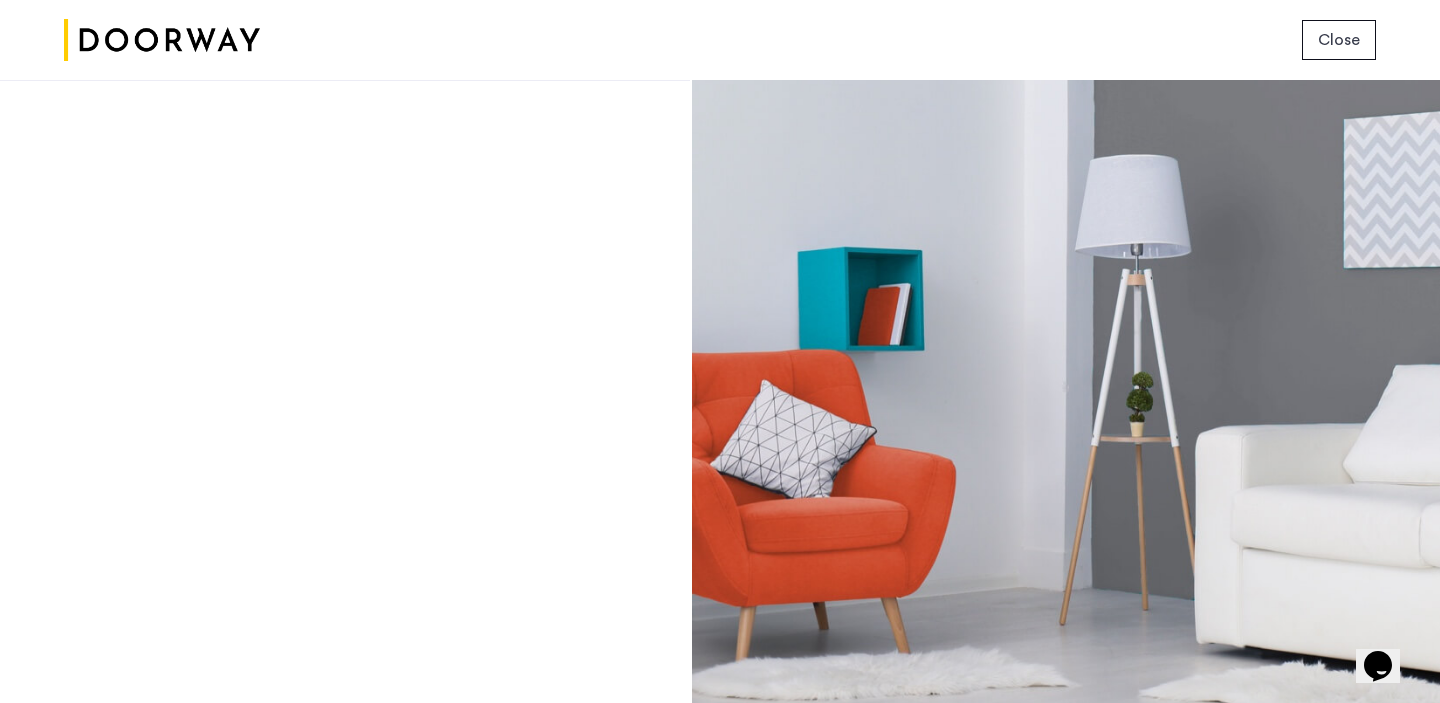 click on "Close" 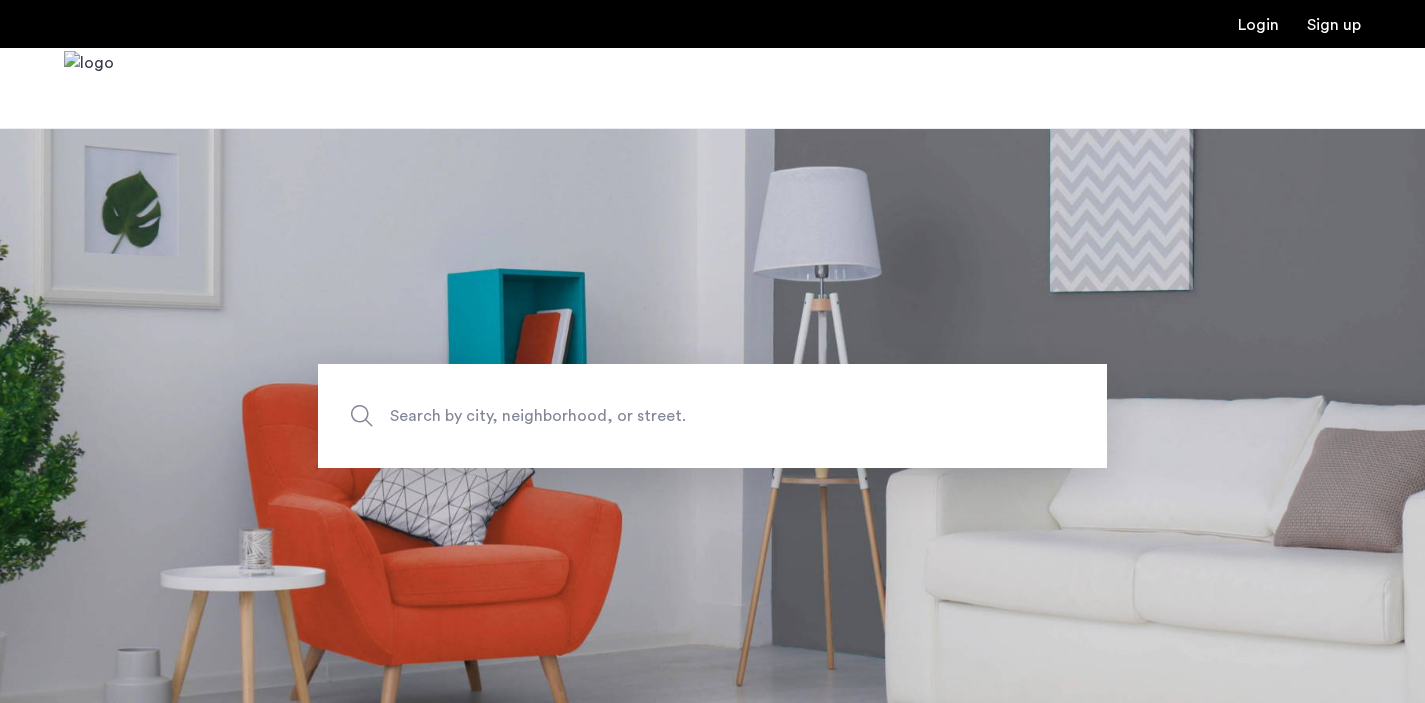 scroll, scrollTop: 0, scrollLeft: 0, axis: both 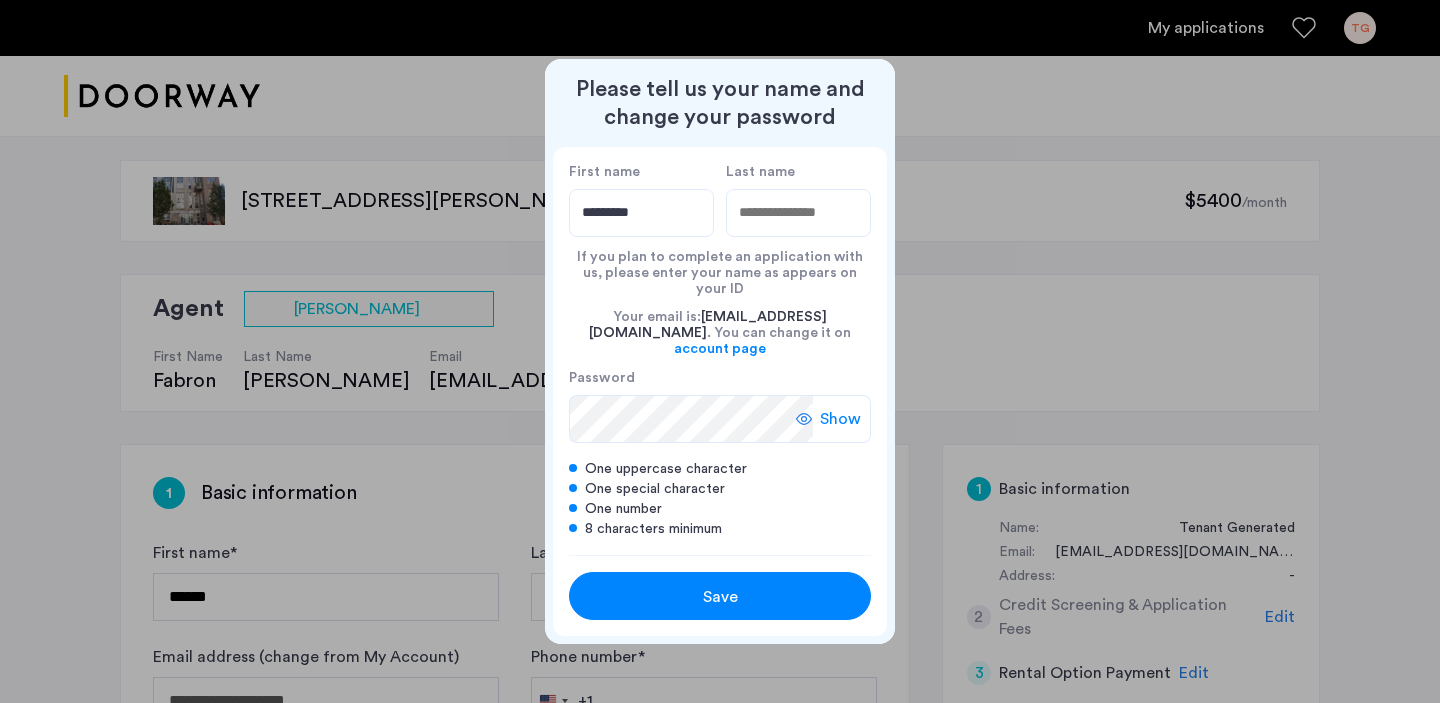 type on "********" 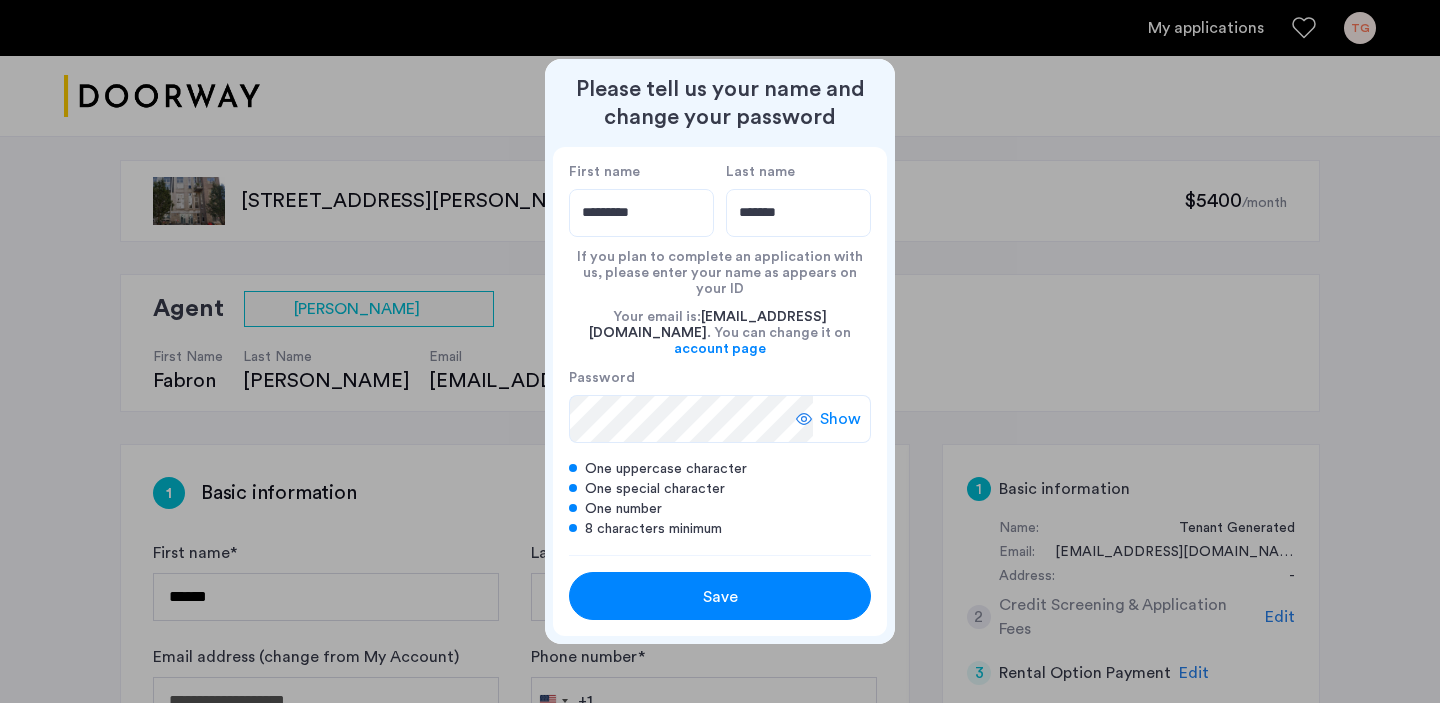 type on "*******" 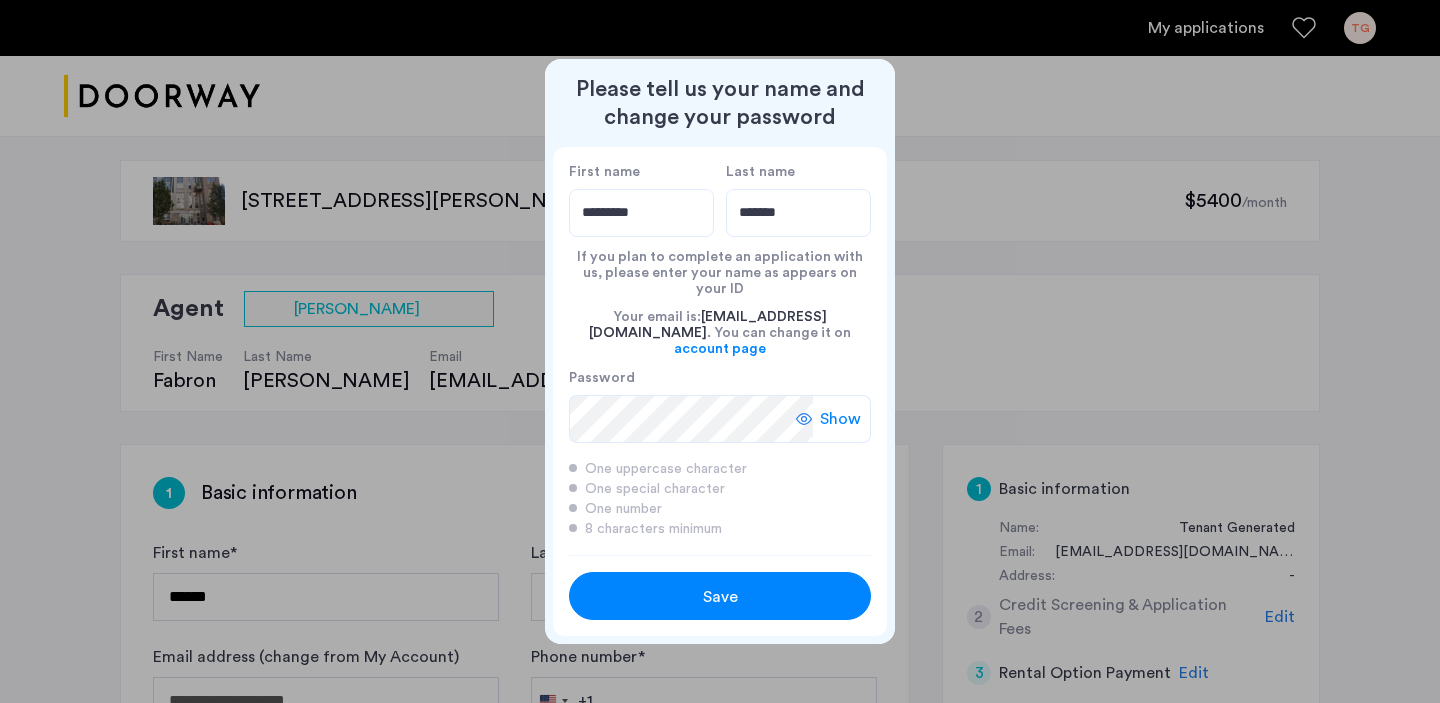 click on "Save" at bounding box center [720, 597] 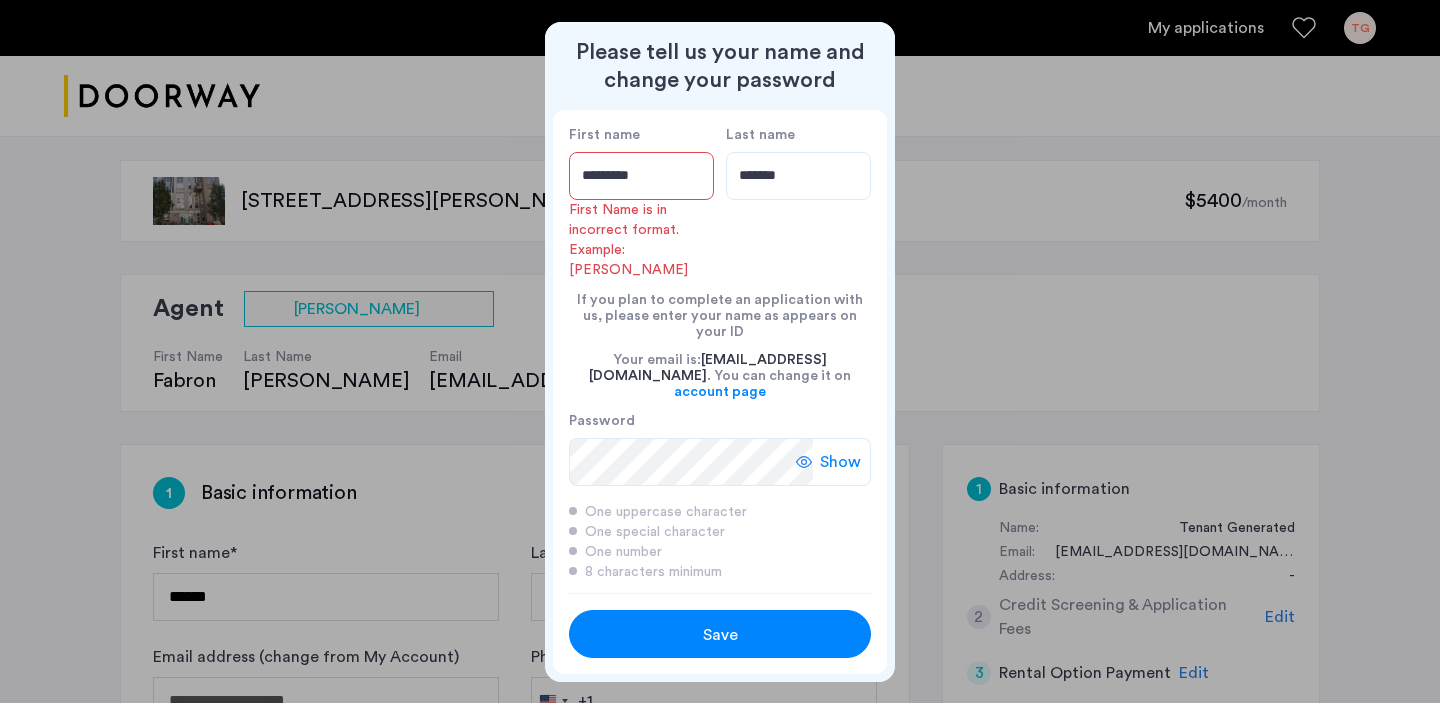 click on "********" at bounding box center [641, 176] 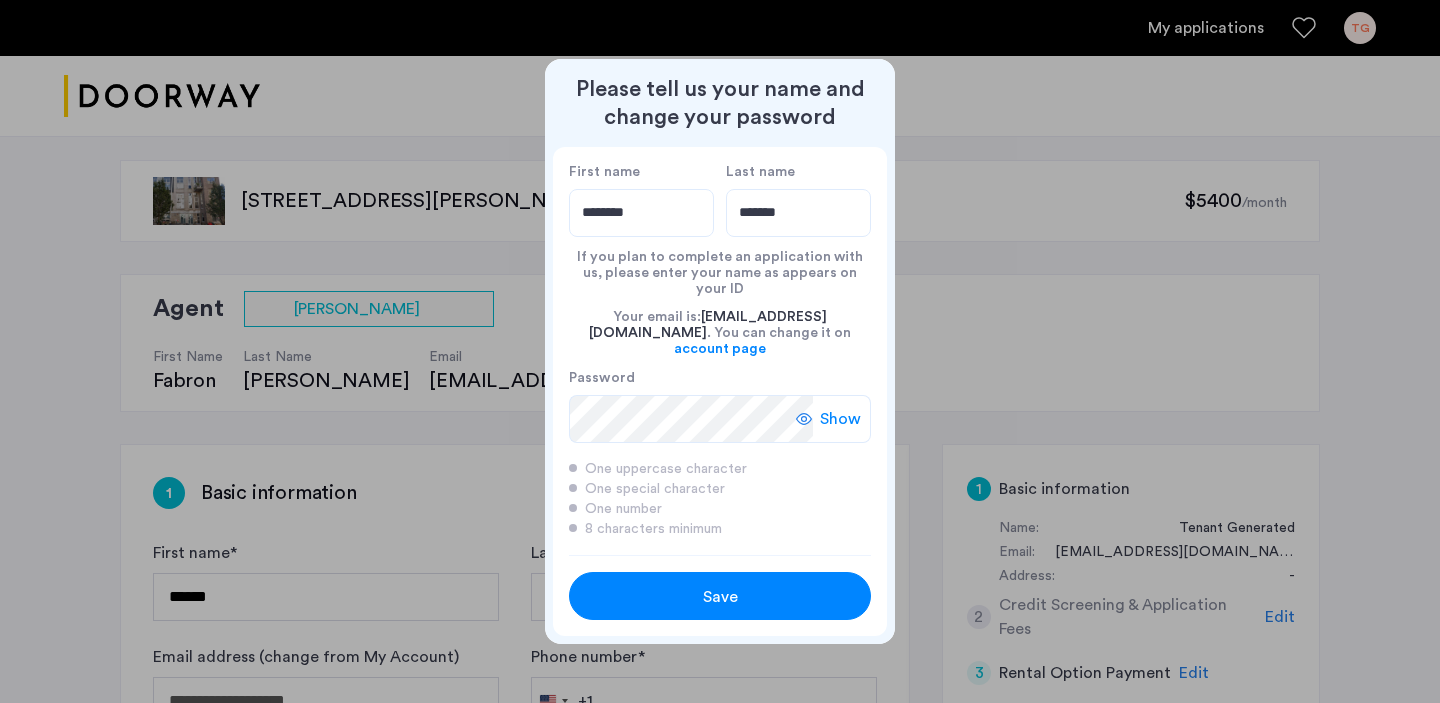 type on "********" 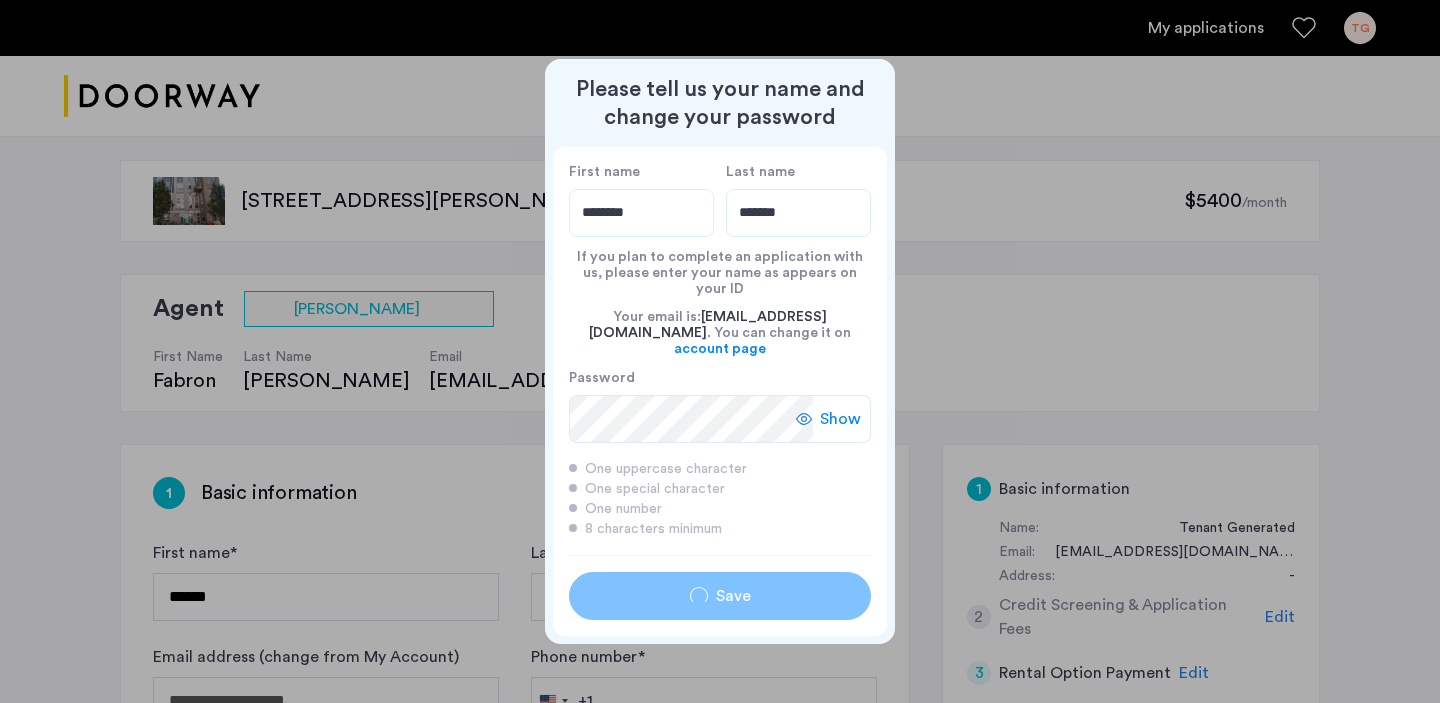 type on "********" 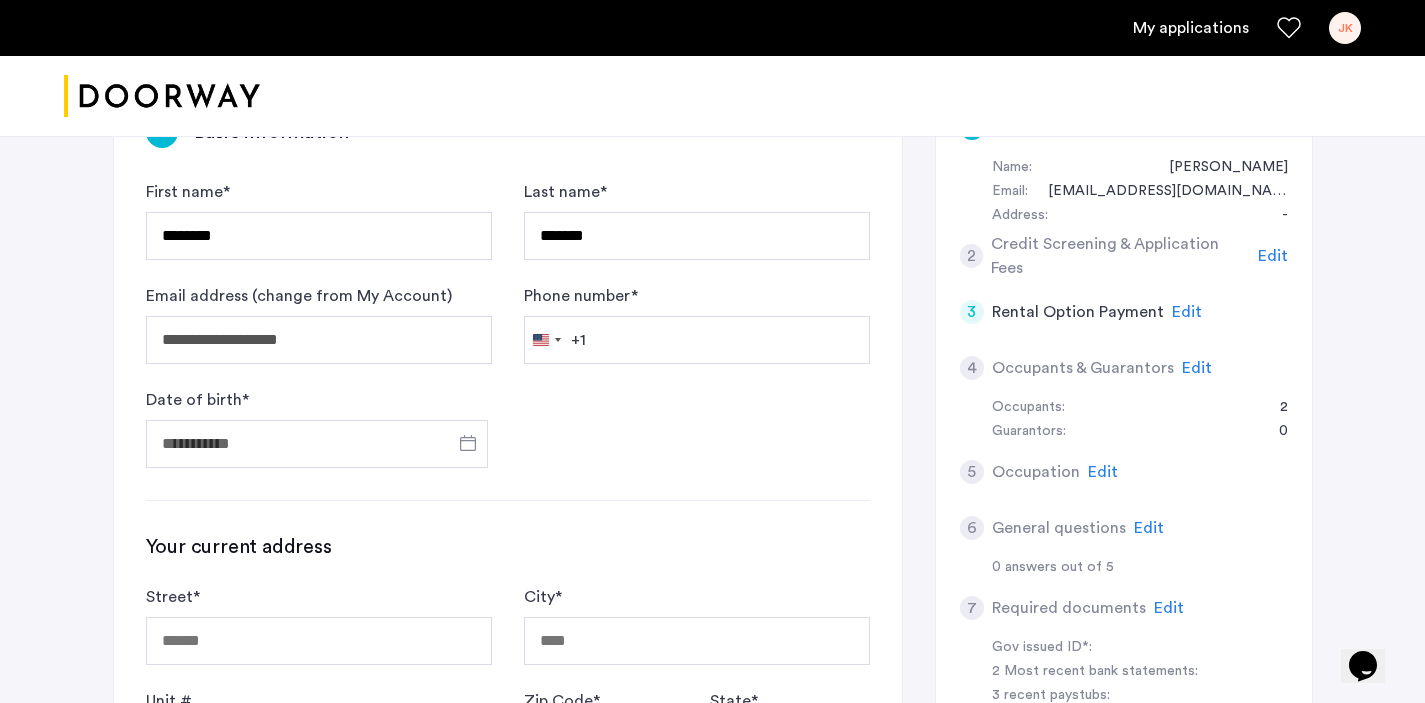 scroll, scrollTop: 386, scrollLeft: 0, axis: vertical 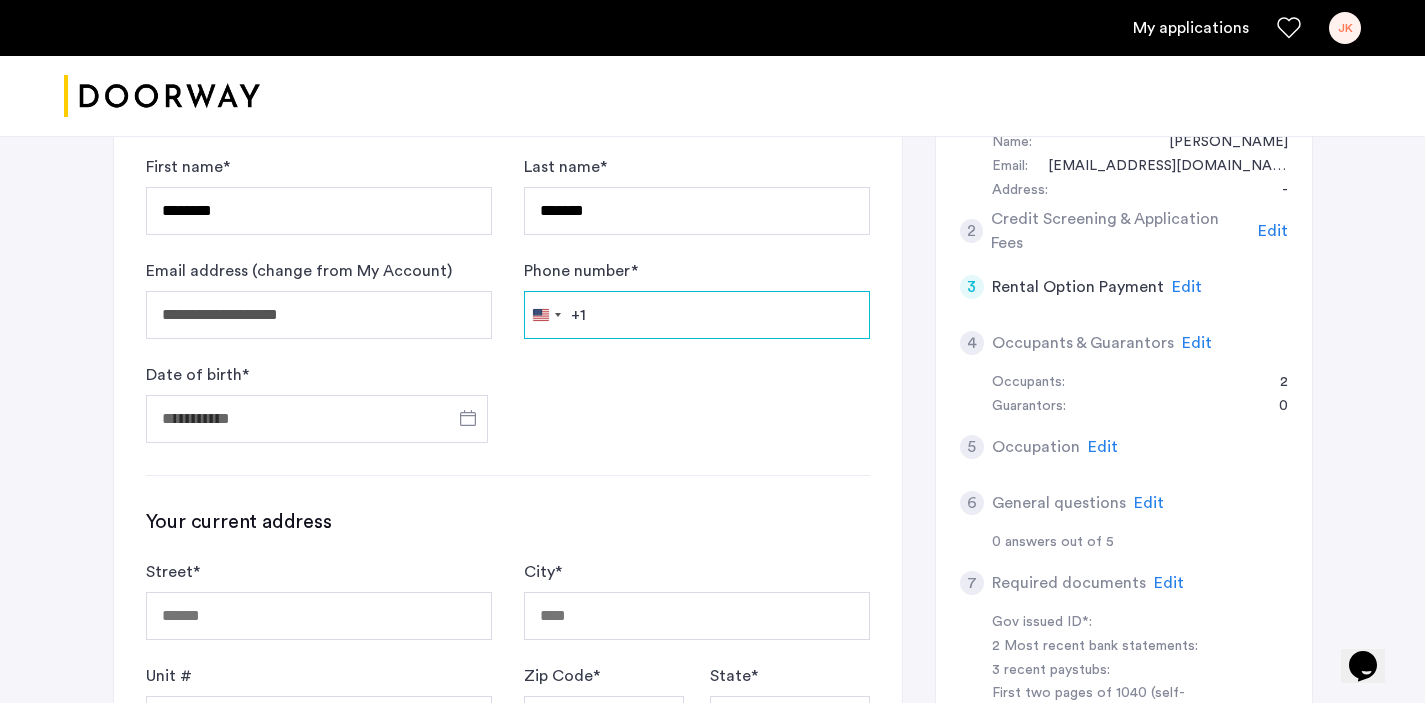 click on "Phone number  *" at bounding box center (697, 315) 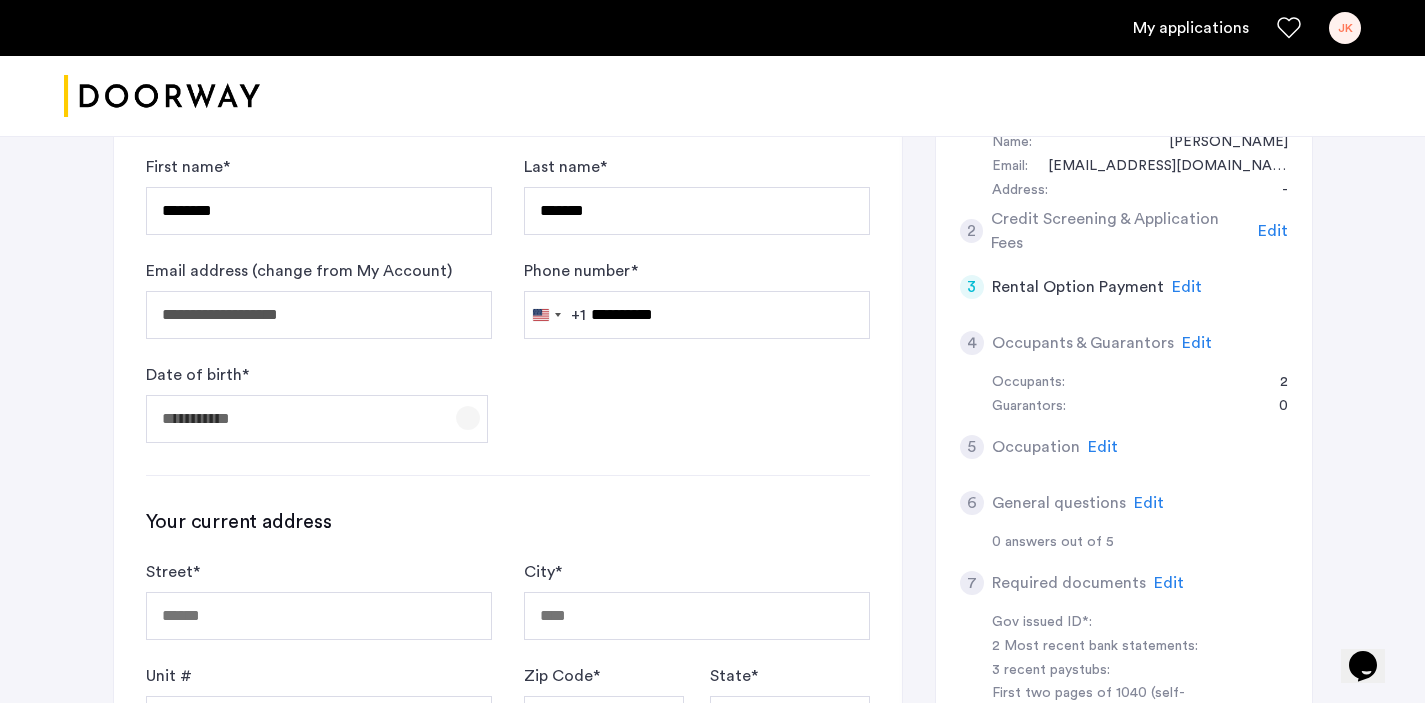click 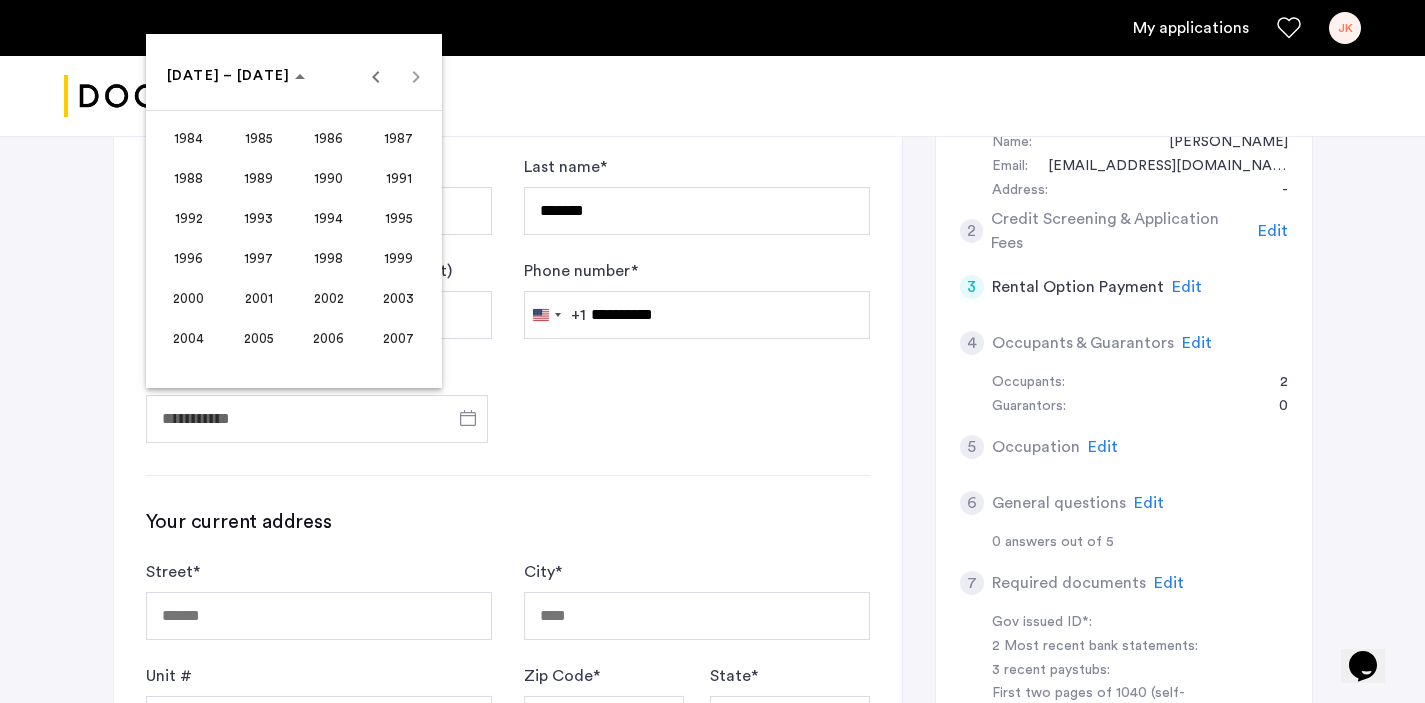 click on "1999" at bounding box center (398, 258) 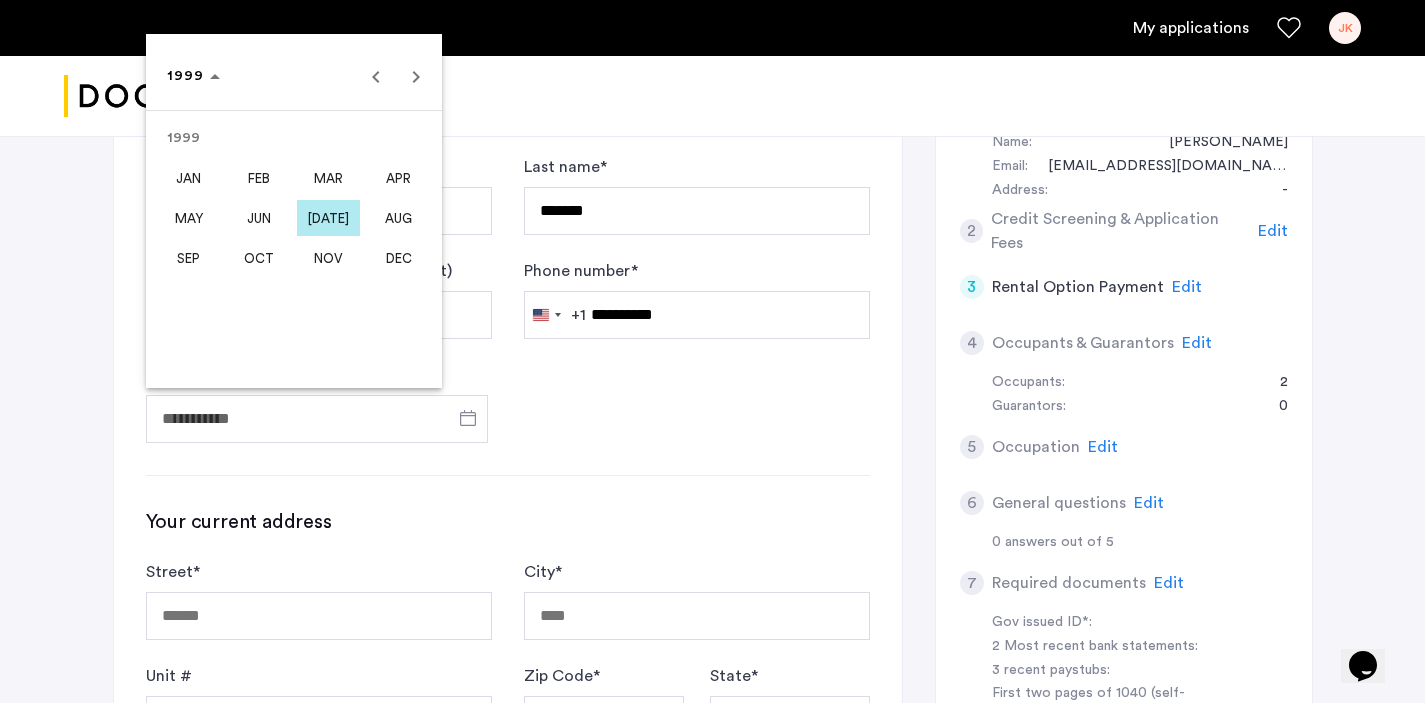 click on "DEC" at bounding box center (398, 258) 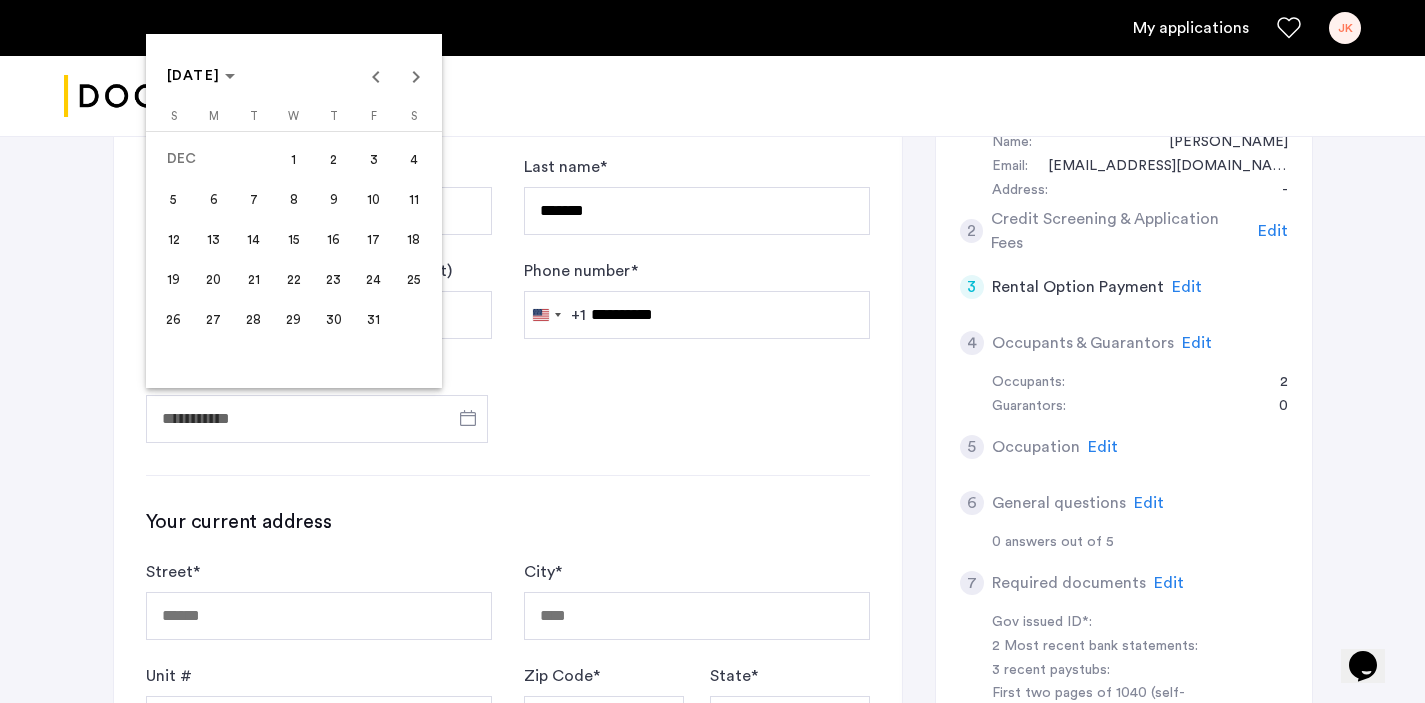 click on "12" at bounding box center (174, 239) 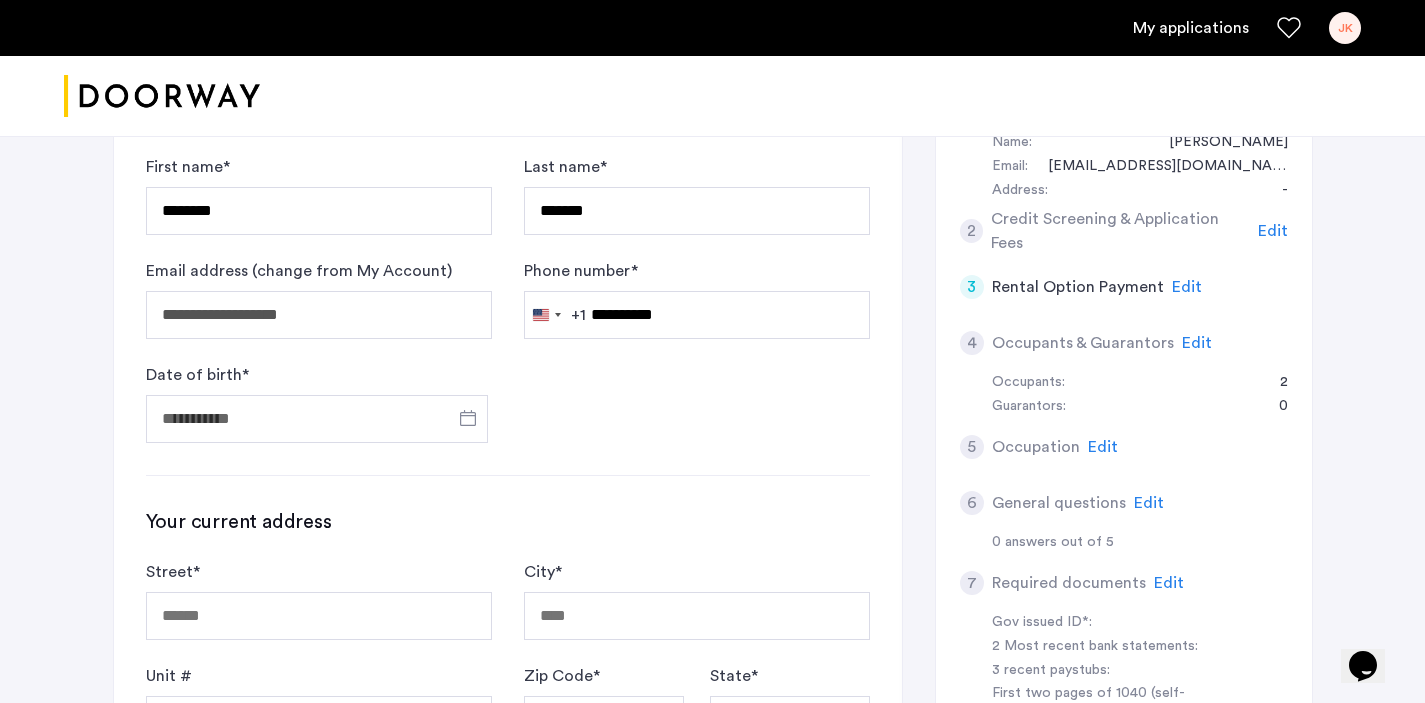 type on "**********" 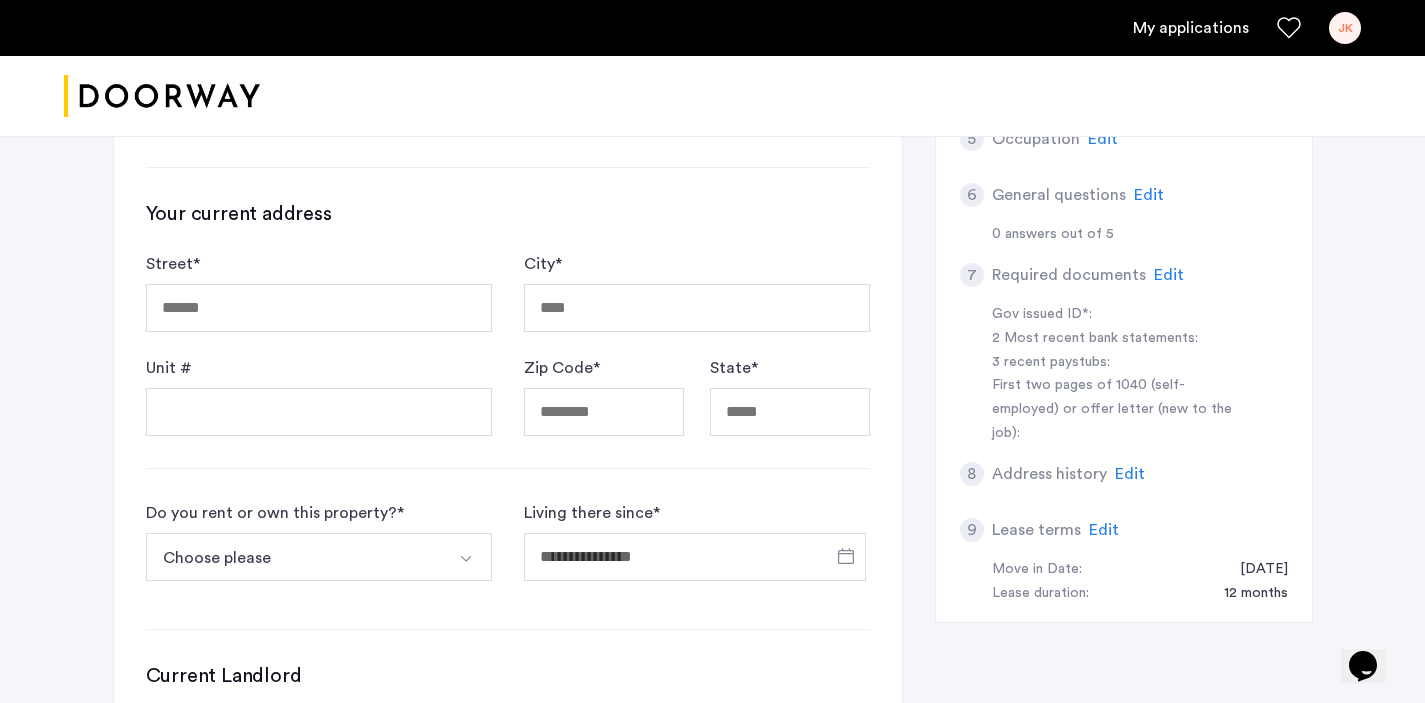 scroll, scrollTop: 693, scrollLeft: 0, axis: vertical 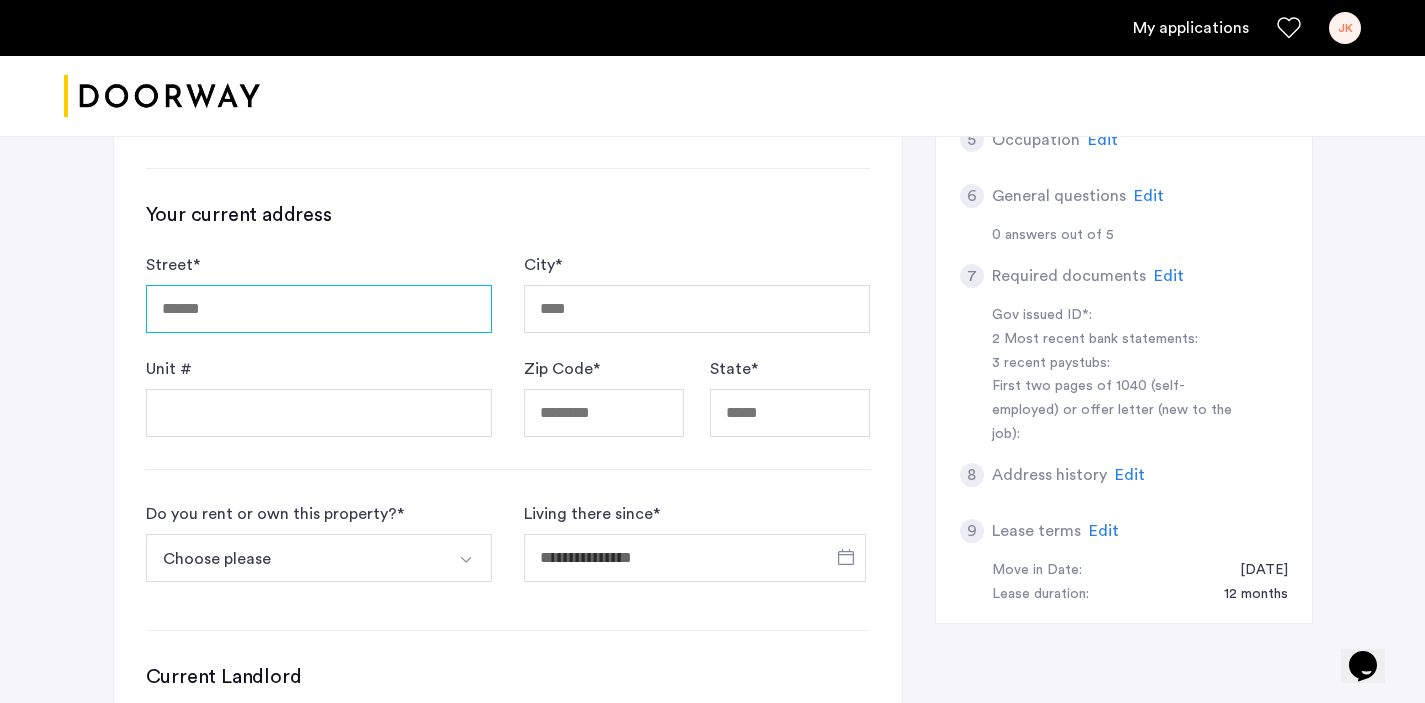 click on "Street  *" at bounding box center (319, 309) 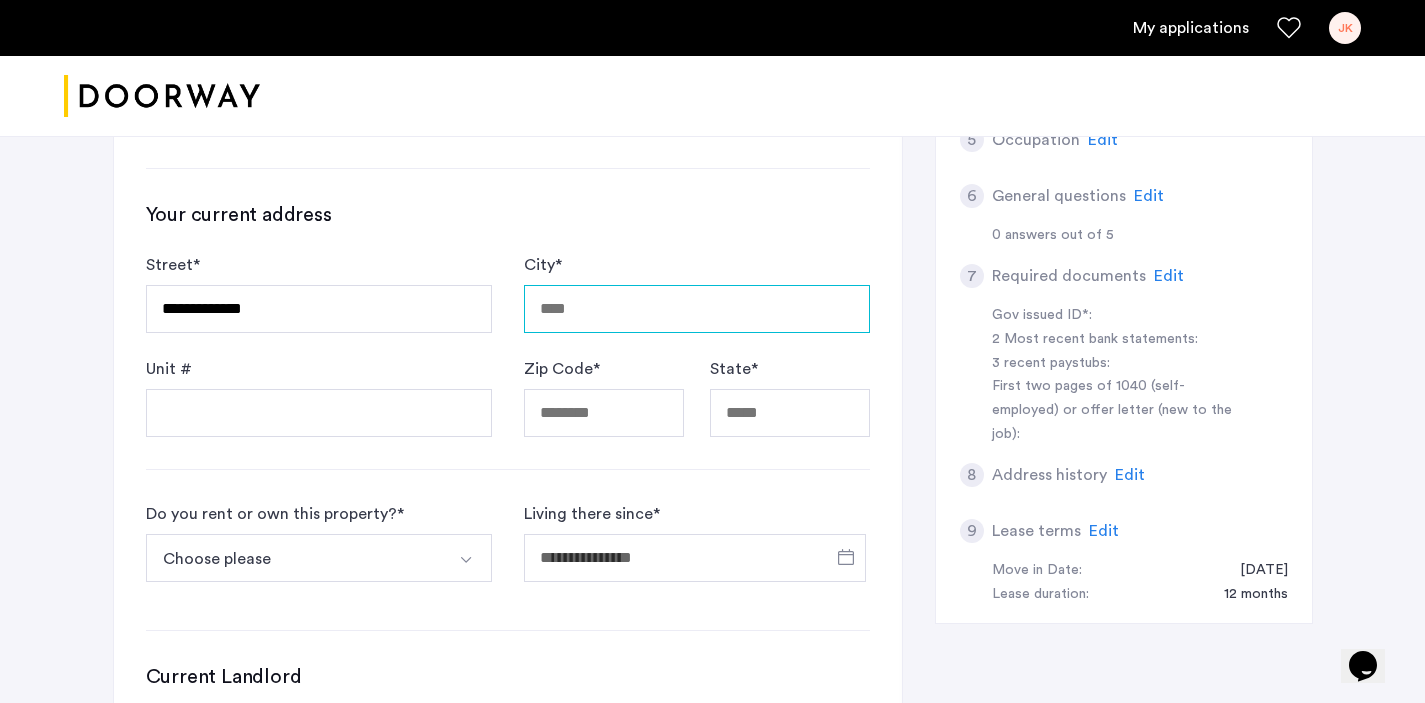 type on "********" 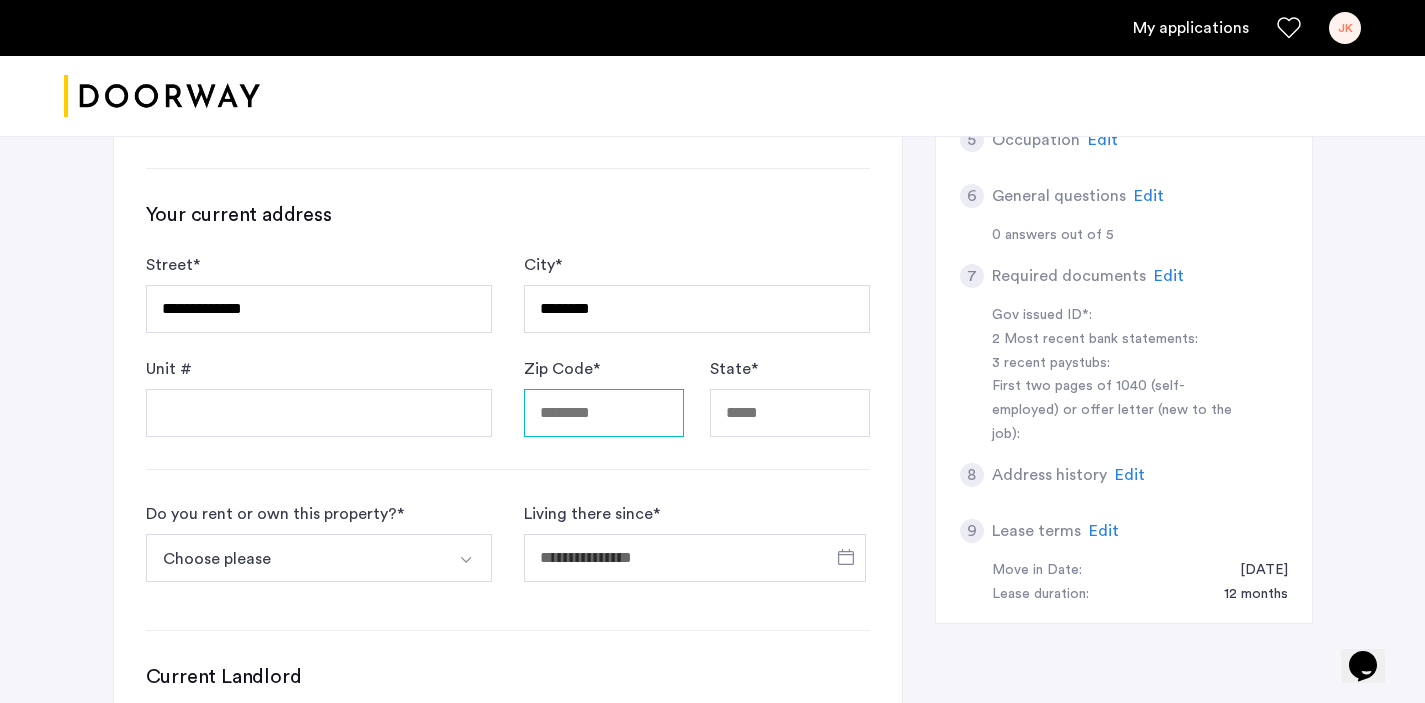 type on "*****" 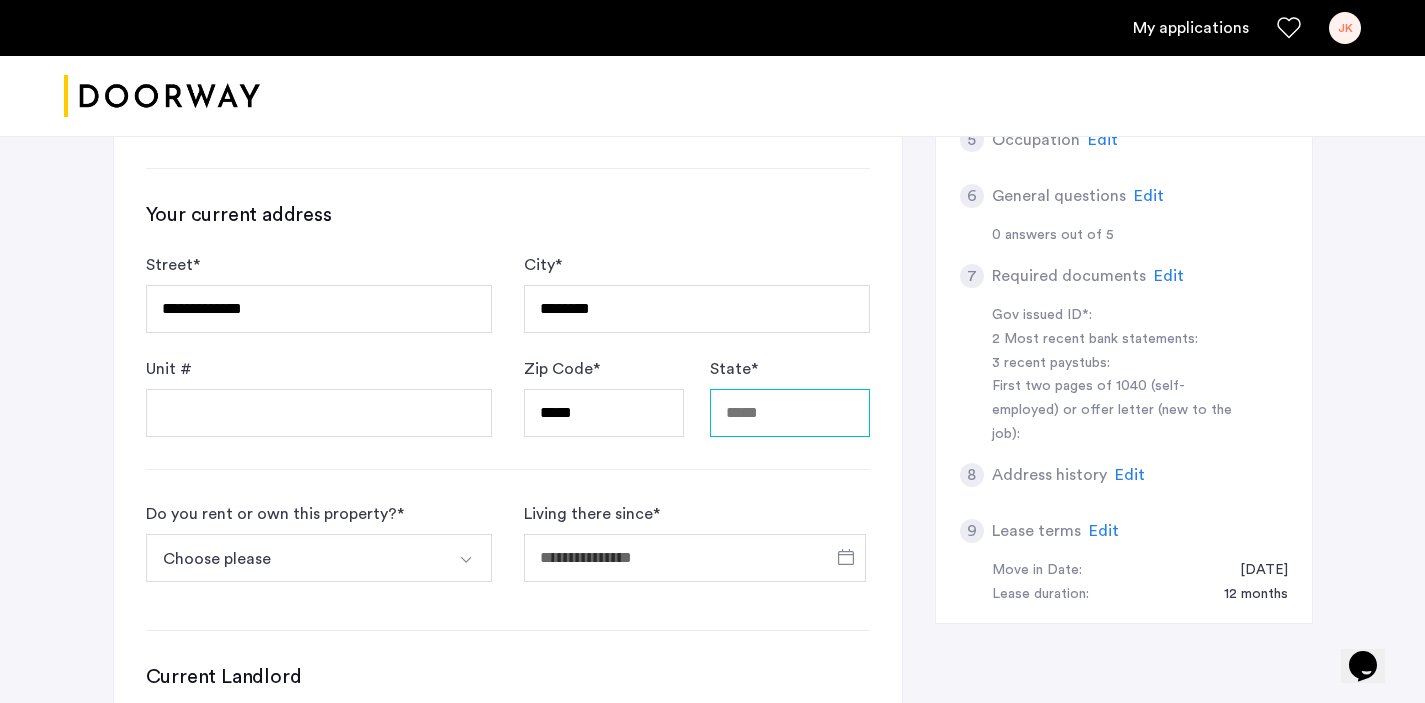 type on "**" 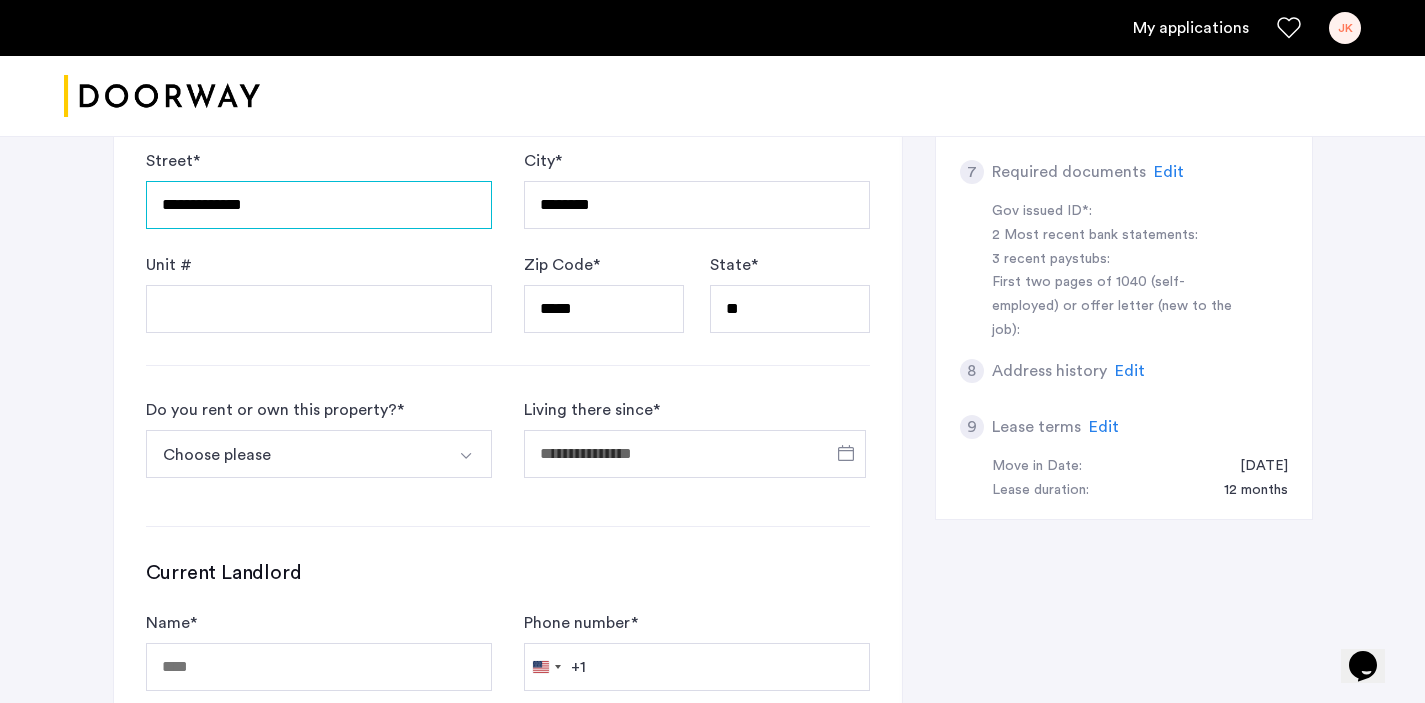 scroll, scrollTop: 822, scrollLeft: 0, axis: vertical 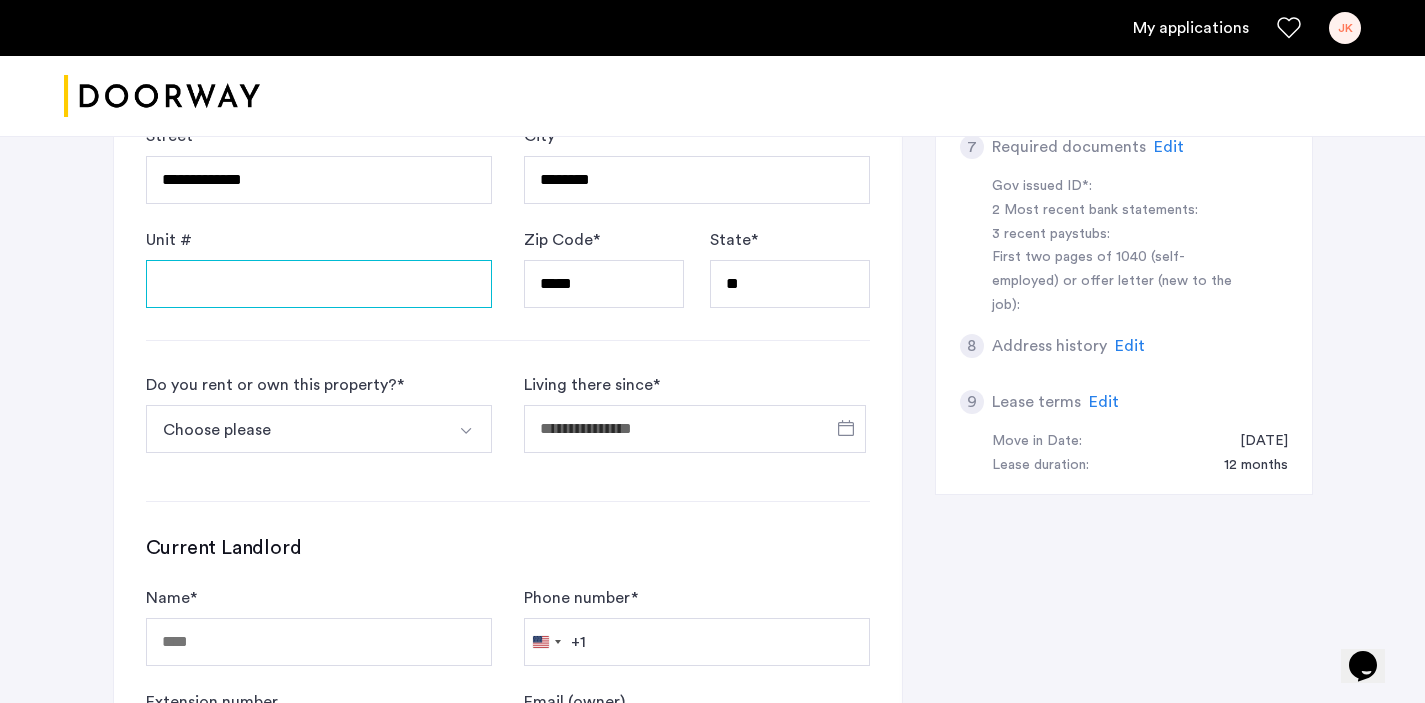 click on "Unit #" at bounding box center (319, 284) 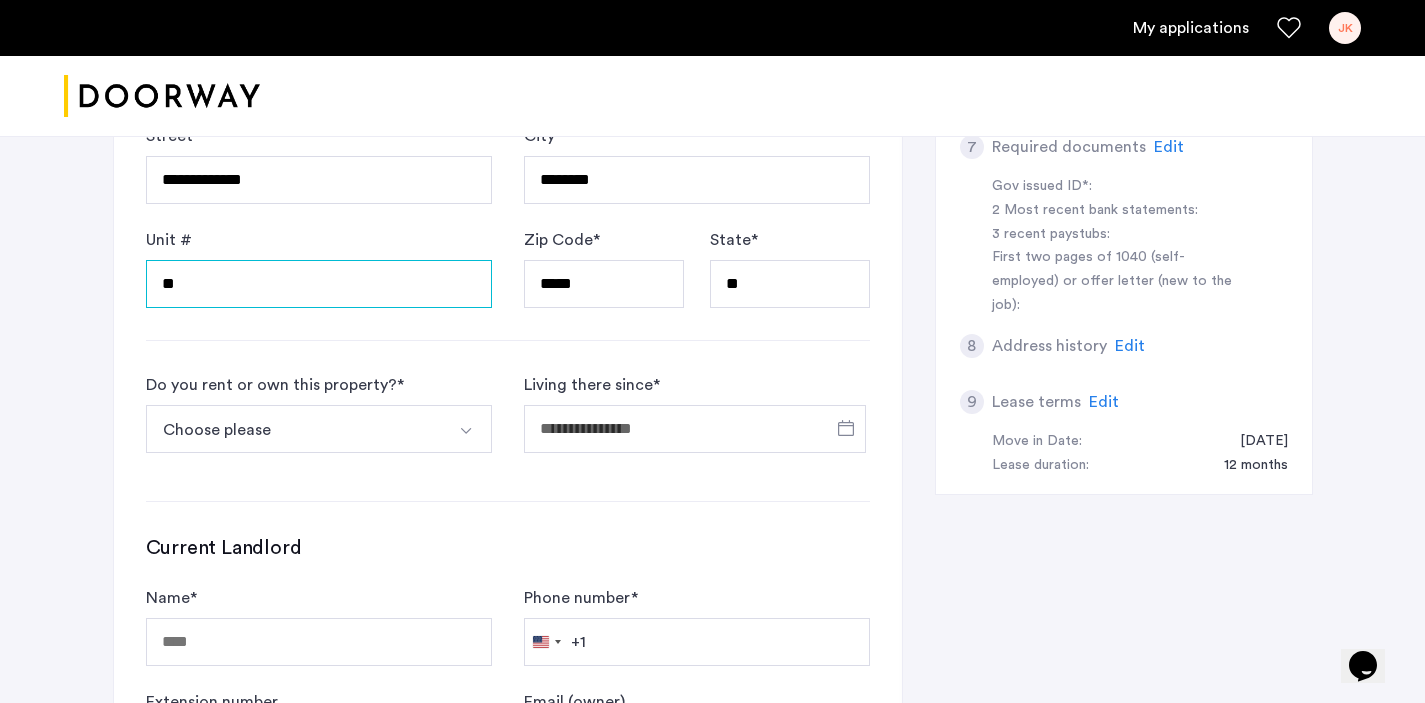 type on "**" 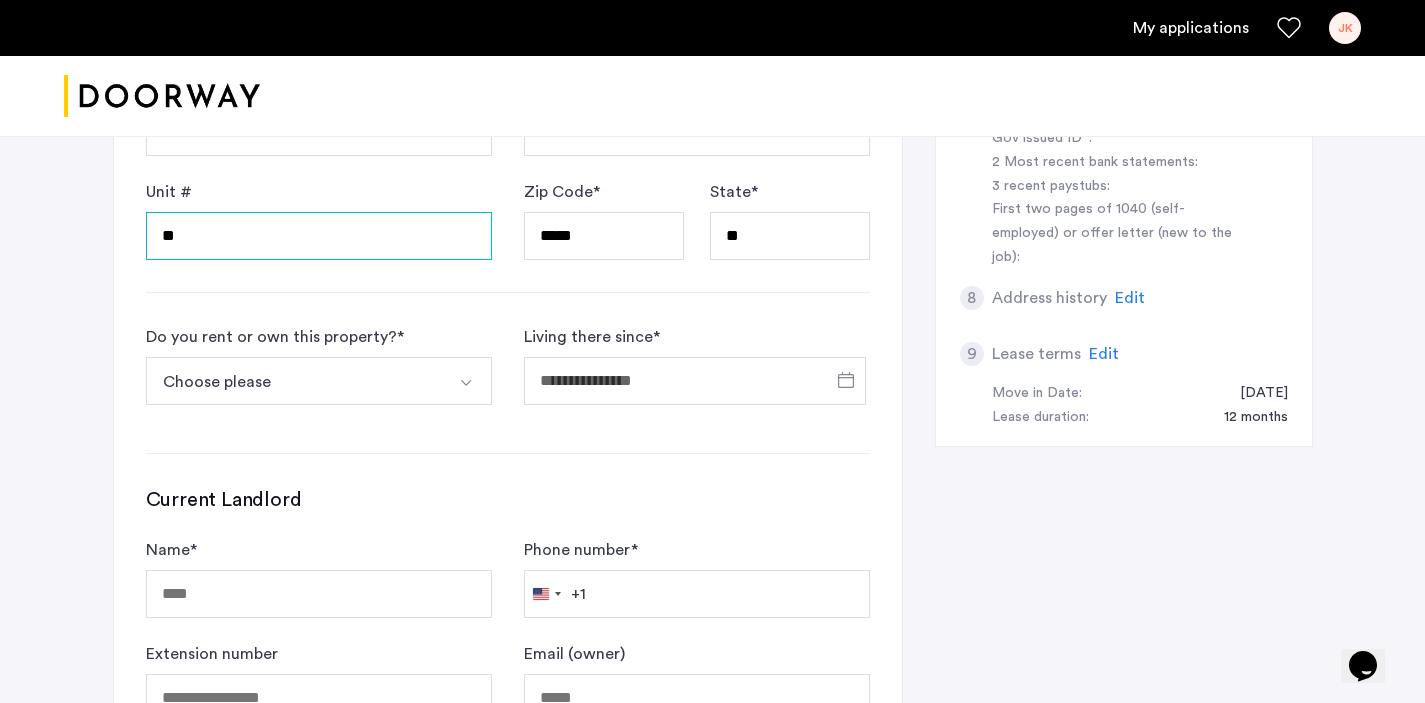 scroll, scrollTop: 884, scrollLeft: 0, axis: vertical 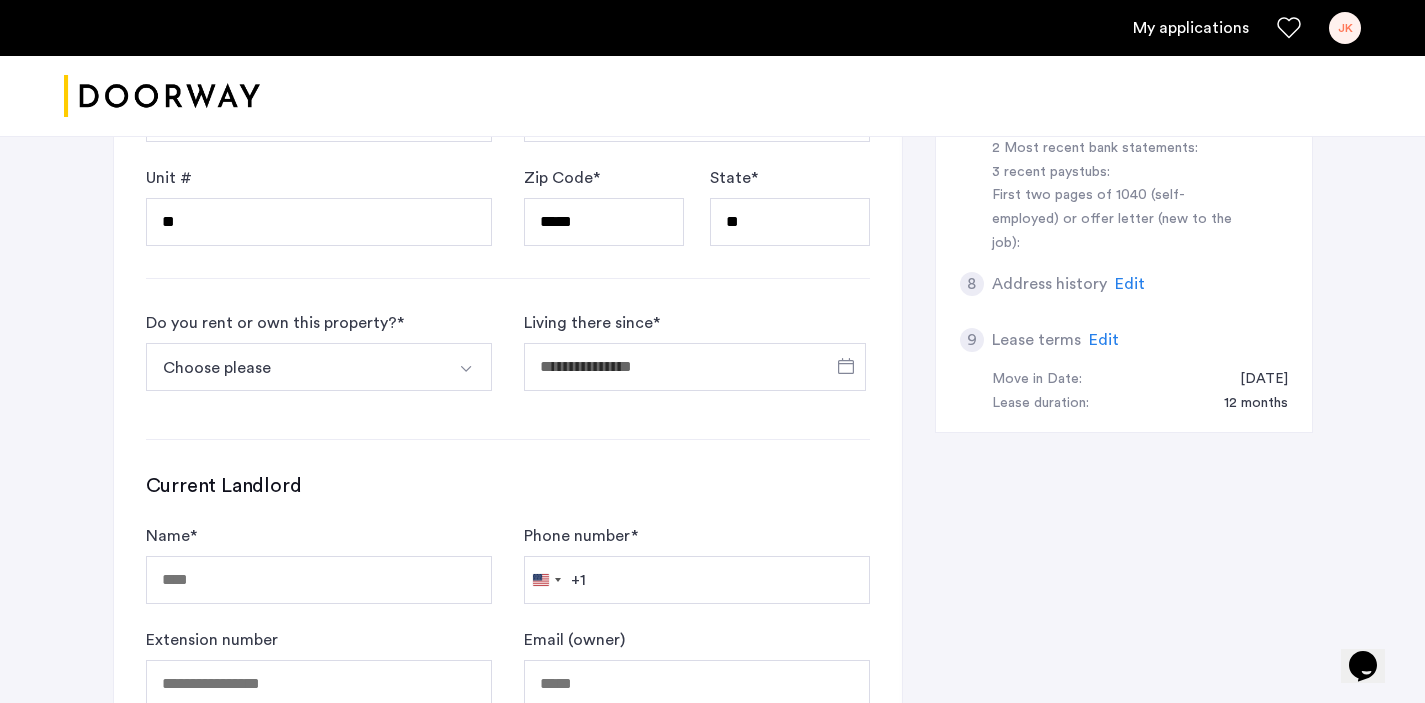 click on "Choose please" at bounding box center [295, 367] 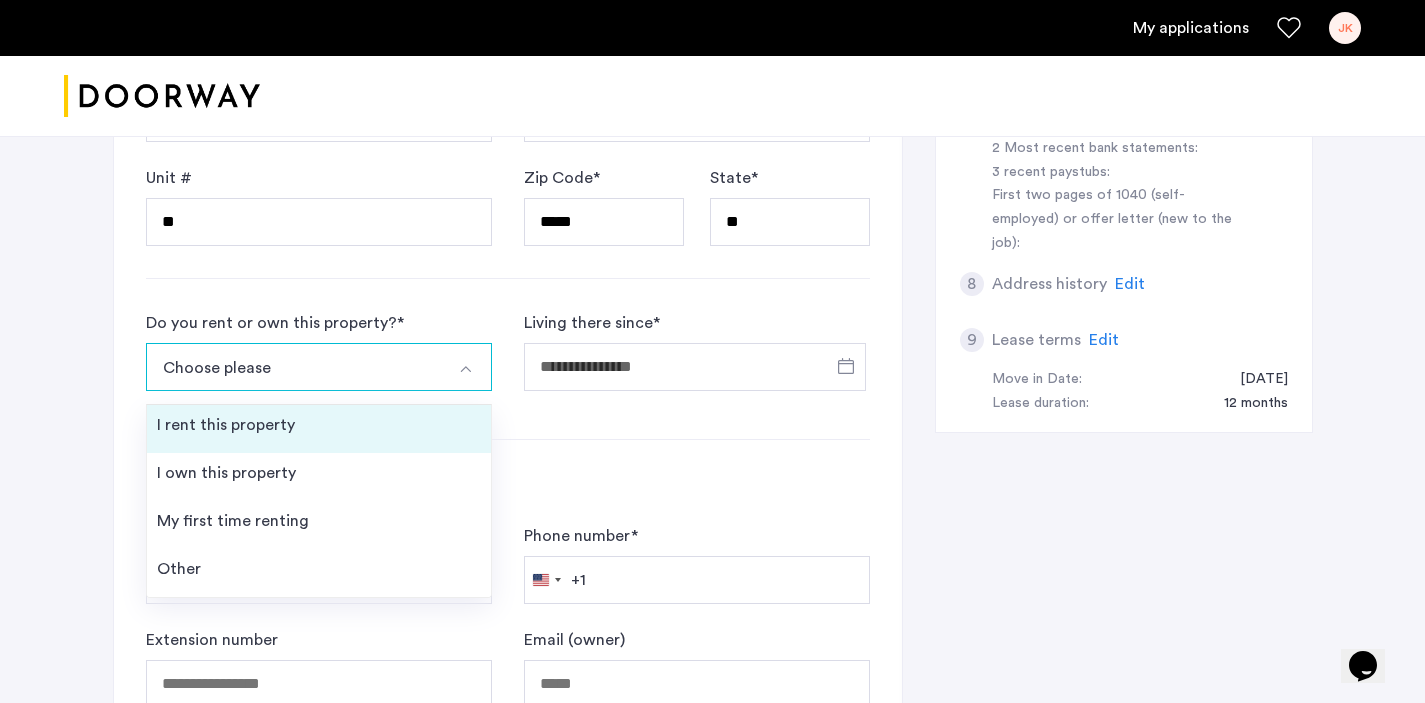 click on "I rent this property" at bounding box center (319, 429) 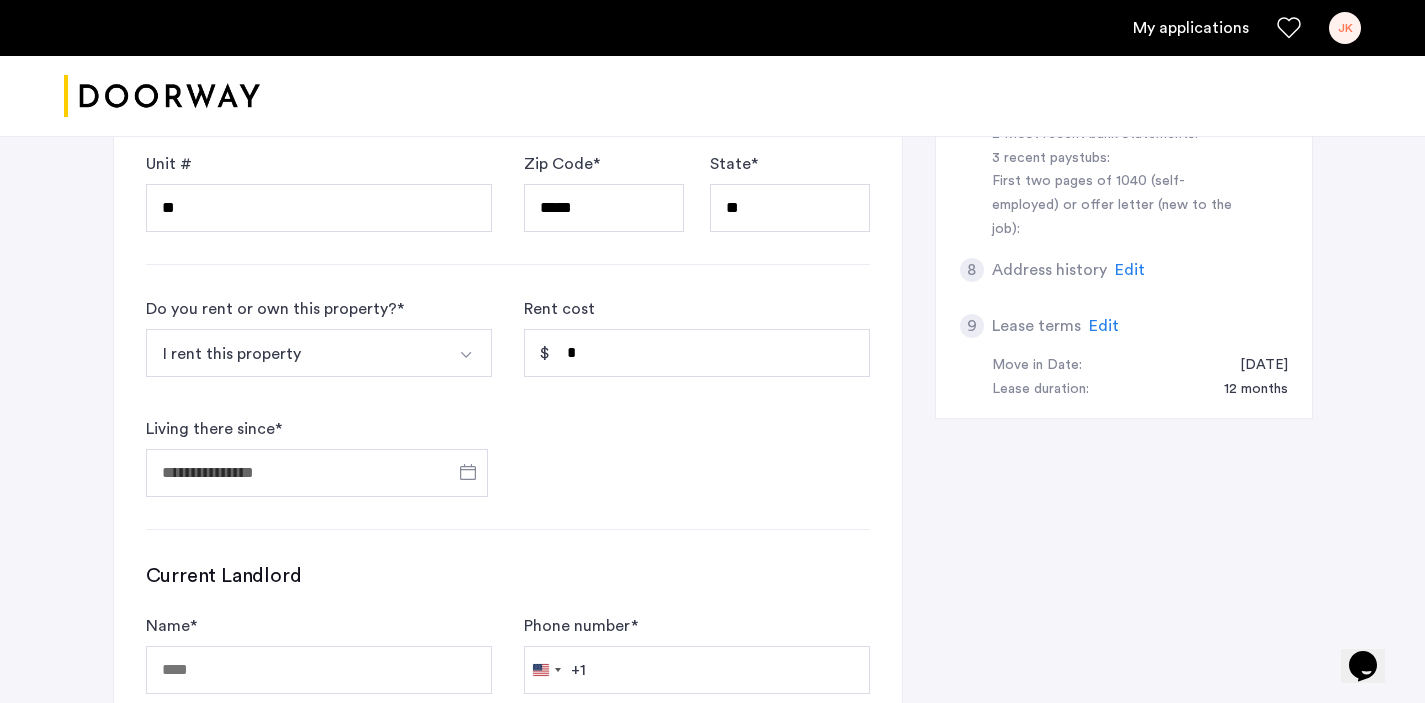 scroll, scrollTop: 912, scrollLeft: 0, axis: vertical 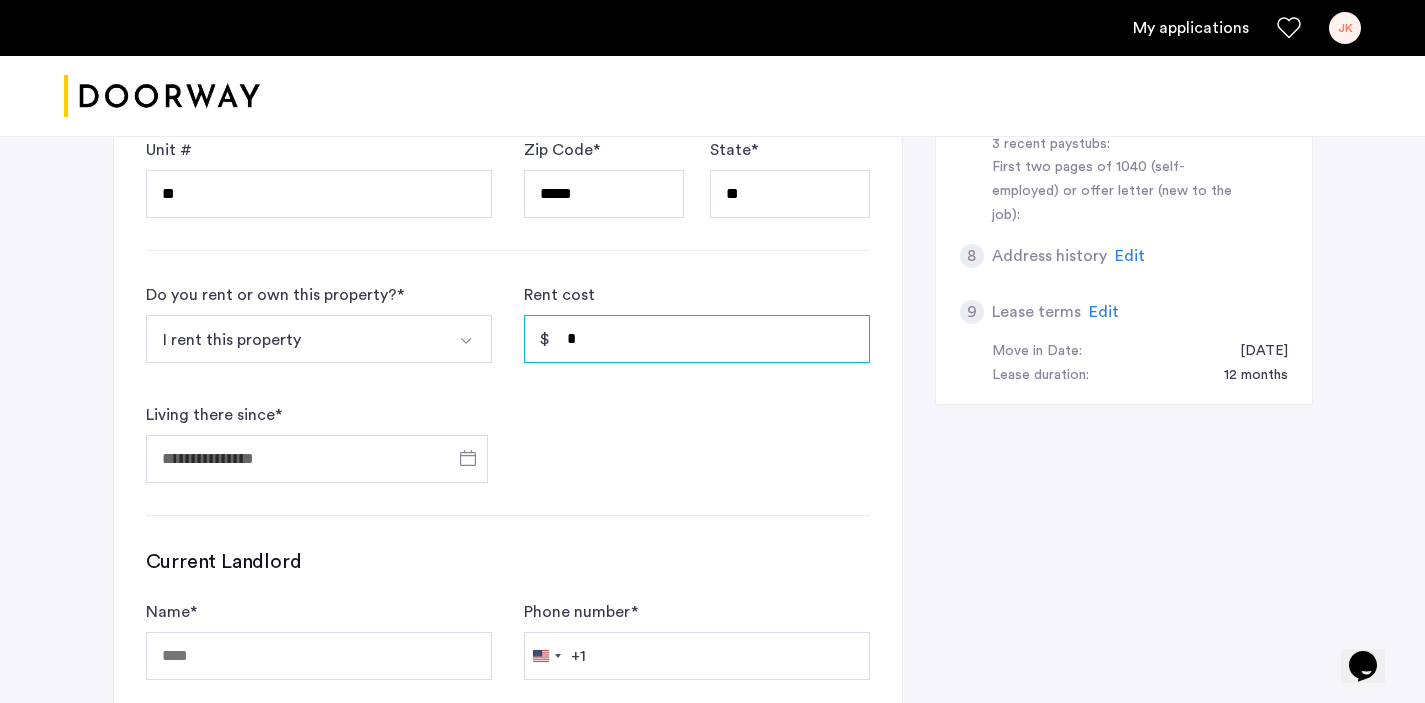 click on "*" at bounding box center [697, 339] 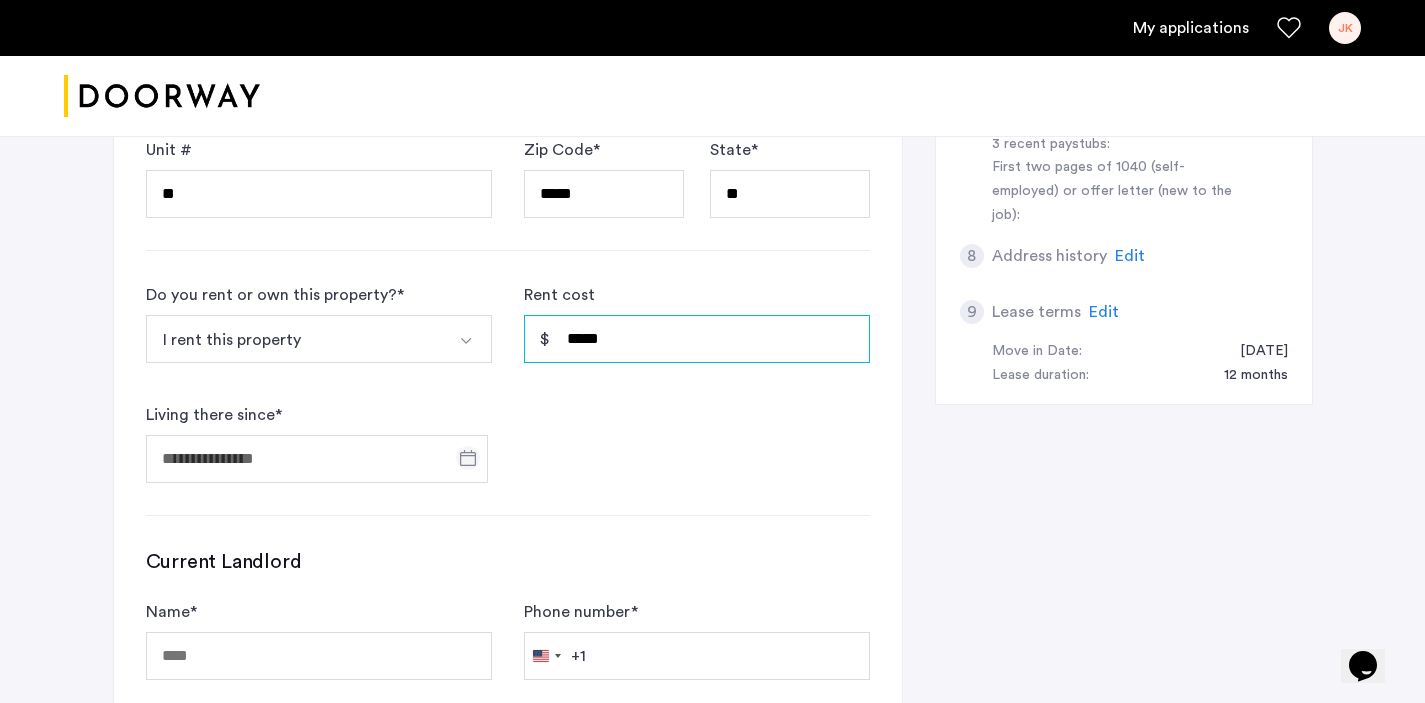 type on "*****" 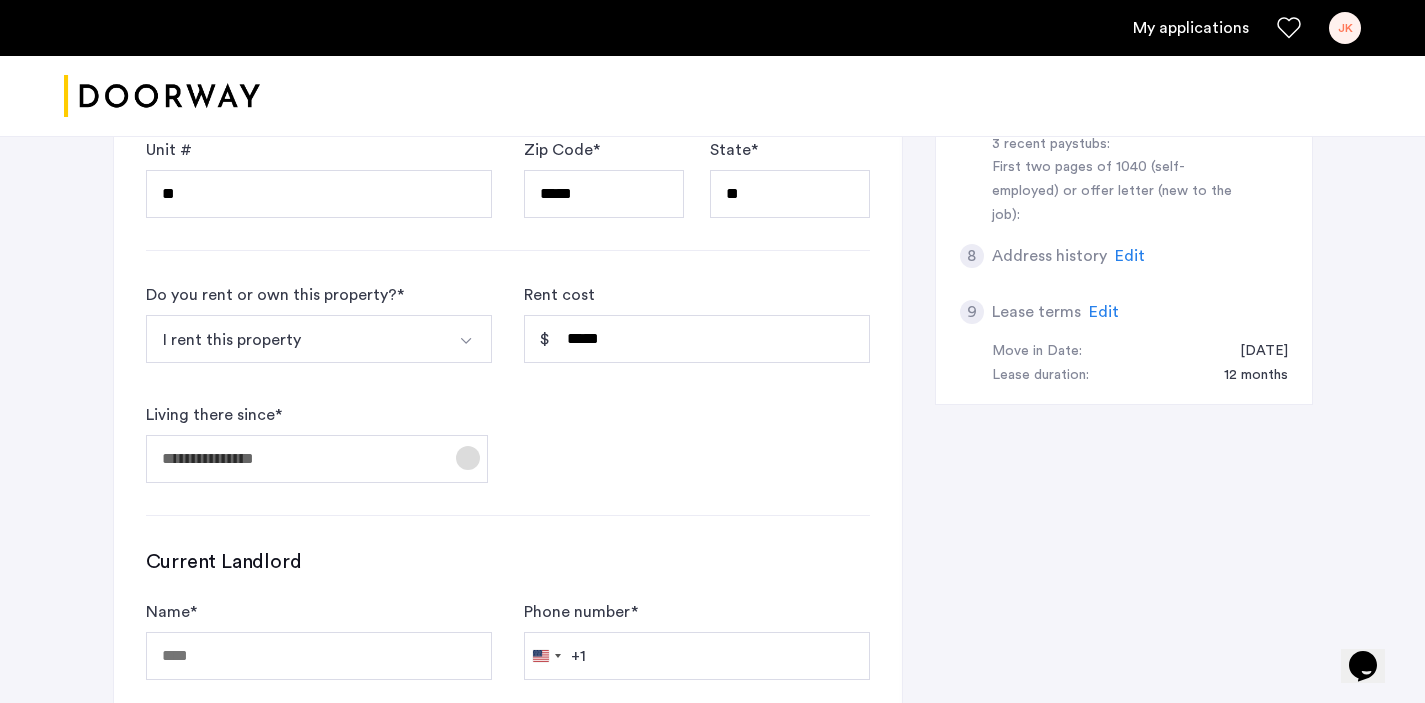 click 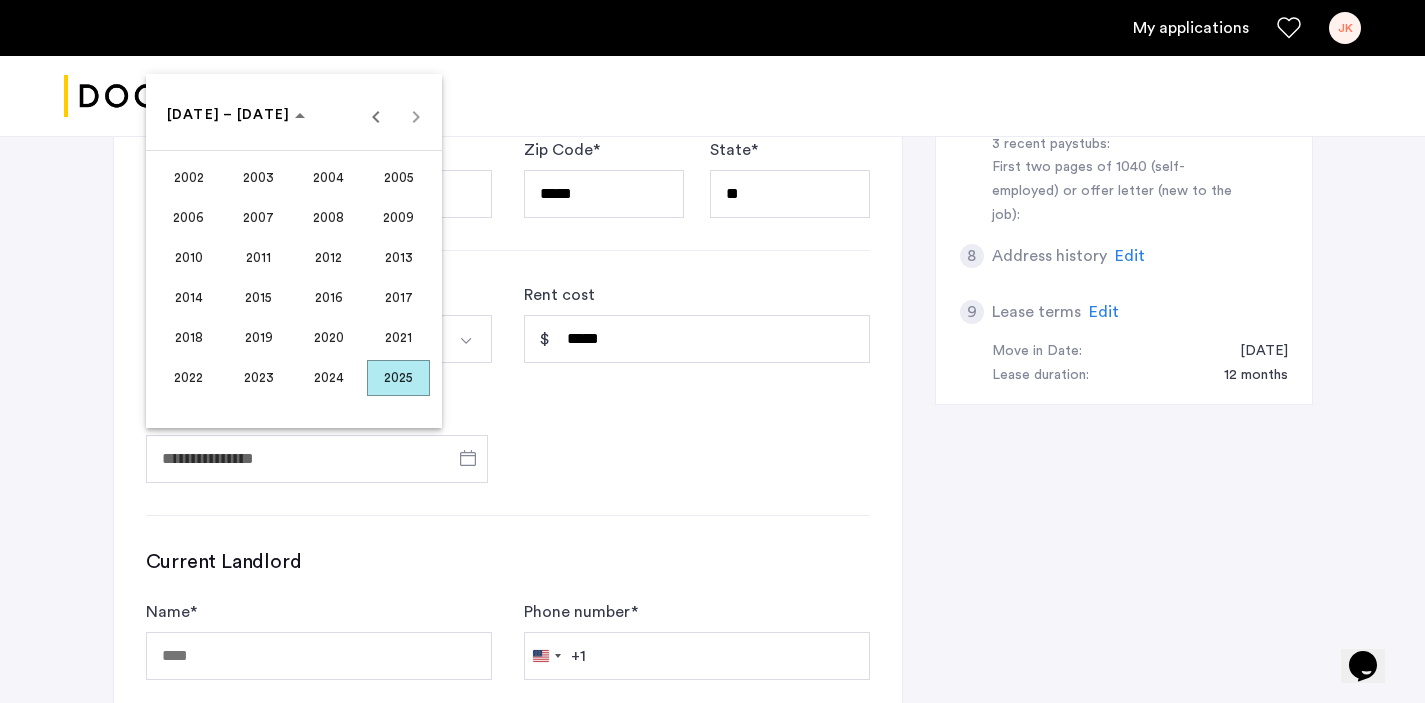 click on "2023" at bounding box center [258, 378] 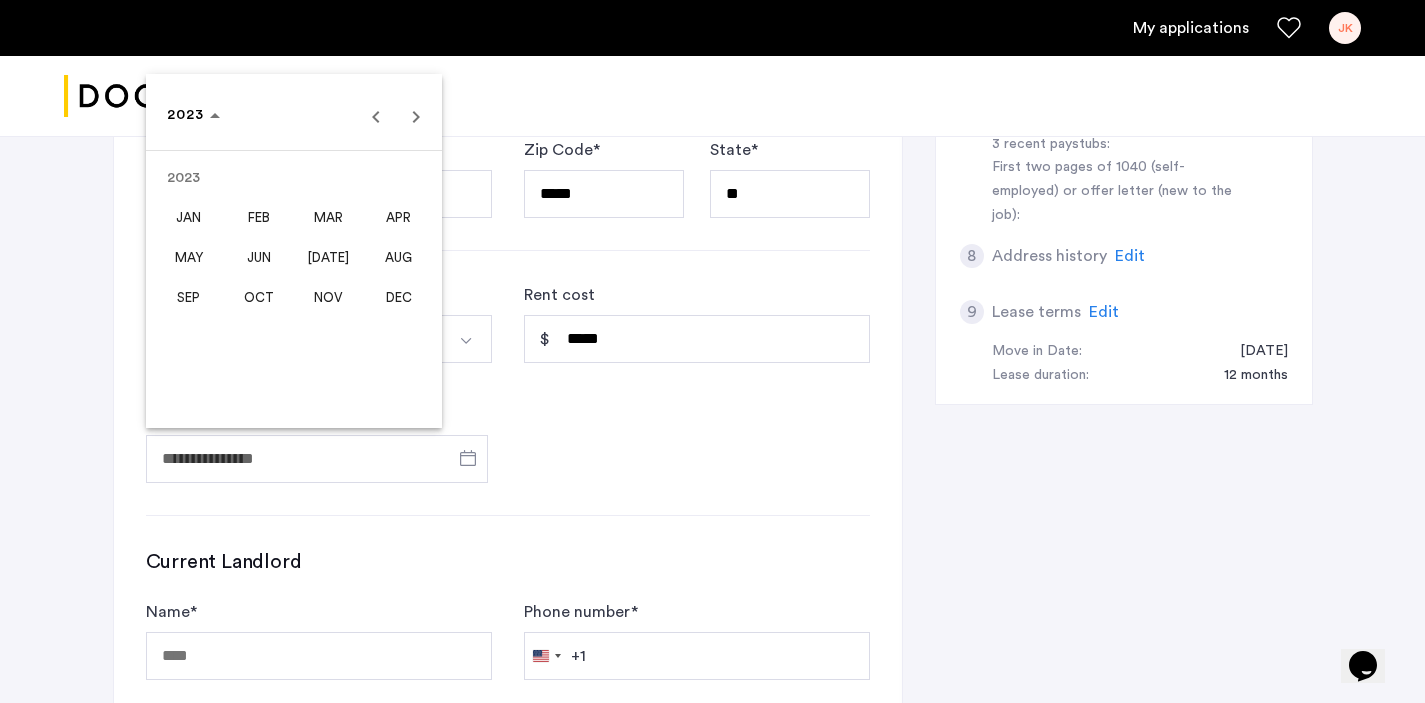 click on "AUG" at bounding box center [398, 258] 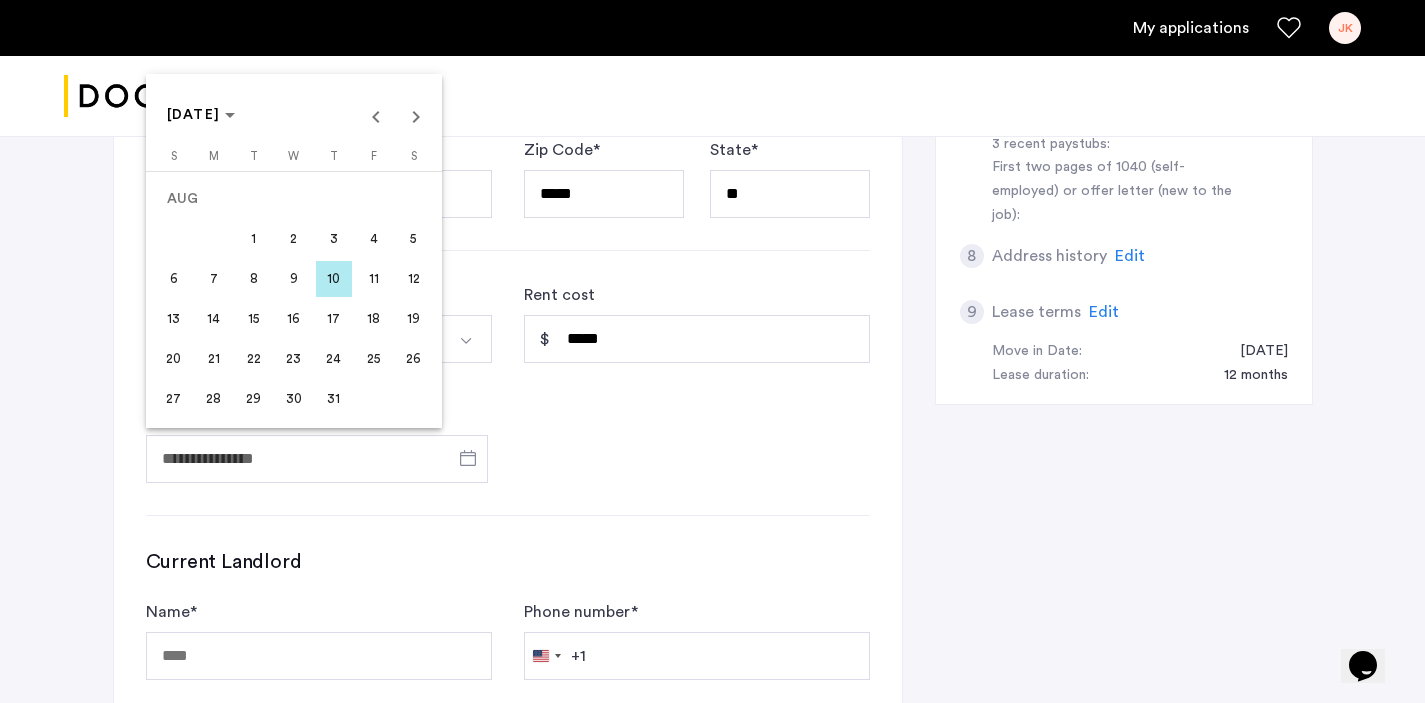 click on "1" at bounding box center (254, 239) 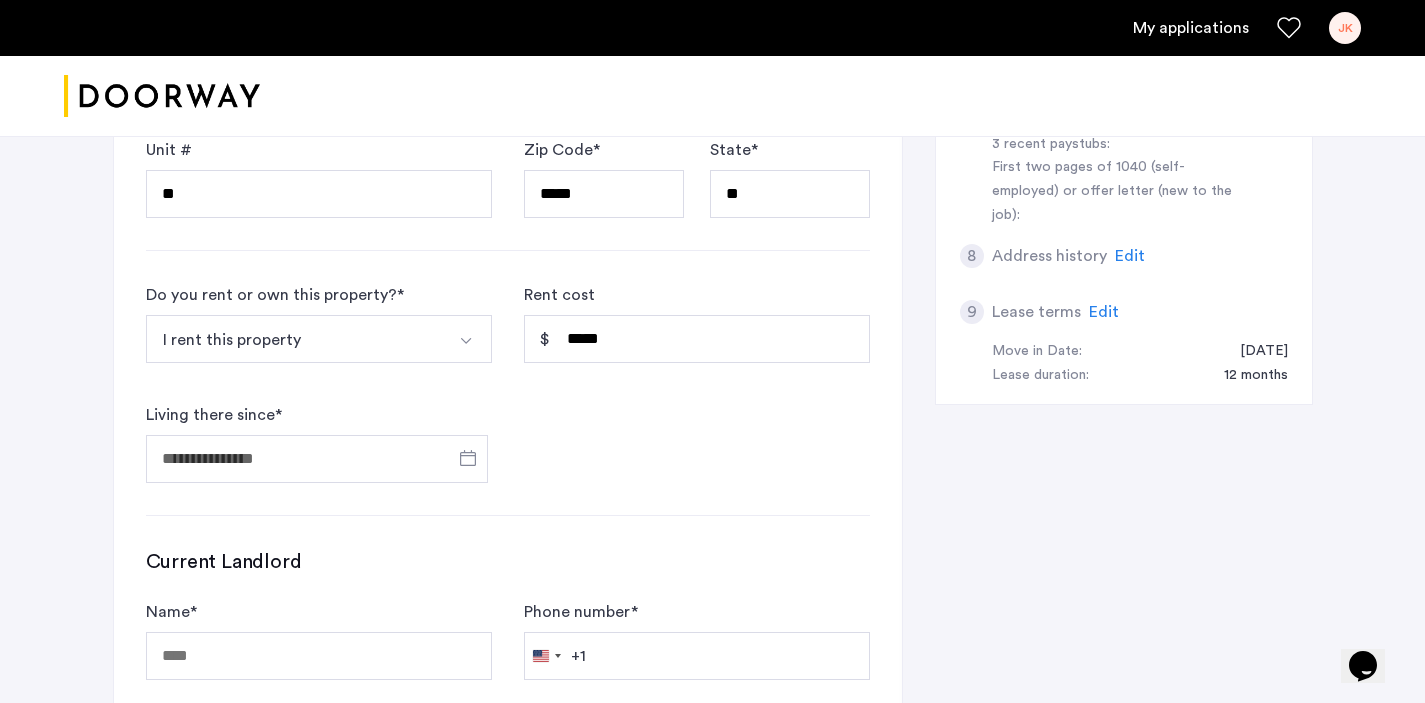 type on "**********" 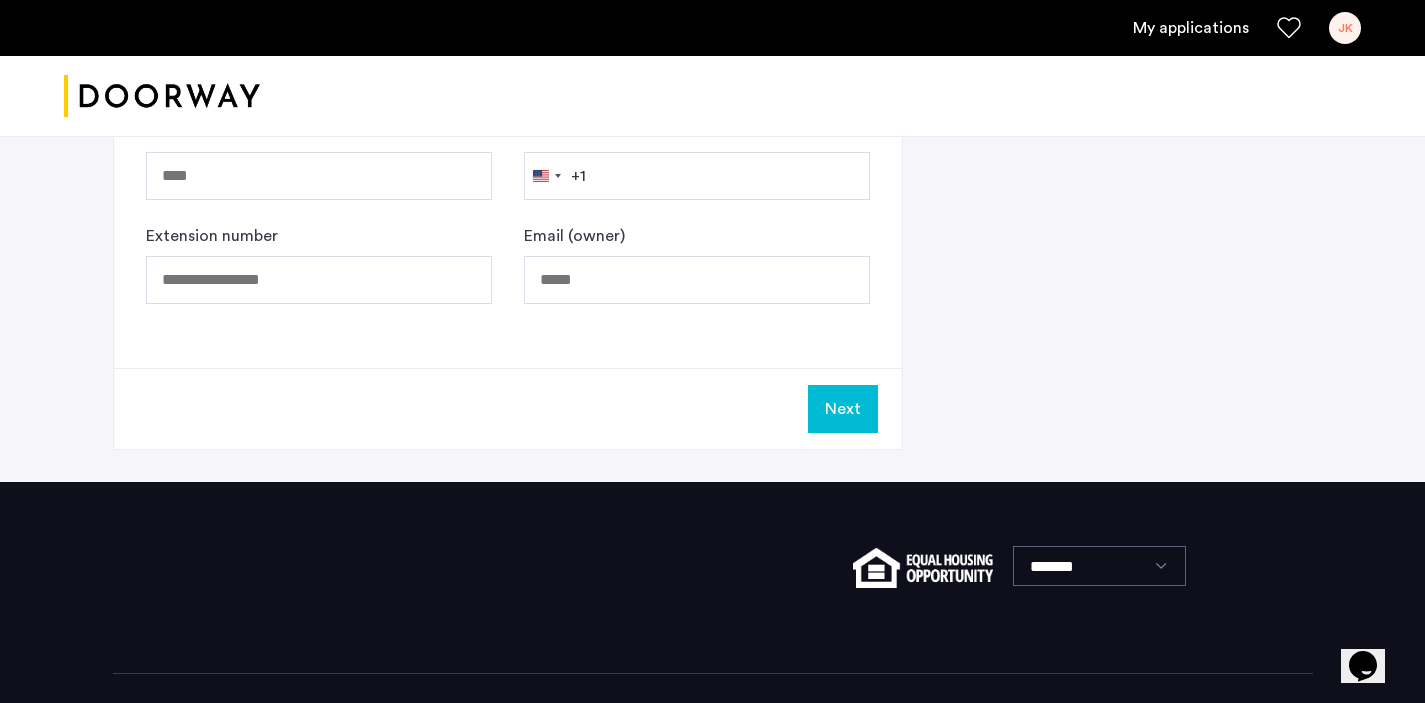 scroll, scrollTop: 1229, scrollLeft: 0, axis: vertical 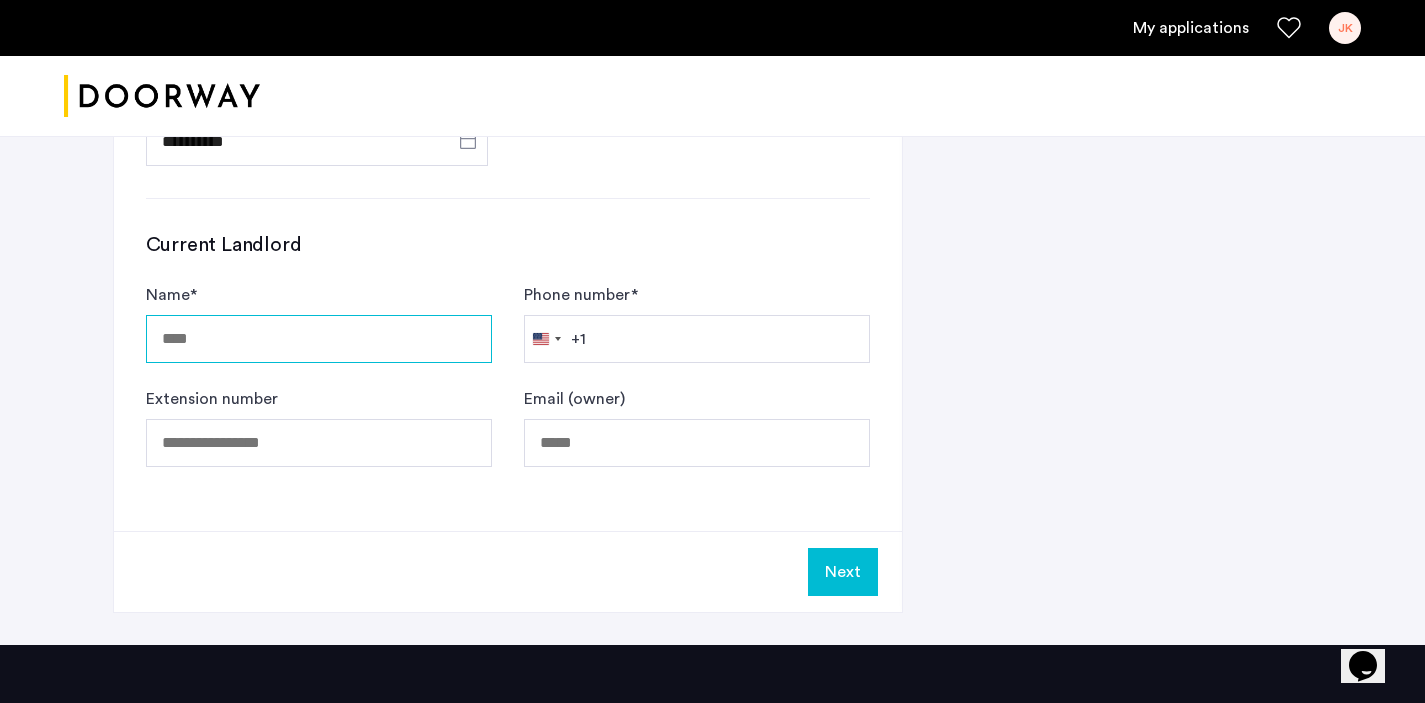 click on "Name  *" at bounding box center (319, 339) 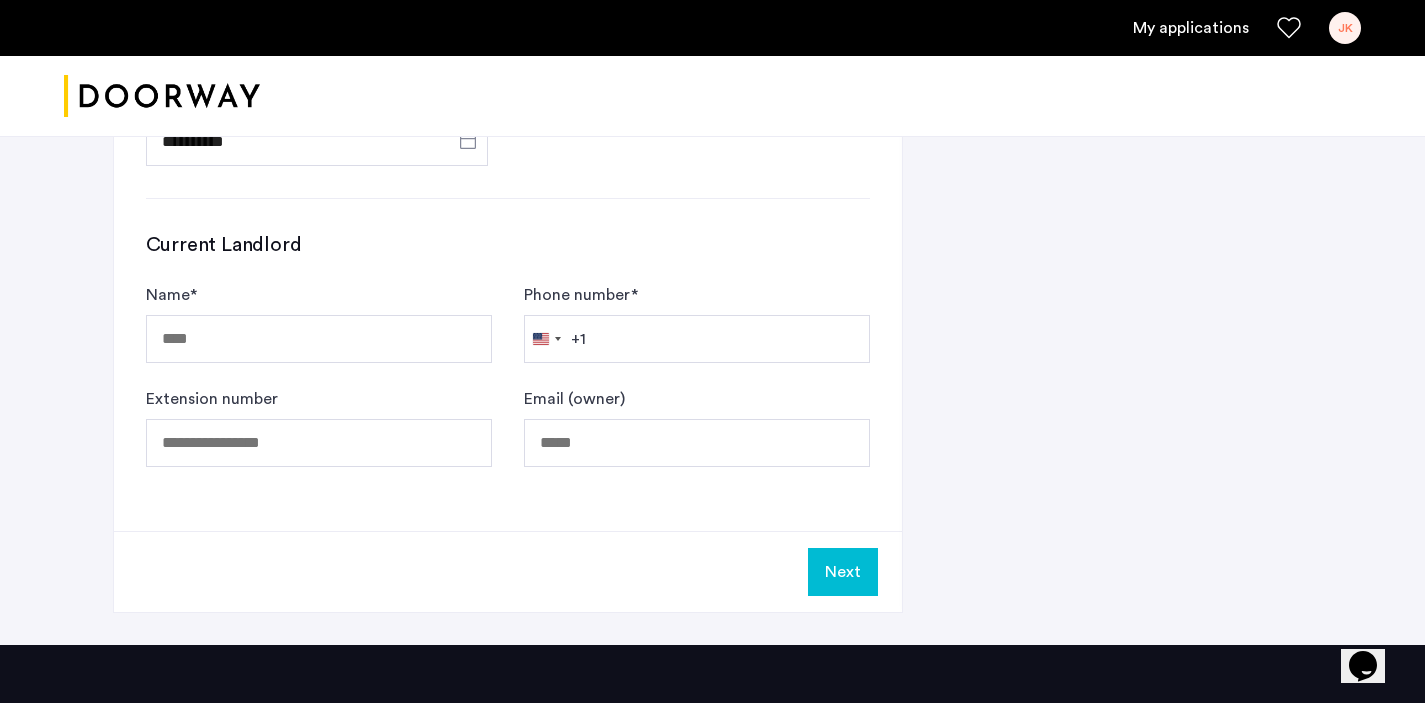 click on "Current Landlord Name  * Phone number  *  United States +1 +1 244 results found Afghanistan +93 Åland Islands +358 Albania +355 Algeria +213 American Samoa +1 Andorra +376 Angola +244 Anguilla +1 Antigua & Barbuda +1 Argentina +54 Armenia +374 Aruba +297 Ascension Island +247 Australia +61 Austria +43 Azerbaijan +994 Bahamas +1 Bahrain +973 Bangladesh +880 Barbados +1 Belarus +375 Belgium +32 Belize +501 Benin +229 Bermuda +1 Bhutan +975 Bolivia +591 Bosnia & Herzegovina +387 Botswana +267 Brazil +55 British Indian Ocean Territory +246 British Virgin Islands +1 Brunei +673 Bulgaria +359 Burkina Faso +226 Burundi +257 Cambodia +855 Cameroon +237 Canada +1 Cape Verde +238 Caribbean Netherlands +599 Cayman Islands +1 Central African Republic +236 Chad +235 Chile +56 China +86 Christmas Island +61 Cocos (Keeling) Islands +61 Colombia +57 Comoros +269 Congo - Brazzaville +242 Congo - Kinshasa +243 Cook Islands +682 Costa Rica +506 Côte d’Ivoire +225 Croatia +385 Cuba +53 Curaçao +599 Cyprus +357 Czechia +420" 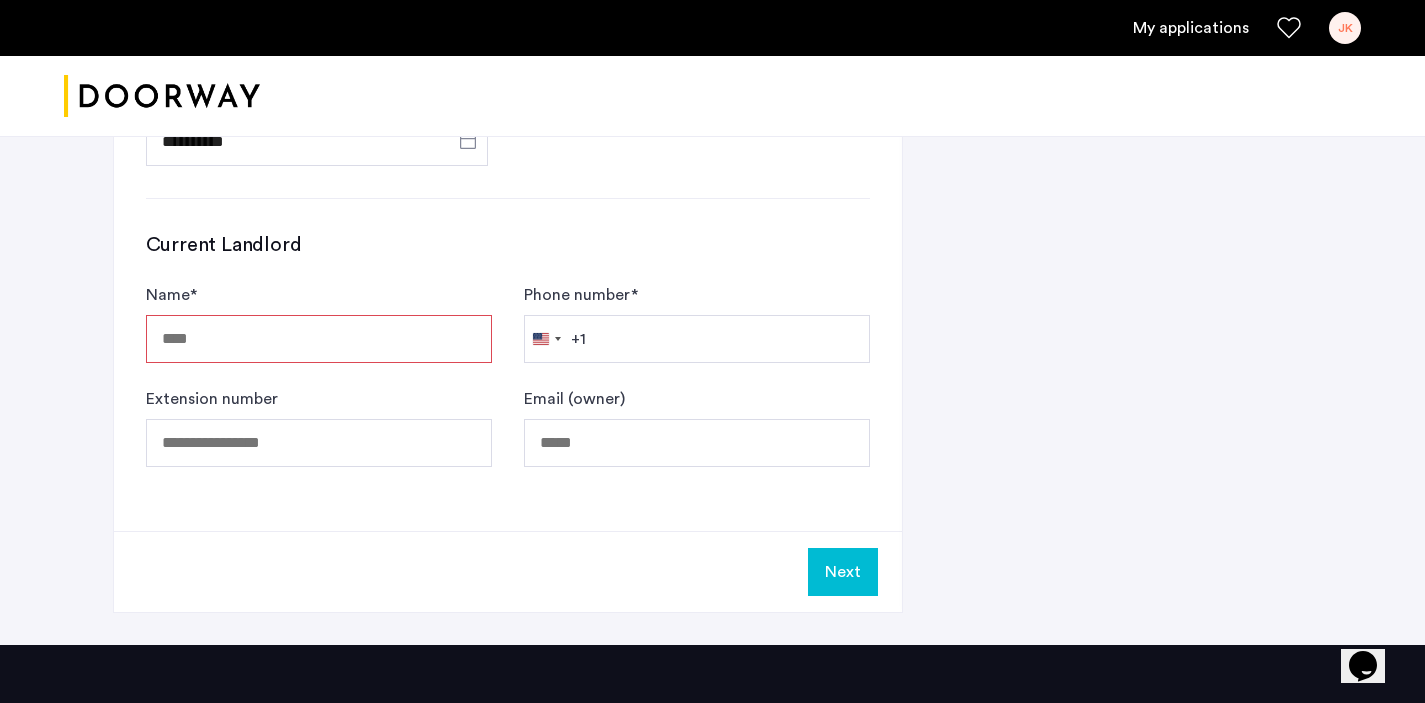 click on "Name  *" at bounding box center (319, 339) 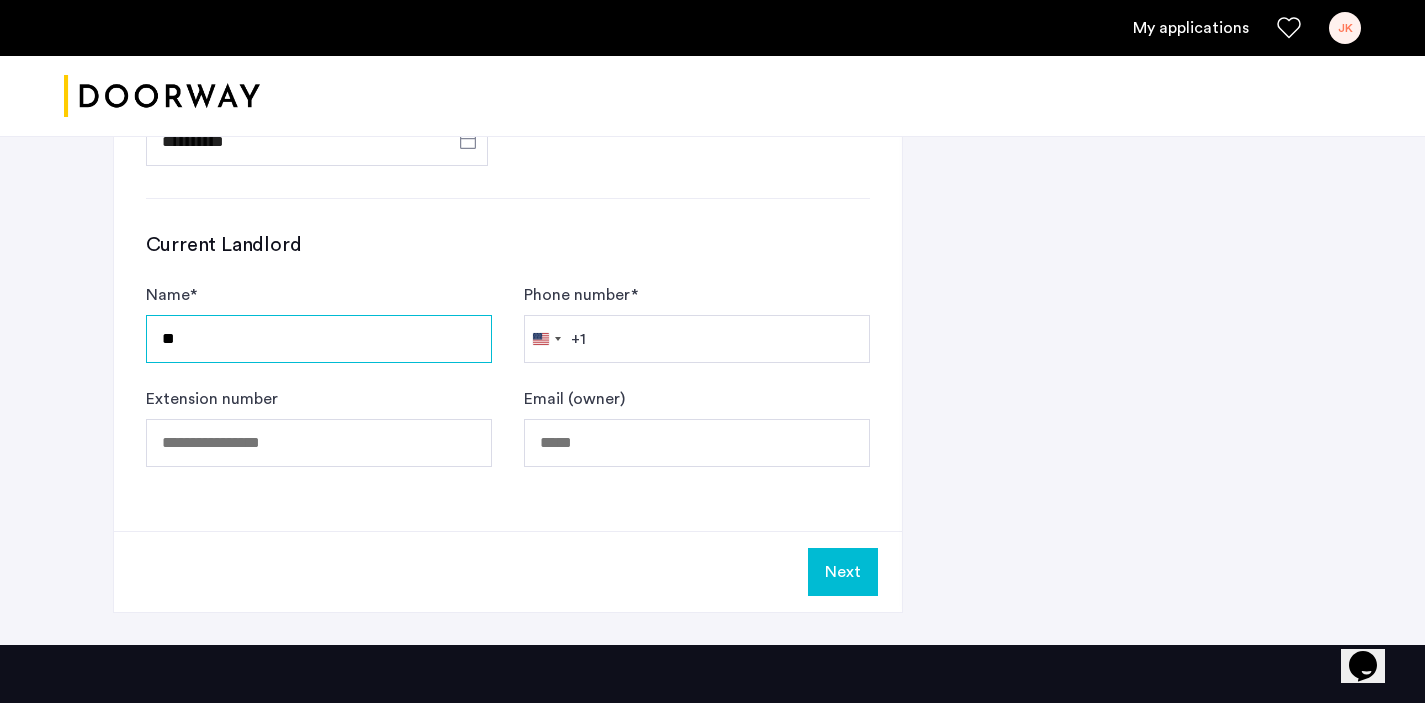 type on "*" 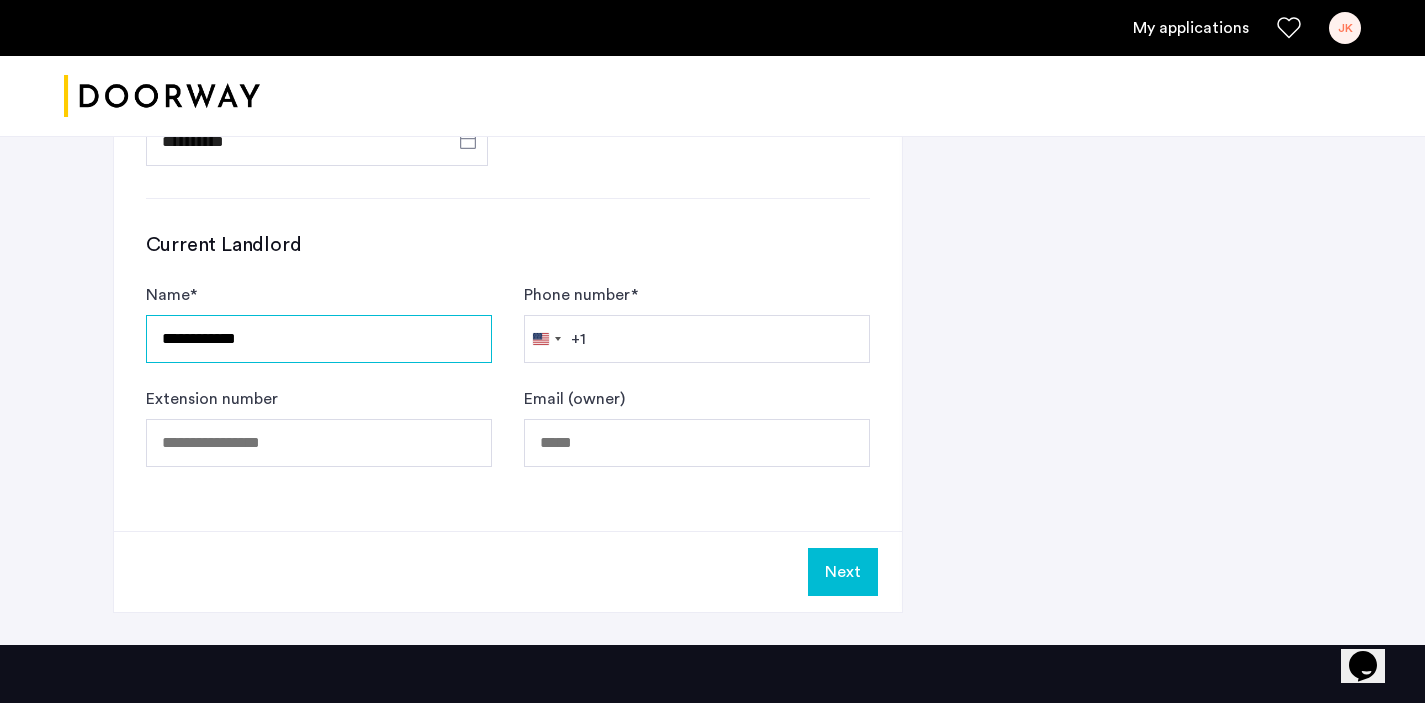 type on "**********" 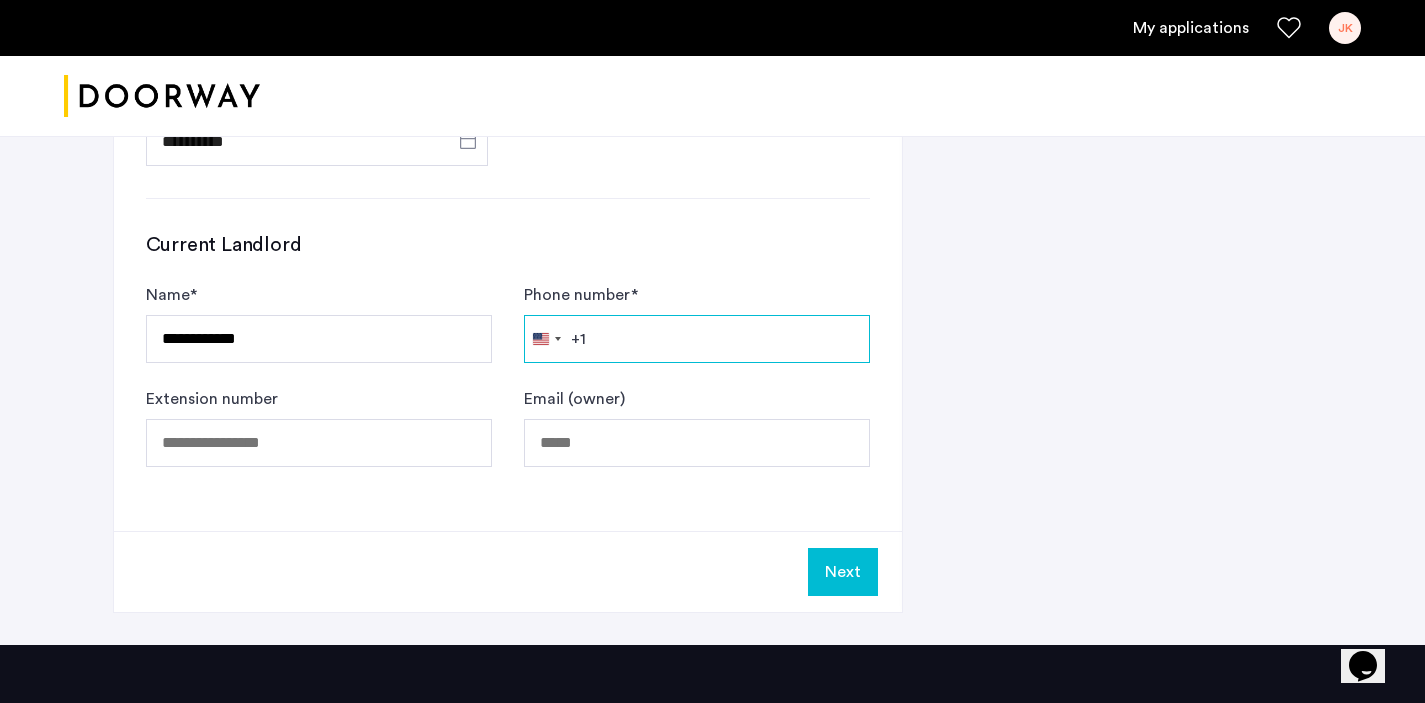 click on "Phone number  *" at bounding box center [697, 339] 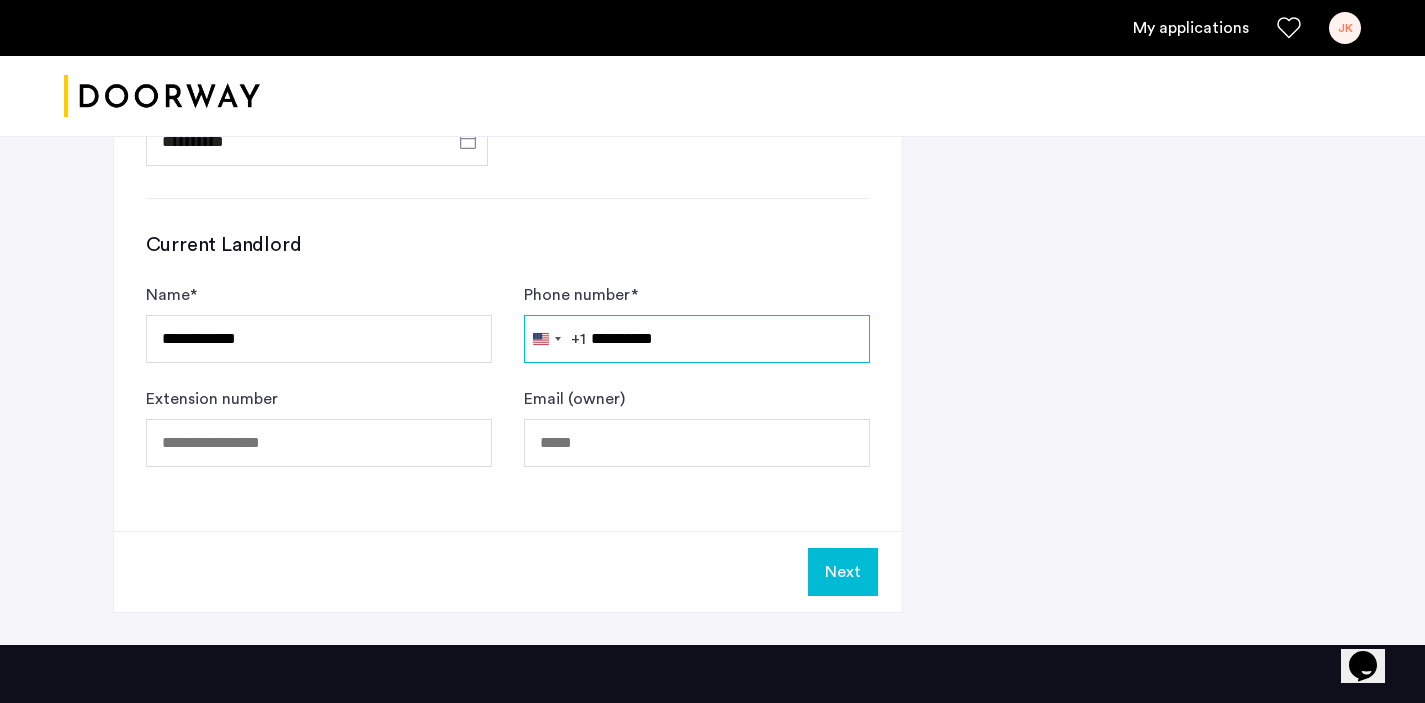 type on "**********" 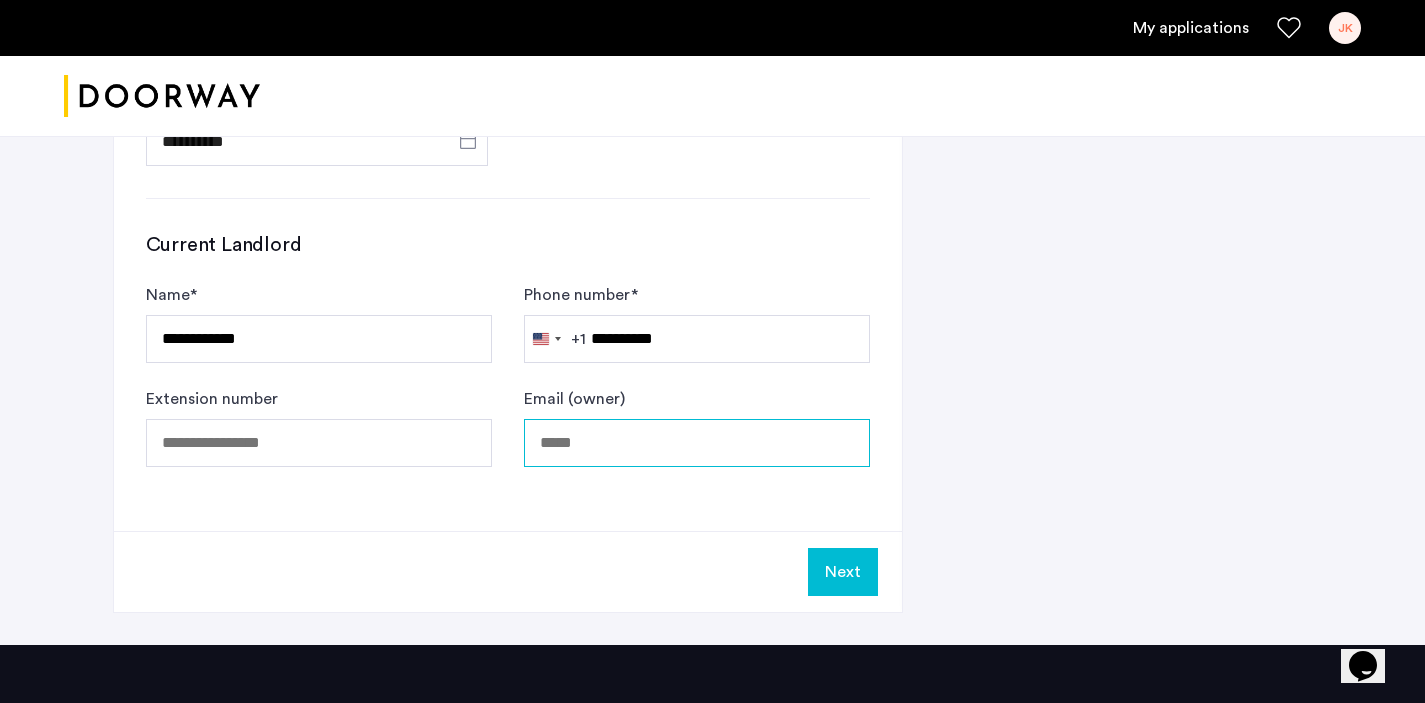 click on "Email (owner)" at bounding box center [697, 443] 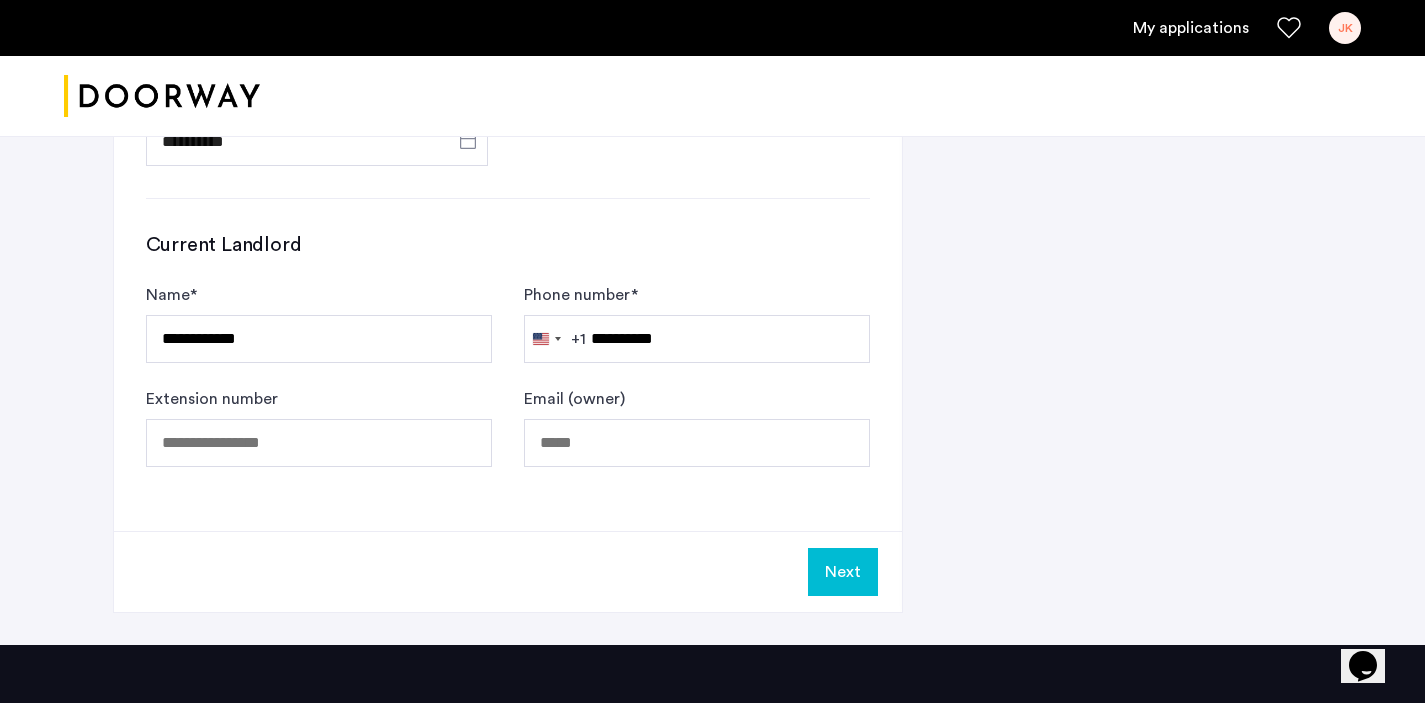 click on "Next" 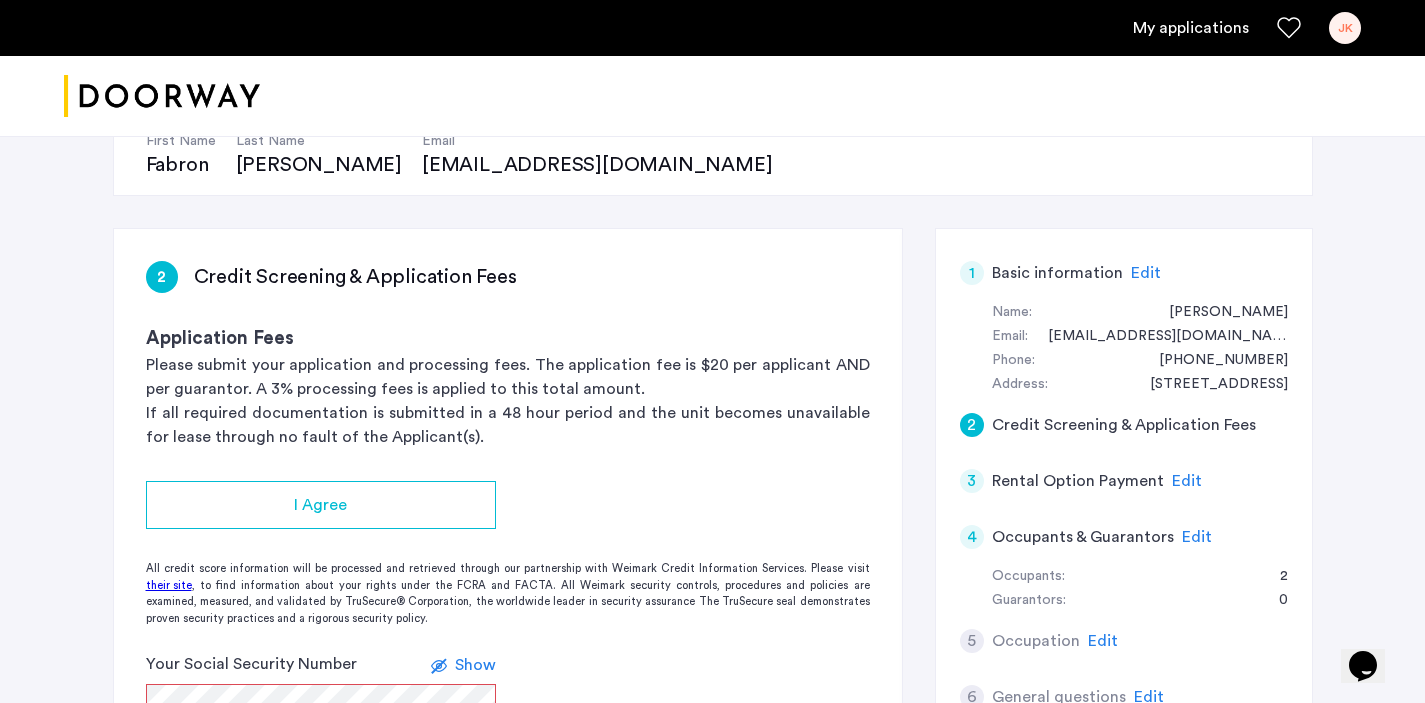 scroll, scrollTop: 392, scrollLeft: 0, axis: vertical 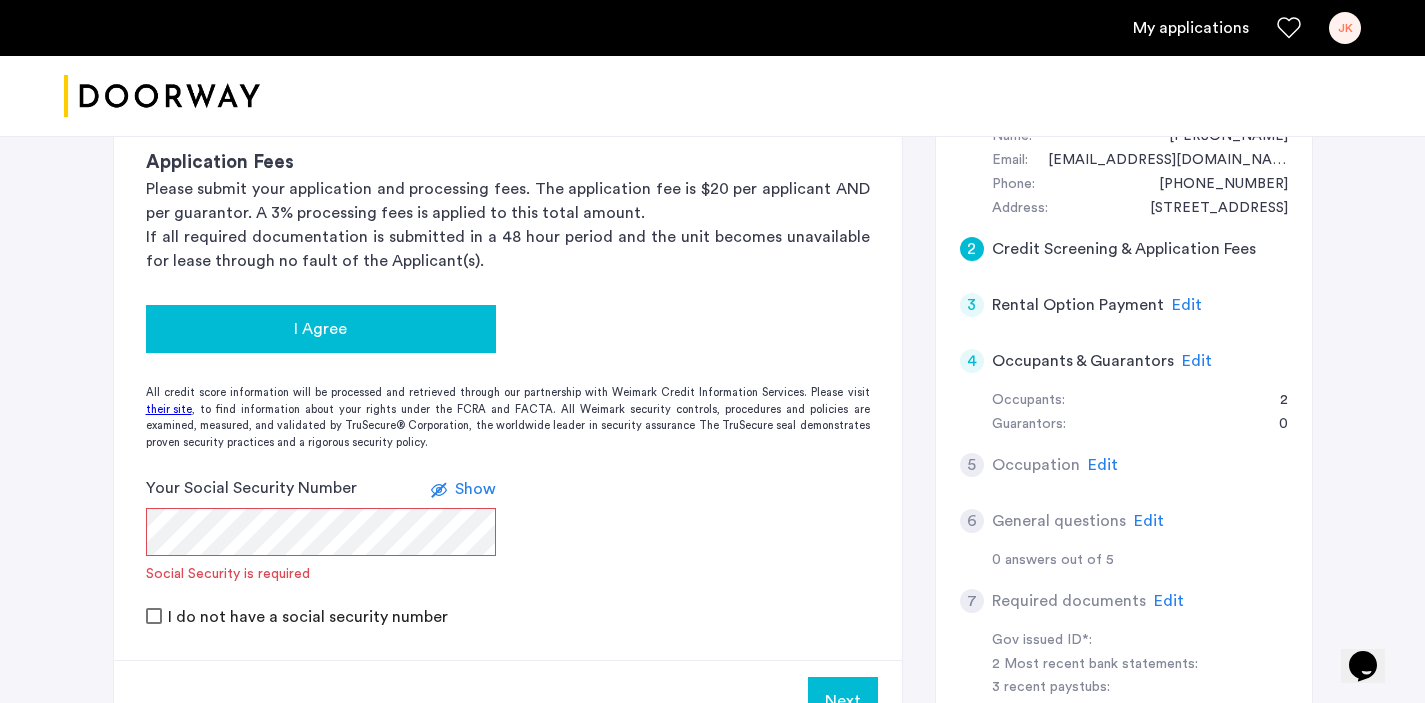 click on "I Agree" 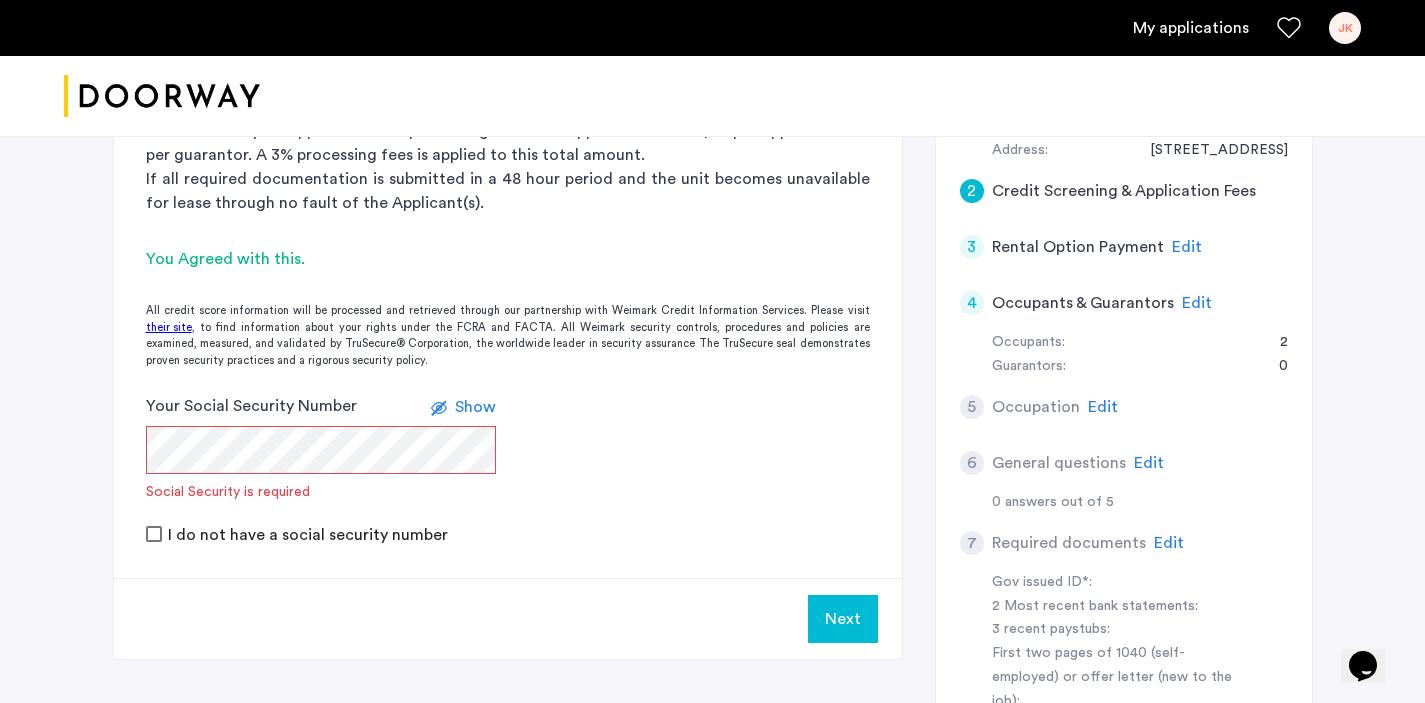 scroll, scrollTop: 554, scrollLeft: 0, axis: vertical 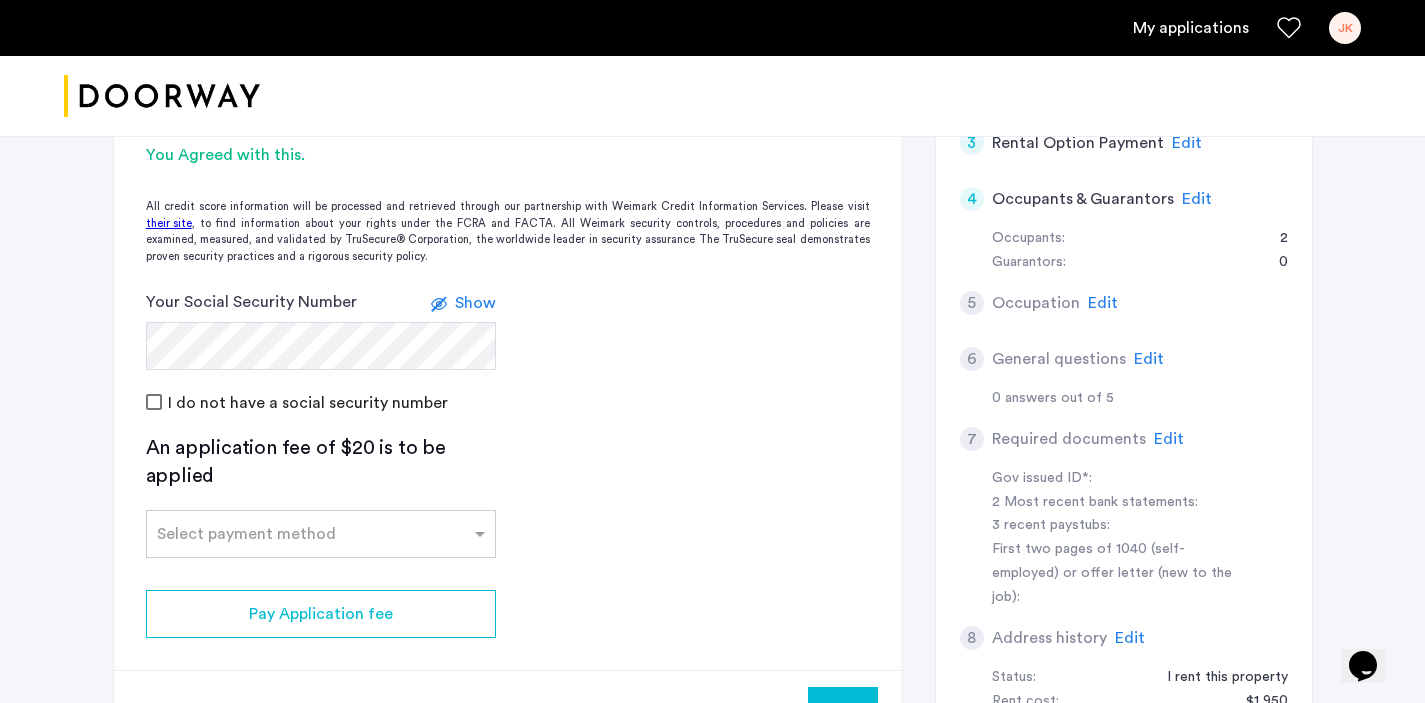 click on "2 Credit Screening & Application Fees Application Fees Please submit your application and processing fees. The application fee is $20 per applicant AND per guarantor. A 3% processing fees is applied to this total amount. If all required documentation is submitted in a 48 hour period and the unit becomes unavailable for lease through no fault of the Applicant(s).  You Agreed with this.  All credit score information will be processed and retrieved through our partnership with Weimark Credit Information Services. Please visit  their site , to find information about your rights under the FCRA and FACTA. All Weimark security controls, procedures and policies are examined, measured, and validated by TruSecure® Corporation, the worldwide leader in security assurance The TruSecure seal demonstrates proven security practices and a rigorous security policy. Your Social Security Number Show I do not have a social security number An application fee of $20 is to be applied Select payment method Pay Application fee Next" 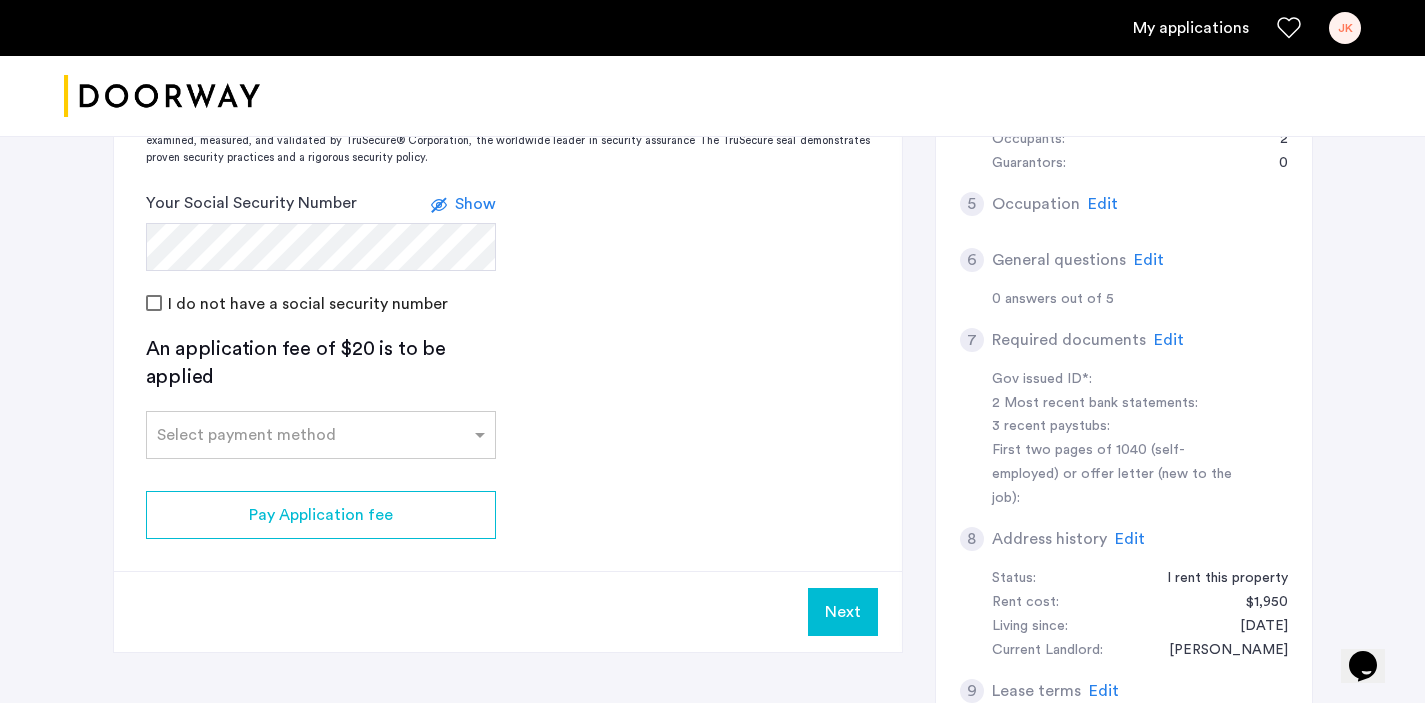 scroll, scrollTop: 671, scrollLeft: 0, axis: vertical 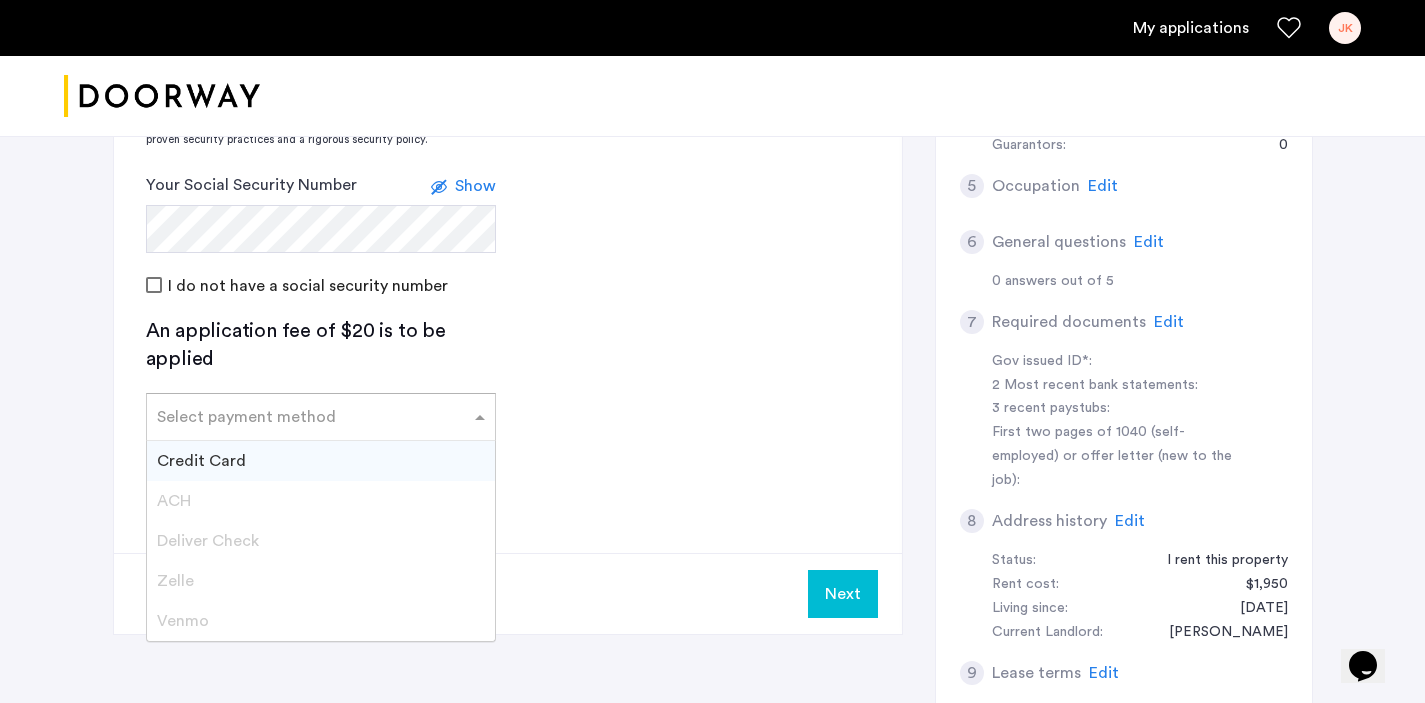 click on "Select payment method" 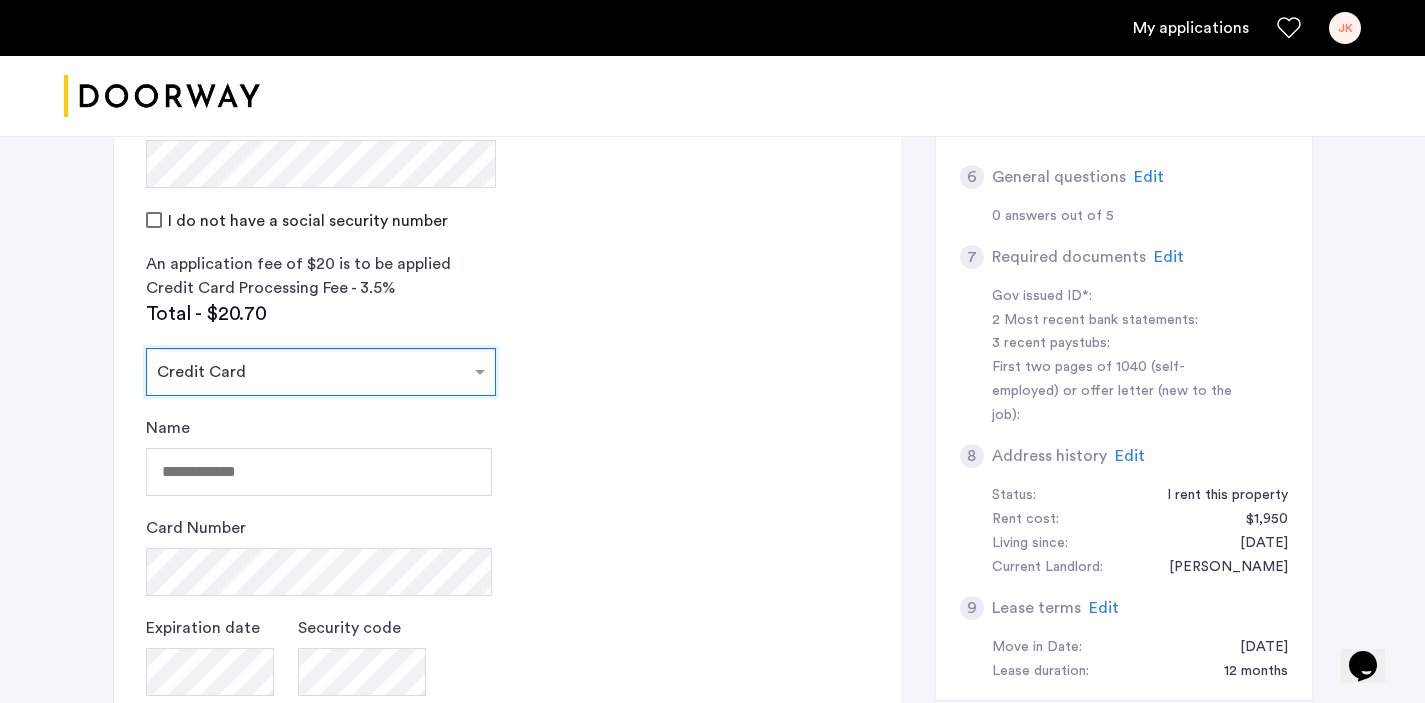 scroll, scrollTop: 736, scrollLeft: 0, axis: vertical 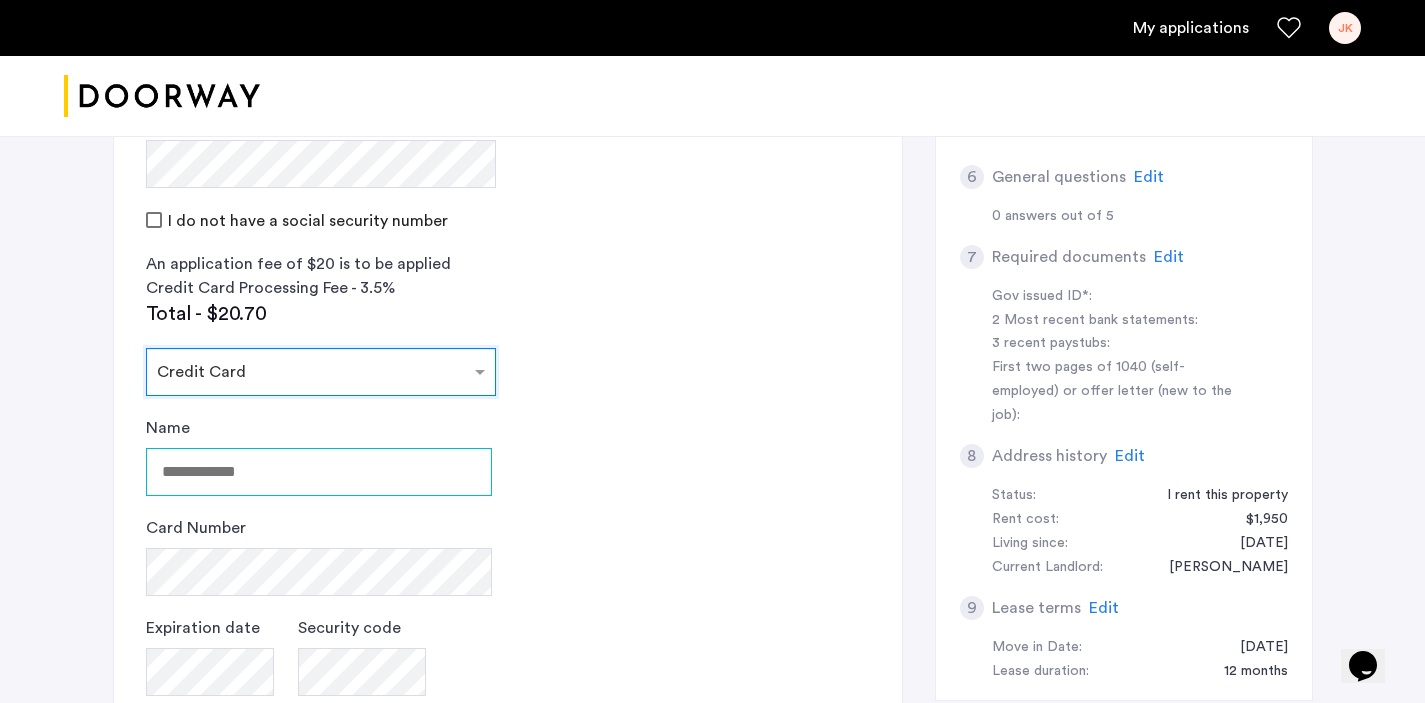 click on "Name" at bounding box center [319, 472] 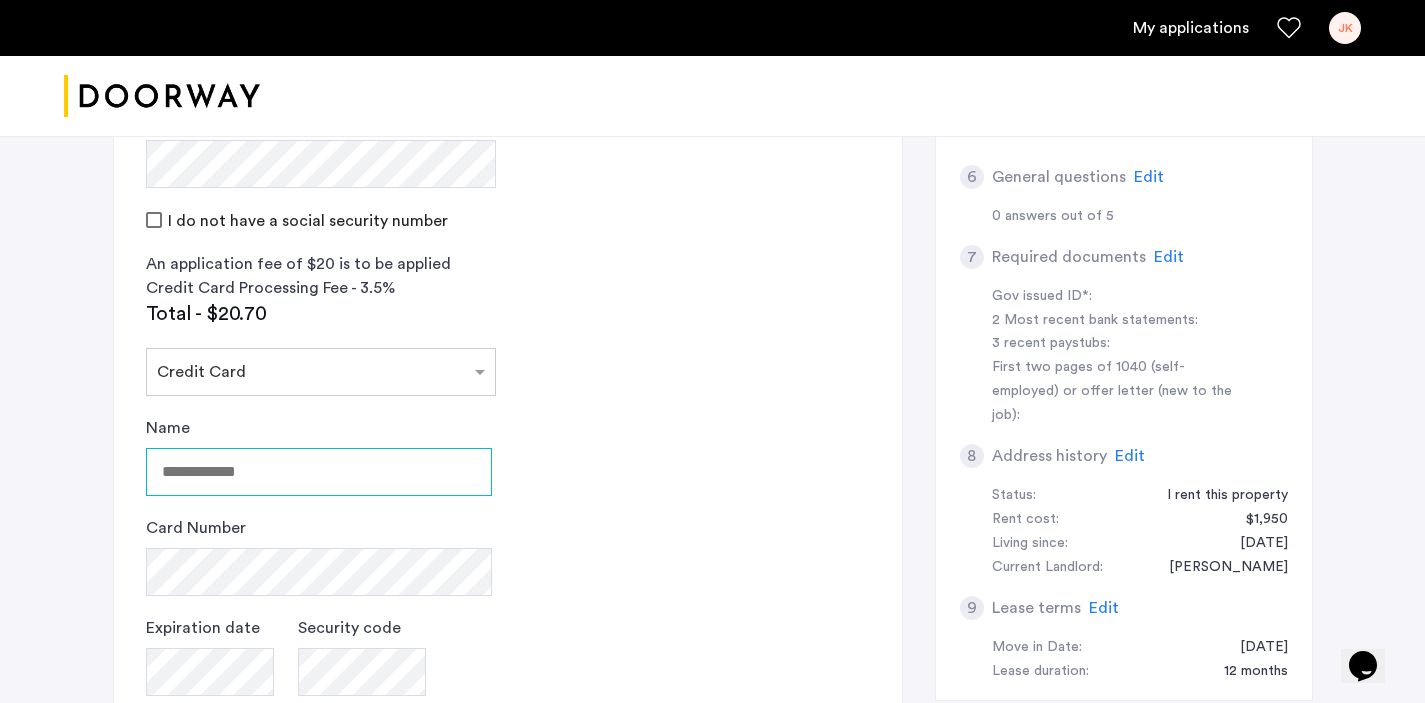 type on "**********" 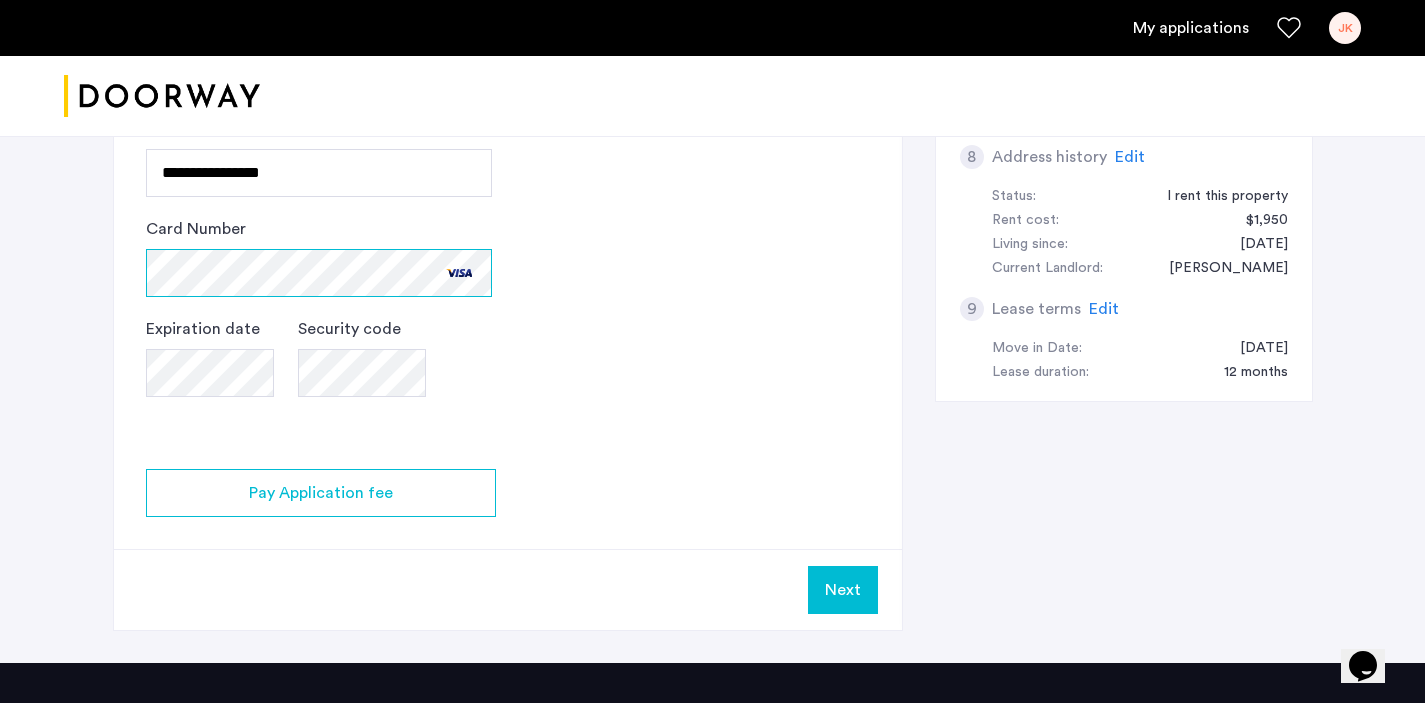 scroll, scrollTop: 1075, scrollLeft: 0, axis: vertical 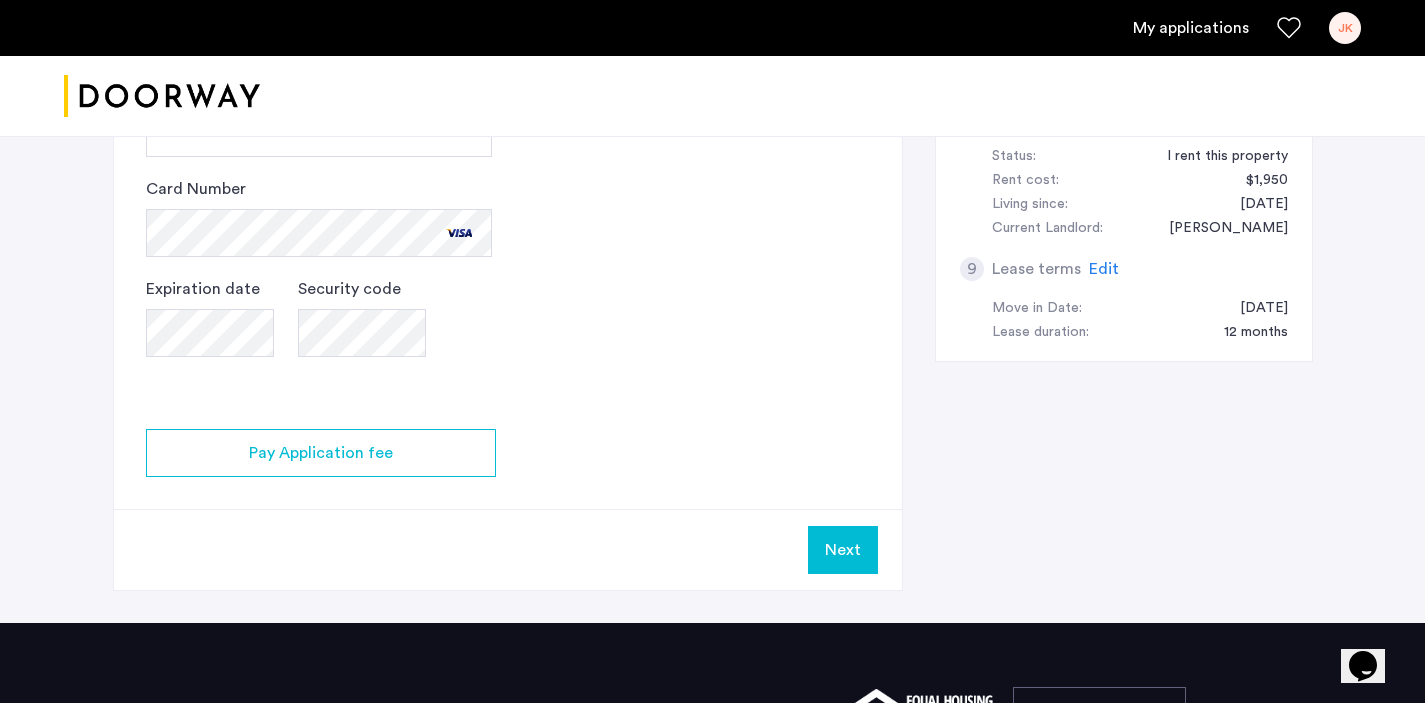 click on "Next" at bounding box center [843, 550] 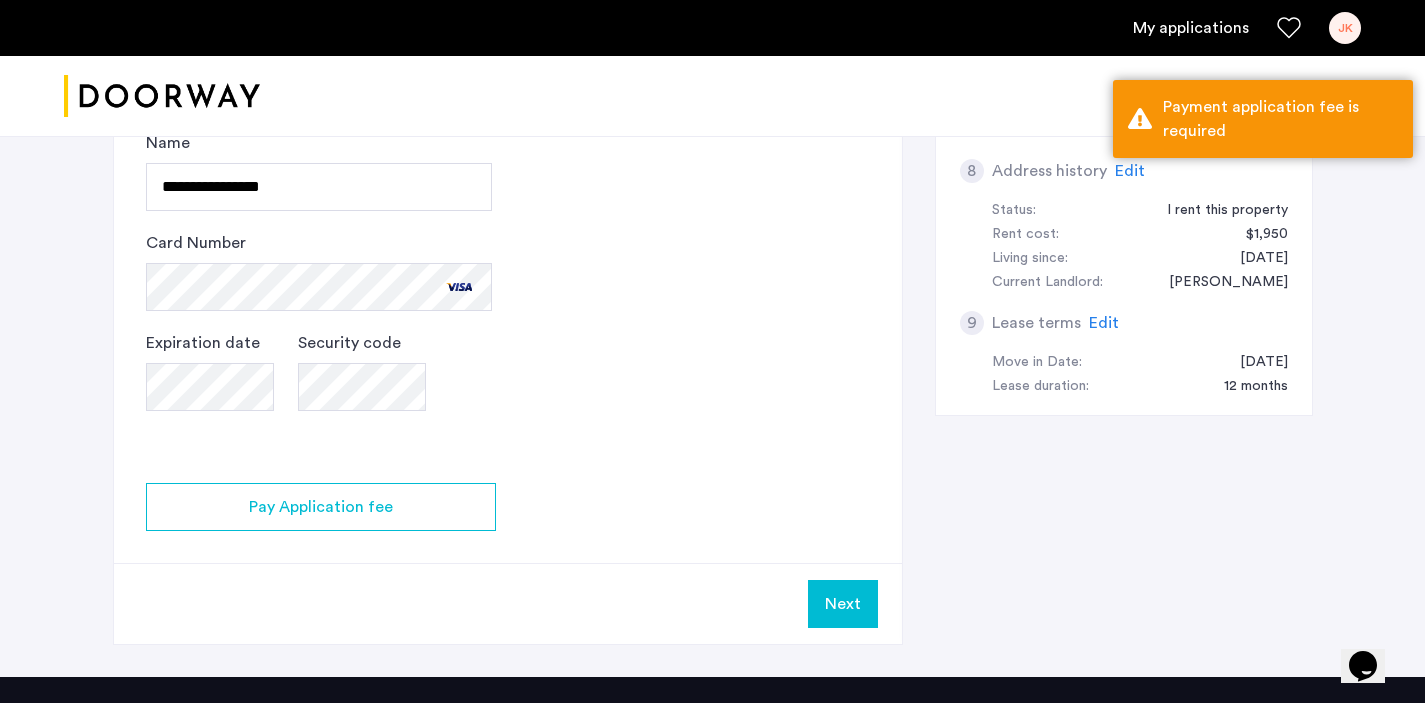 scroll, scrollTop: 1001, scrollLeft: 0, axis: vertical 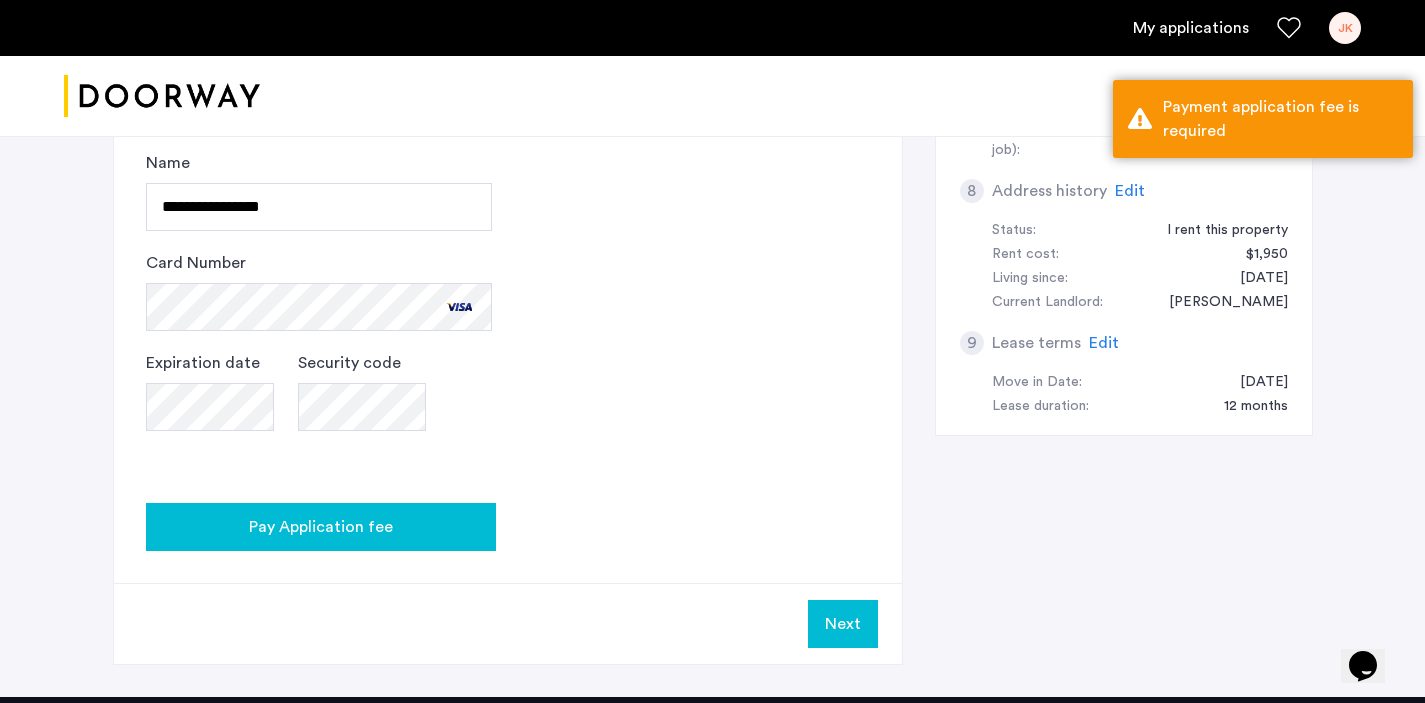 click on "Pay Application fee" 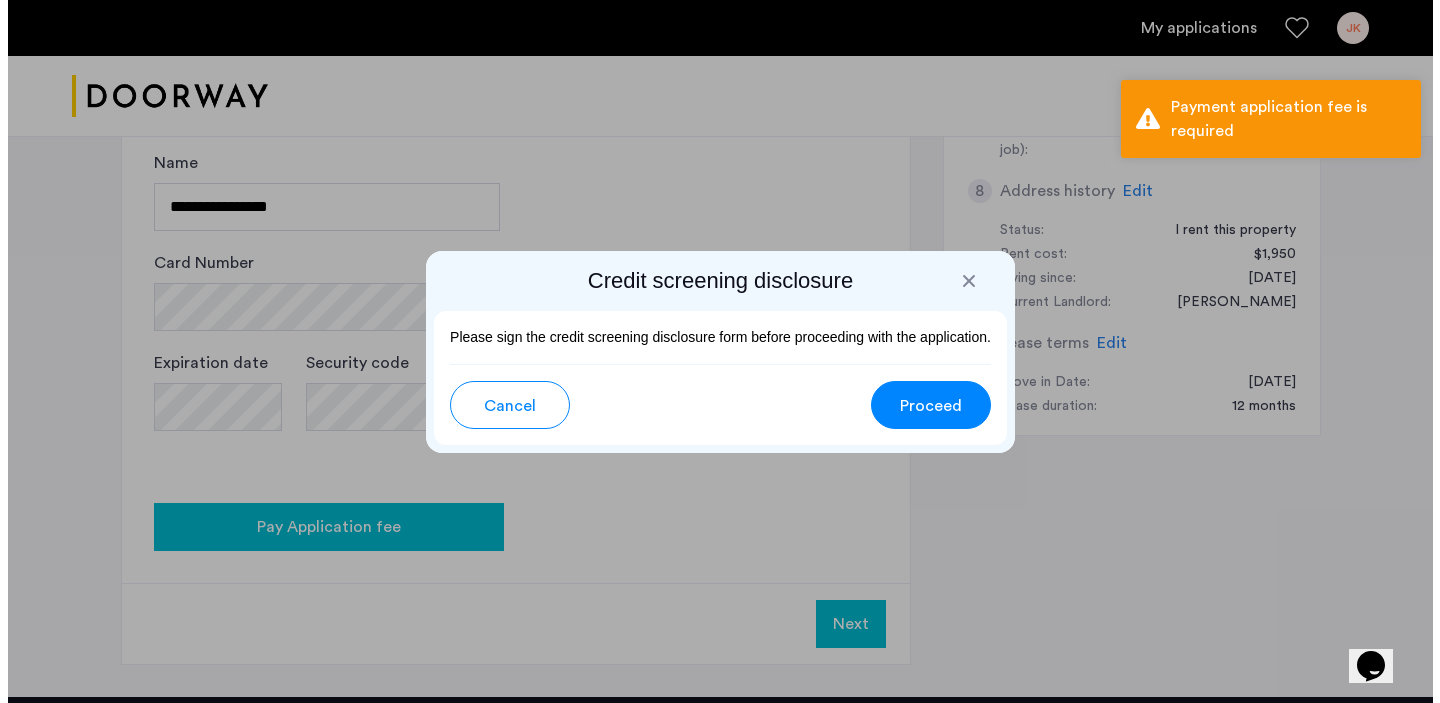 scroll, scrollTop: 0, scrollLeft: 0, axis: both 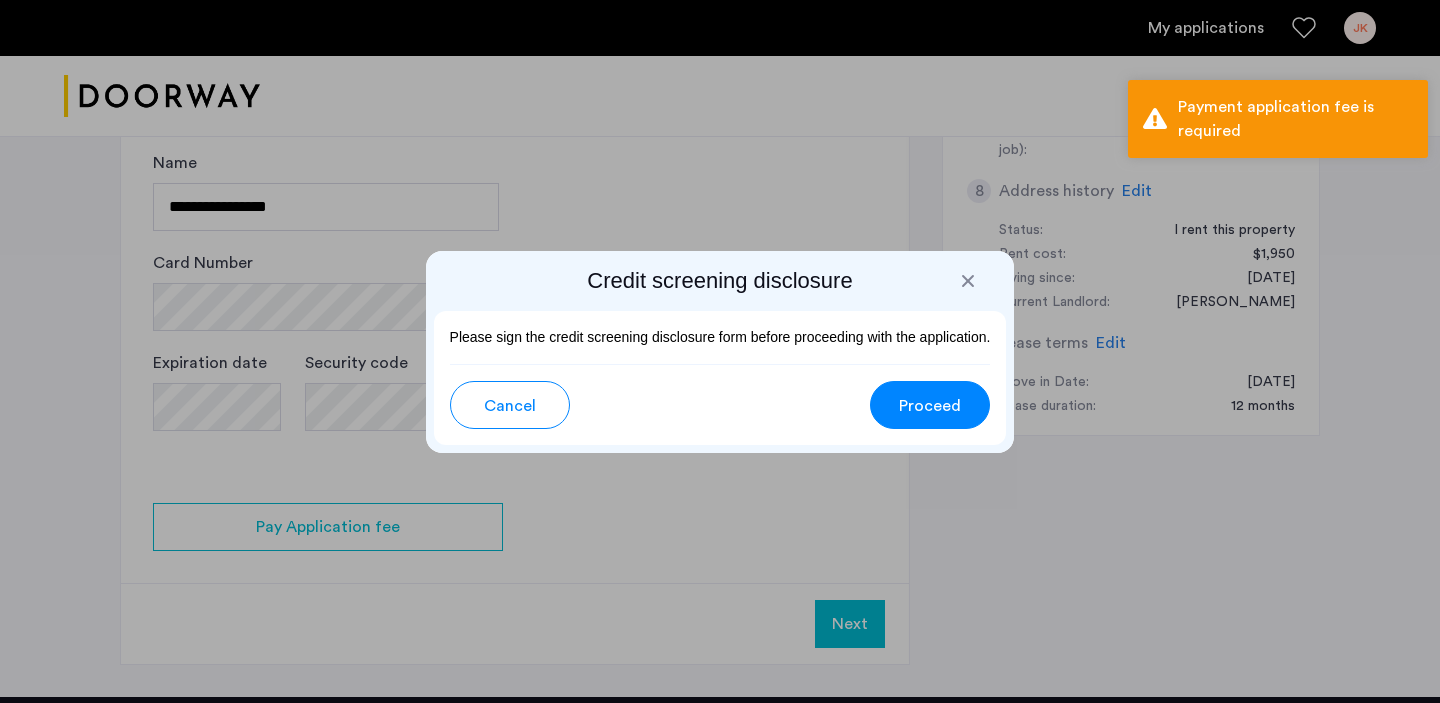 click on "Proceed" at bounding box center (930, 406) 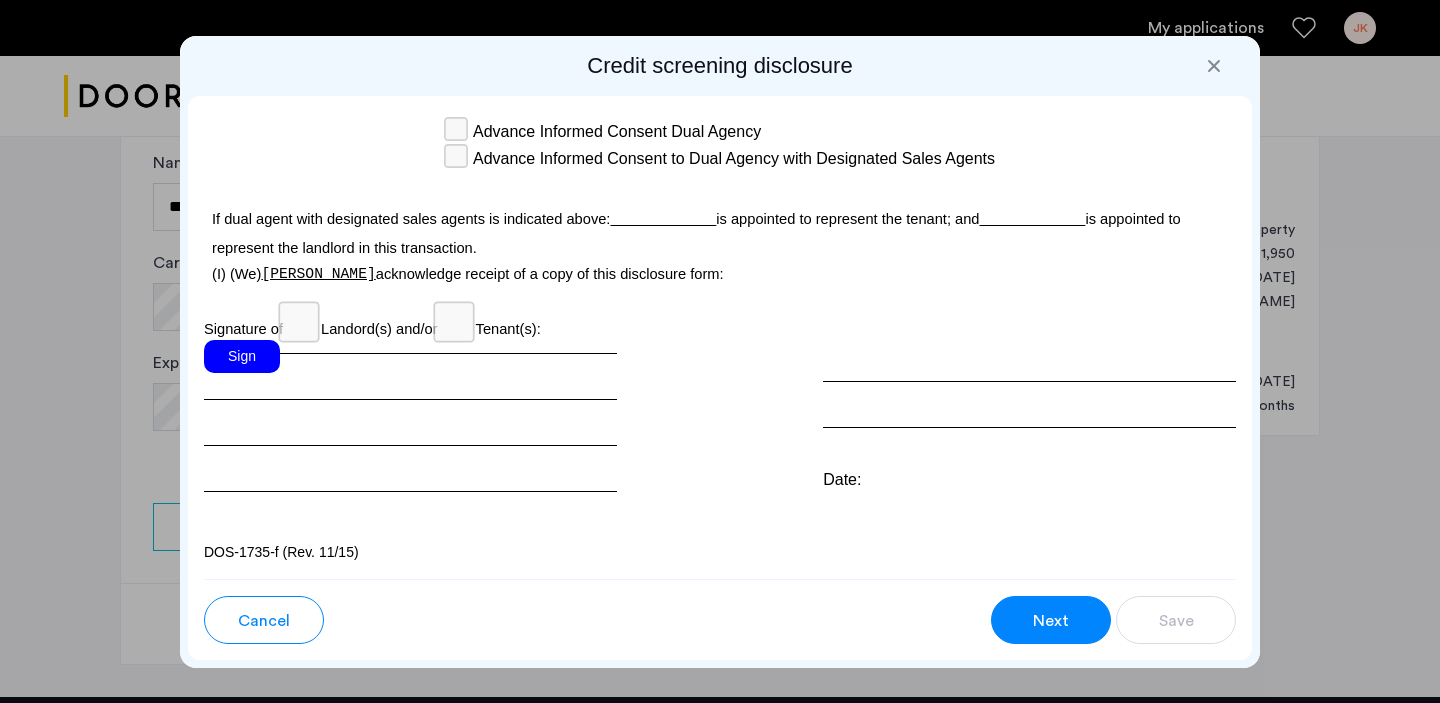 scroll, scrollTop: 6040, scrollLeft: 0, axis: vertical 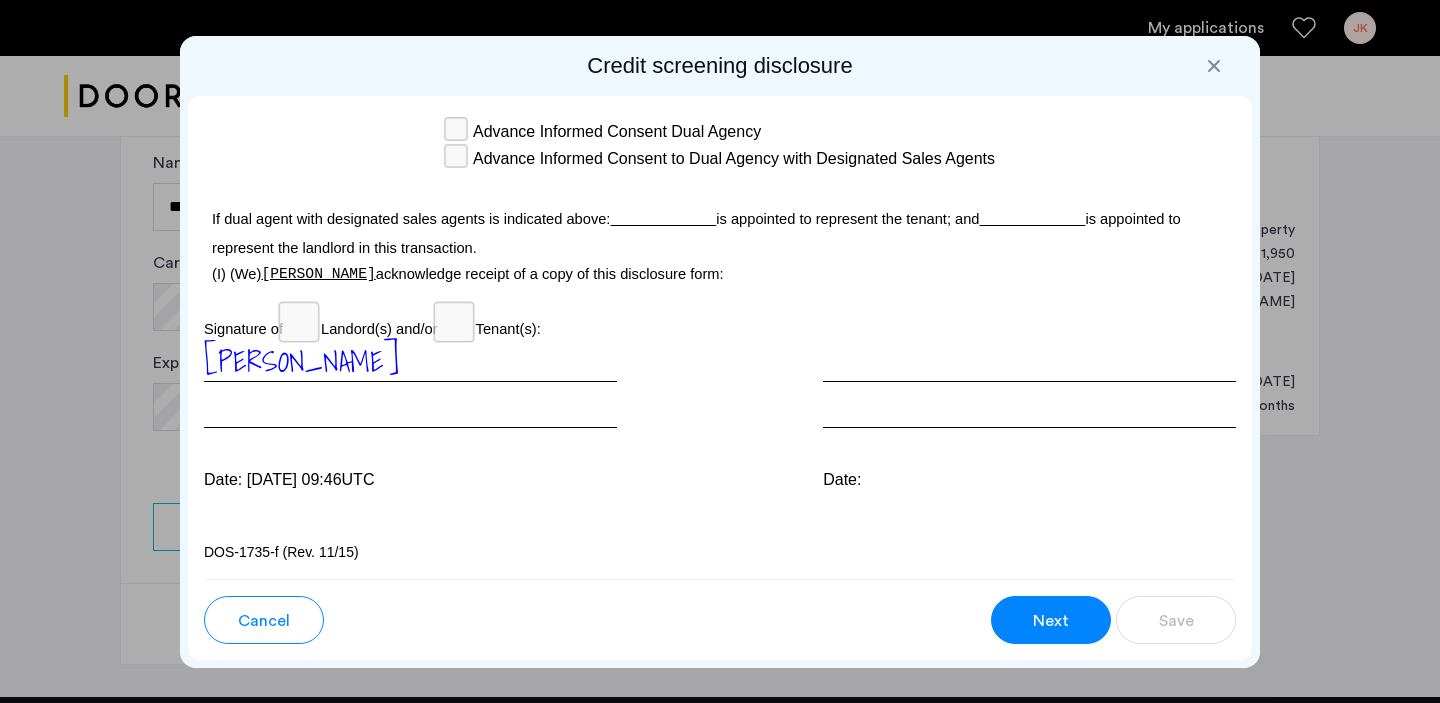 click on "Next" at bounding box center (1051, 621) 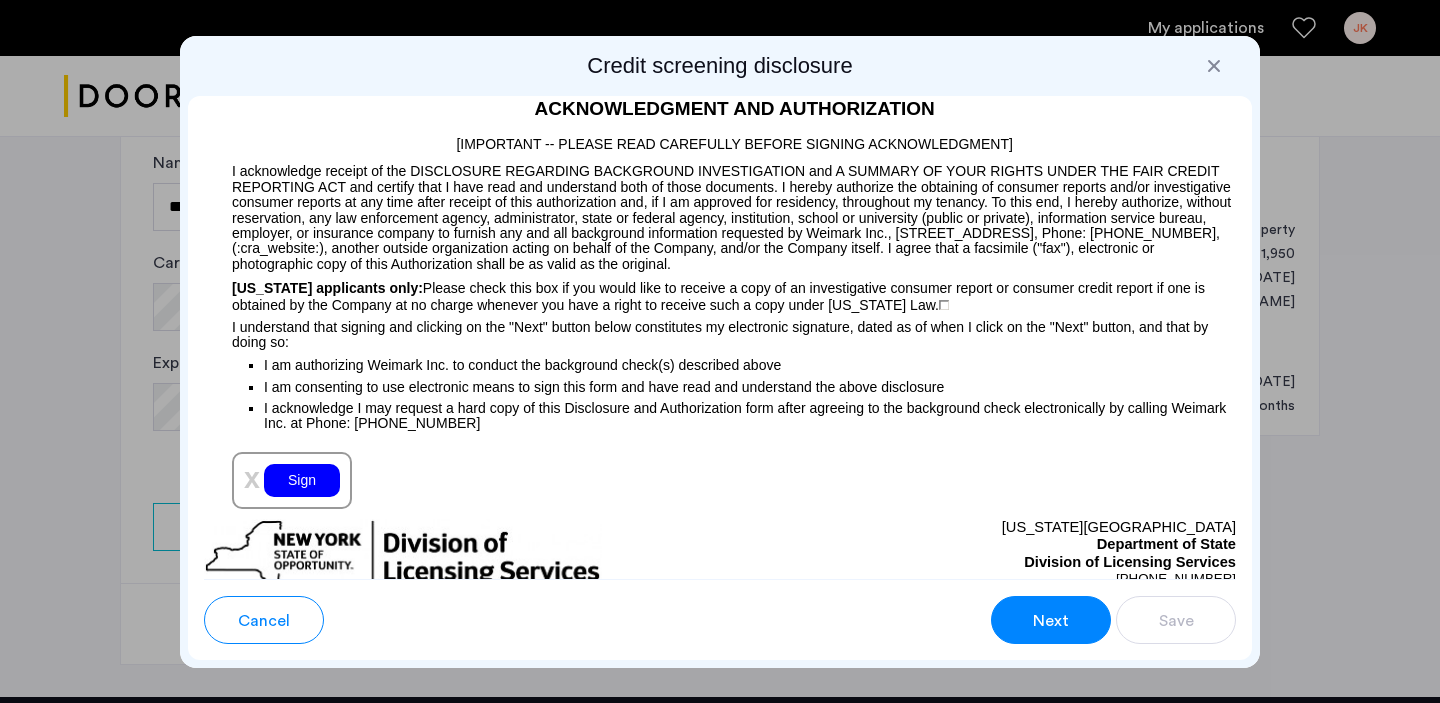 scroll, scrollTop: 1591, scrollLeft: 0, axis: vertical 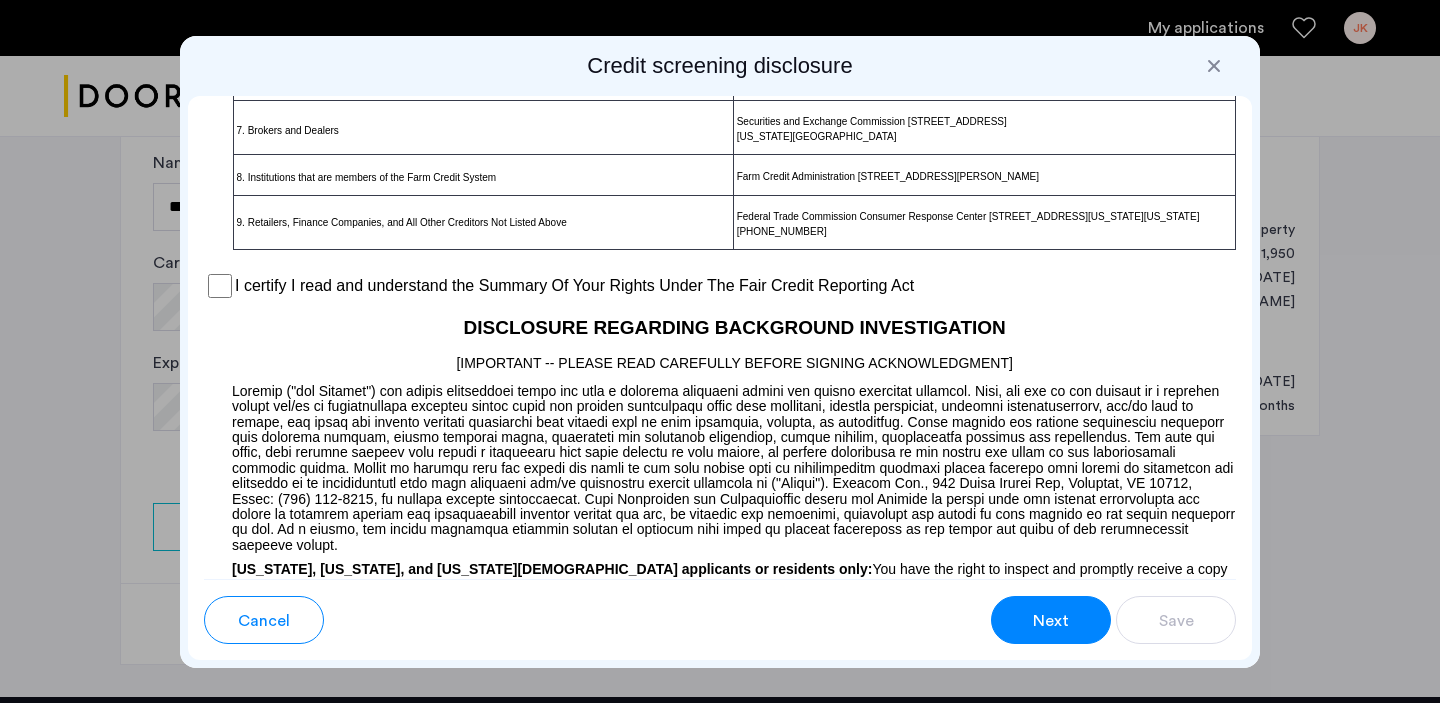 click on "I certify I read and understand the Summary Of Your Rights Under The Fair Credit Reporting Act" at bounding box center (574, 286) 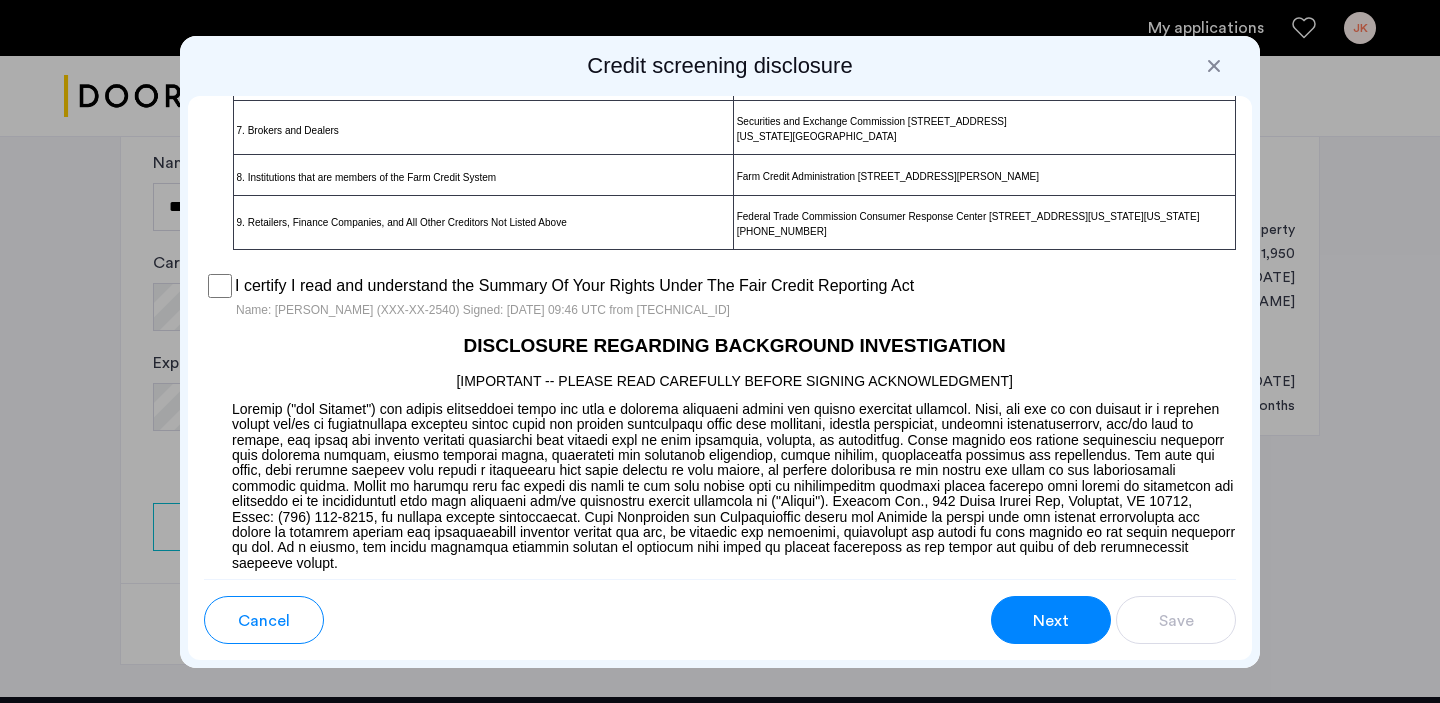 click on "Next" at bounding box center (1051, 620) 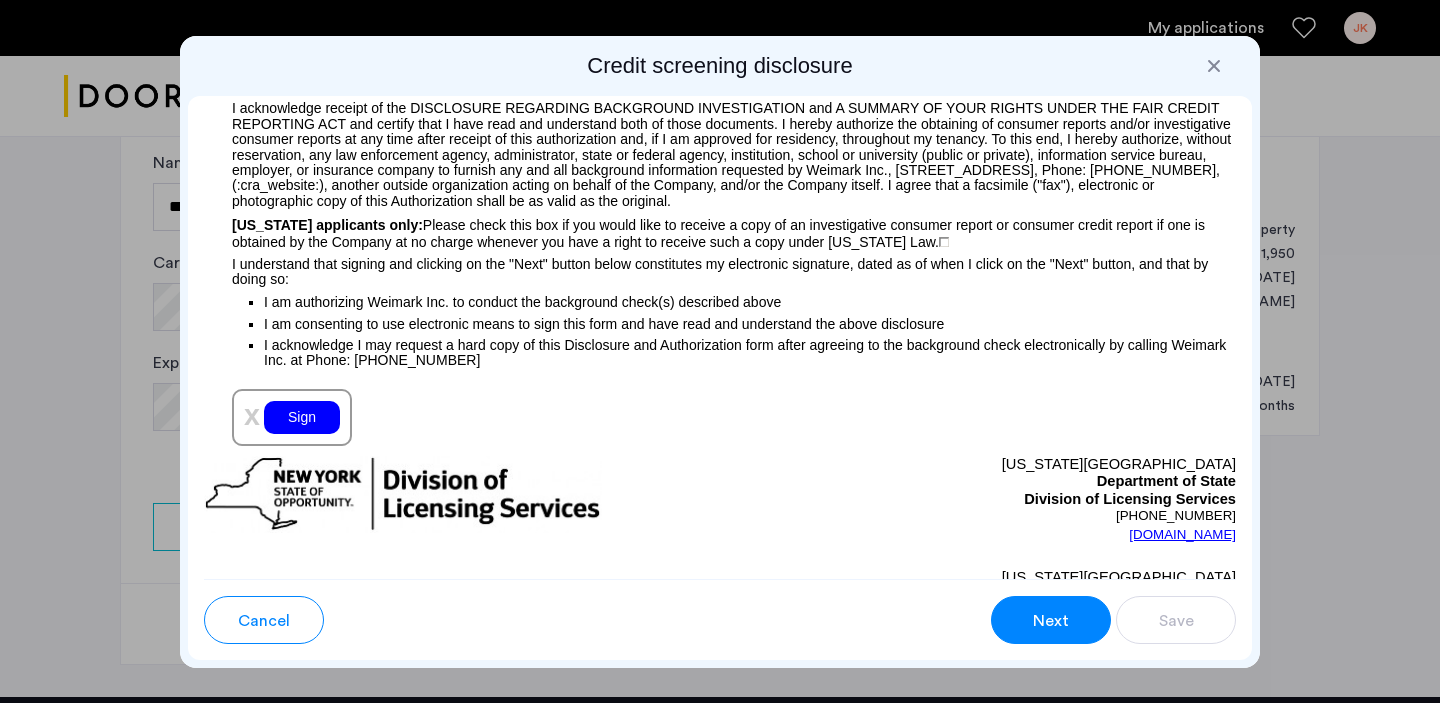 scroll, scrollTop: 2324, scrollLeft: 0, axis: vertical 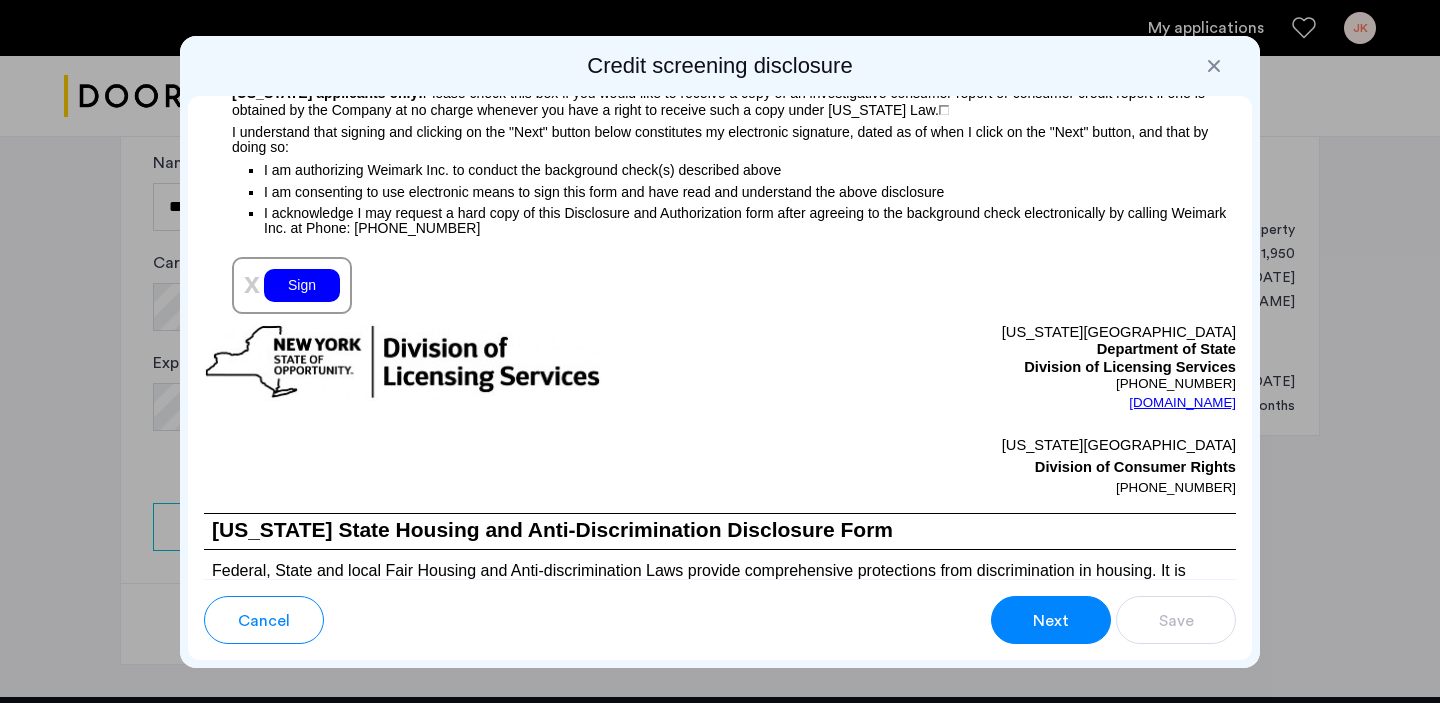 click on "Sign" at bounding box center [302, 285] 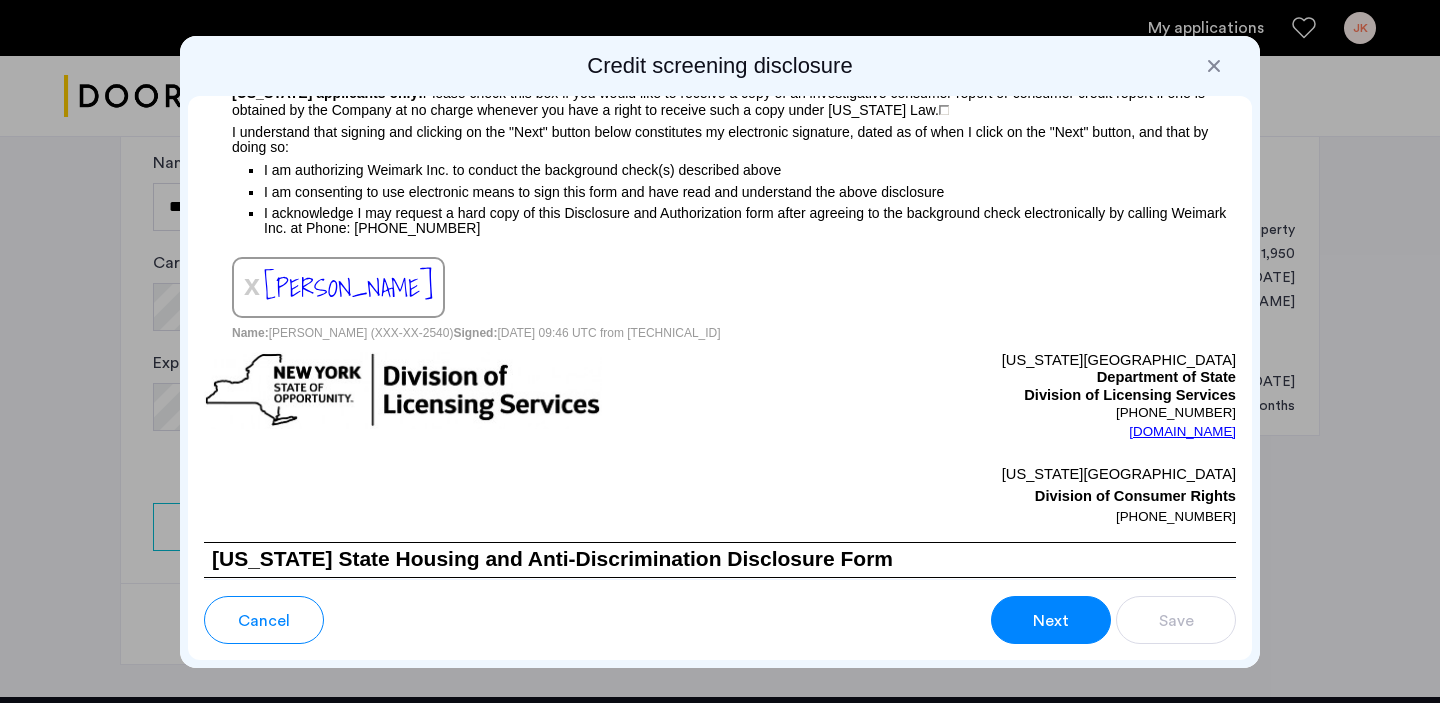 click on "Next" at bounding box center (1051, 620) 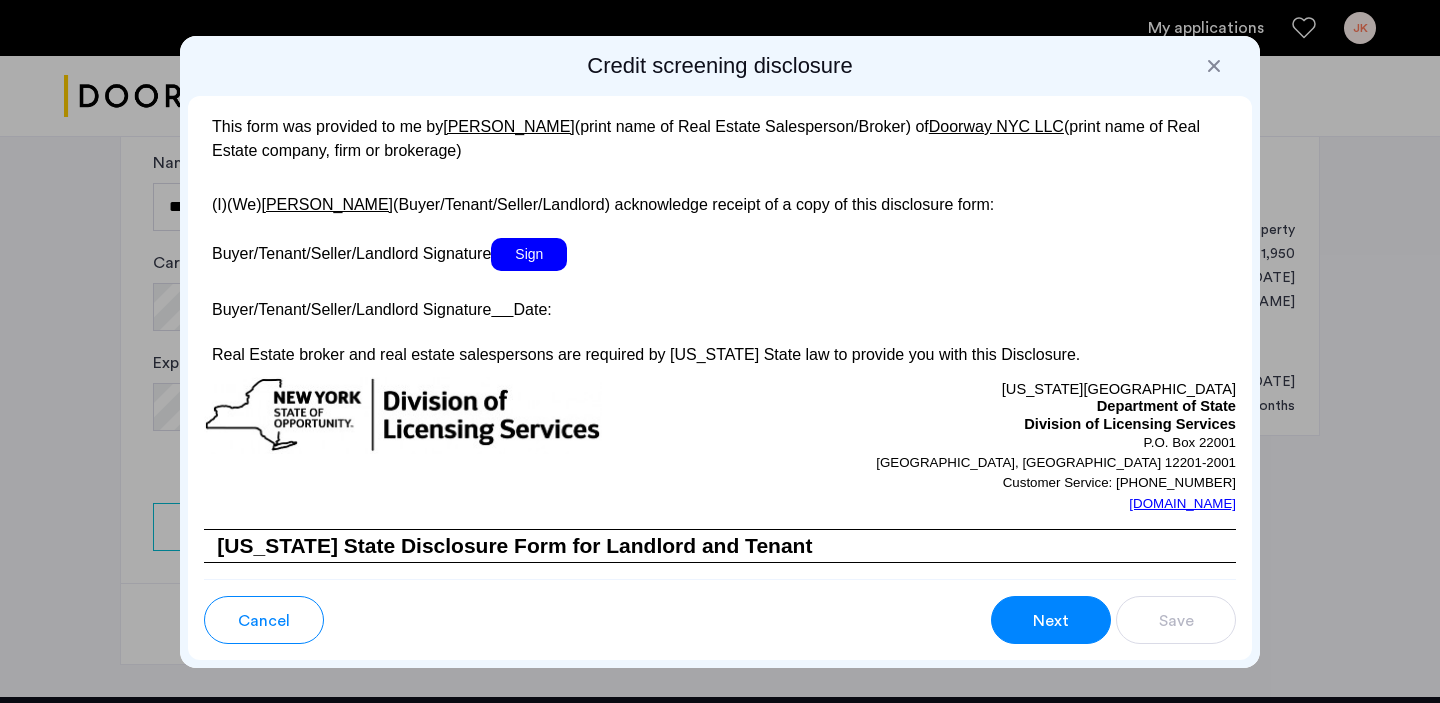 scroll, scrollTop: 3809, scrollLeft: 0, axis: vertical 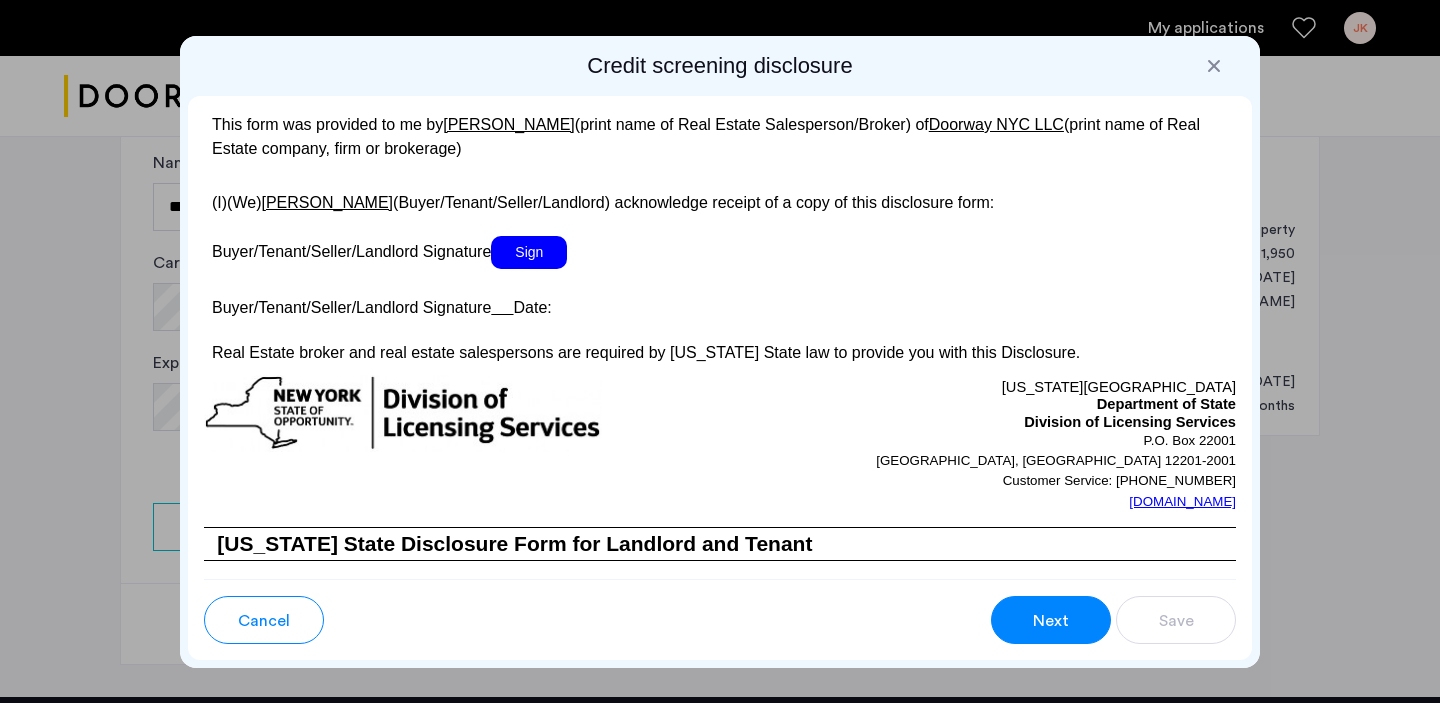 click on "Sign" at bounding box center (529, 252) 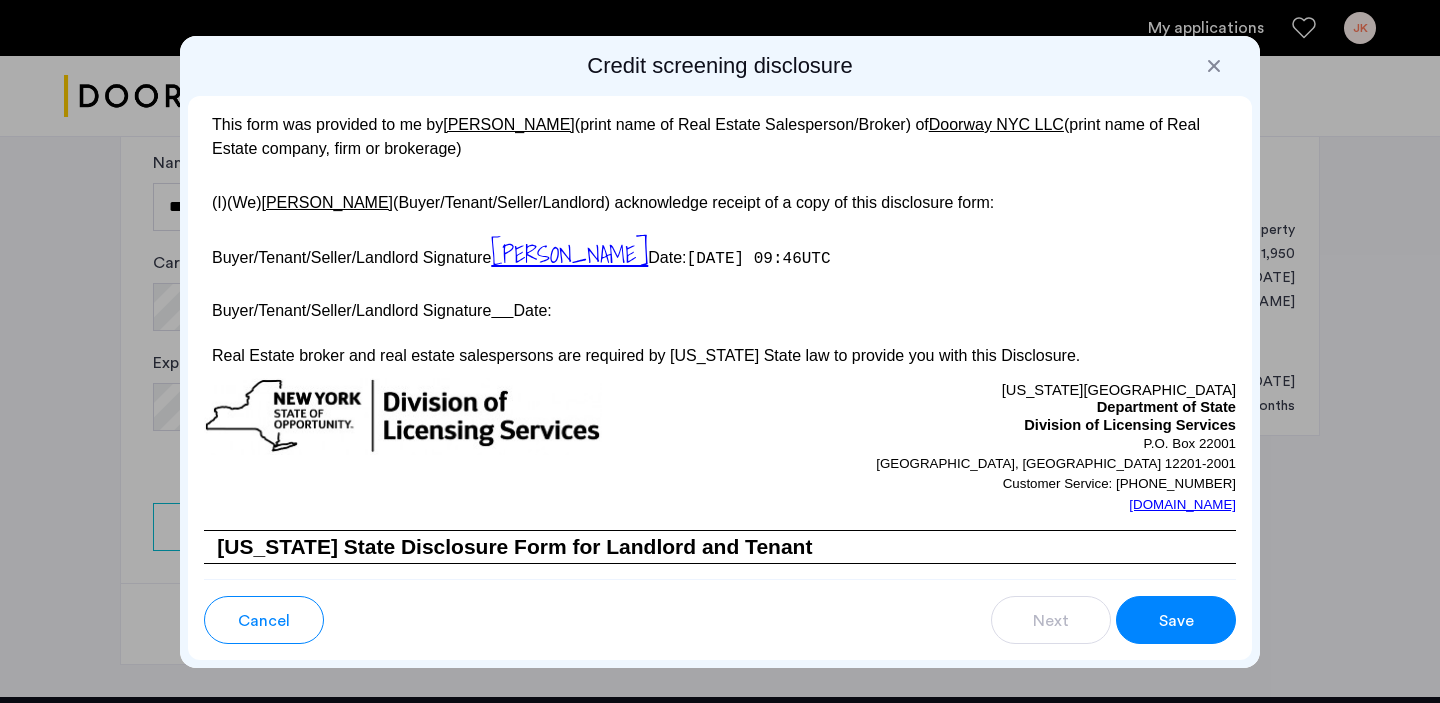 click on "Save" at bounding box center (1176, 621) 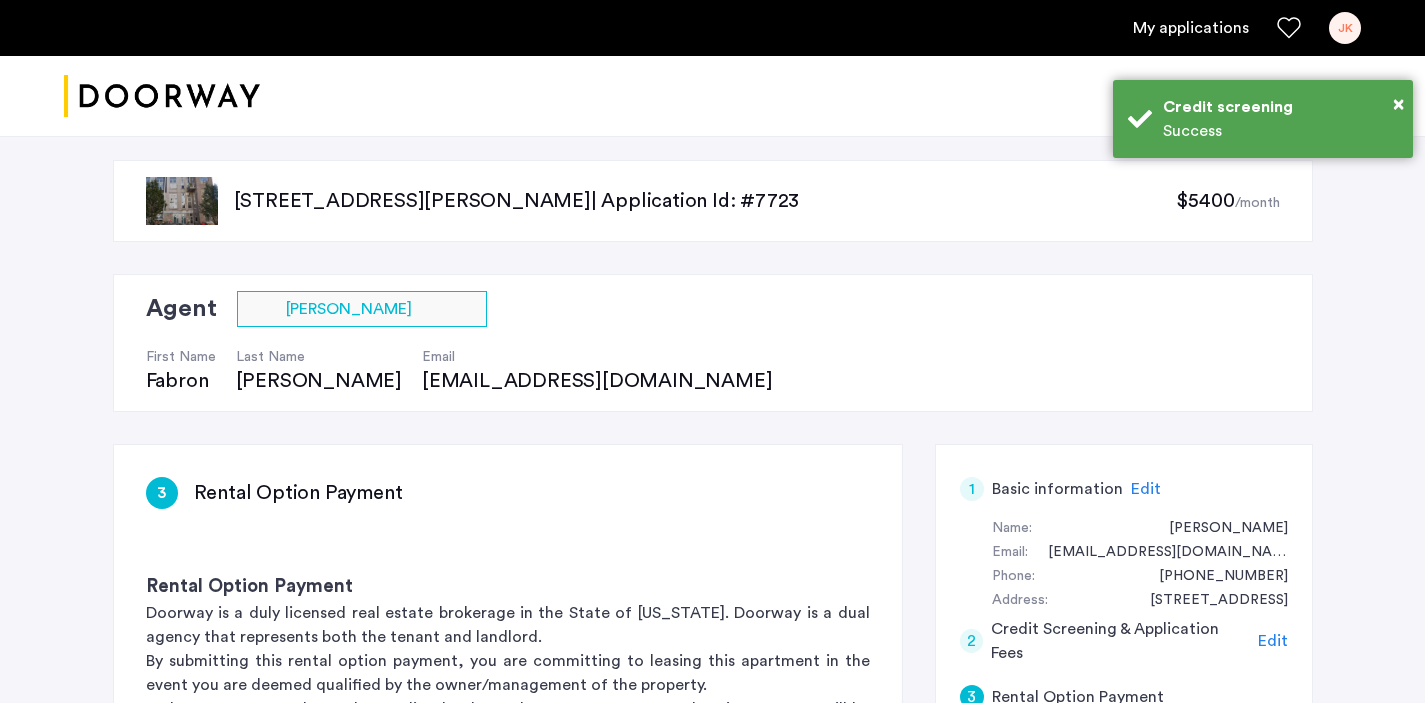 scroll, scrollTop: 388, scrollLeft: 0, axis: vertical 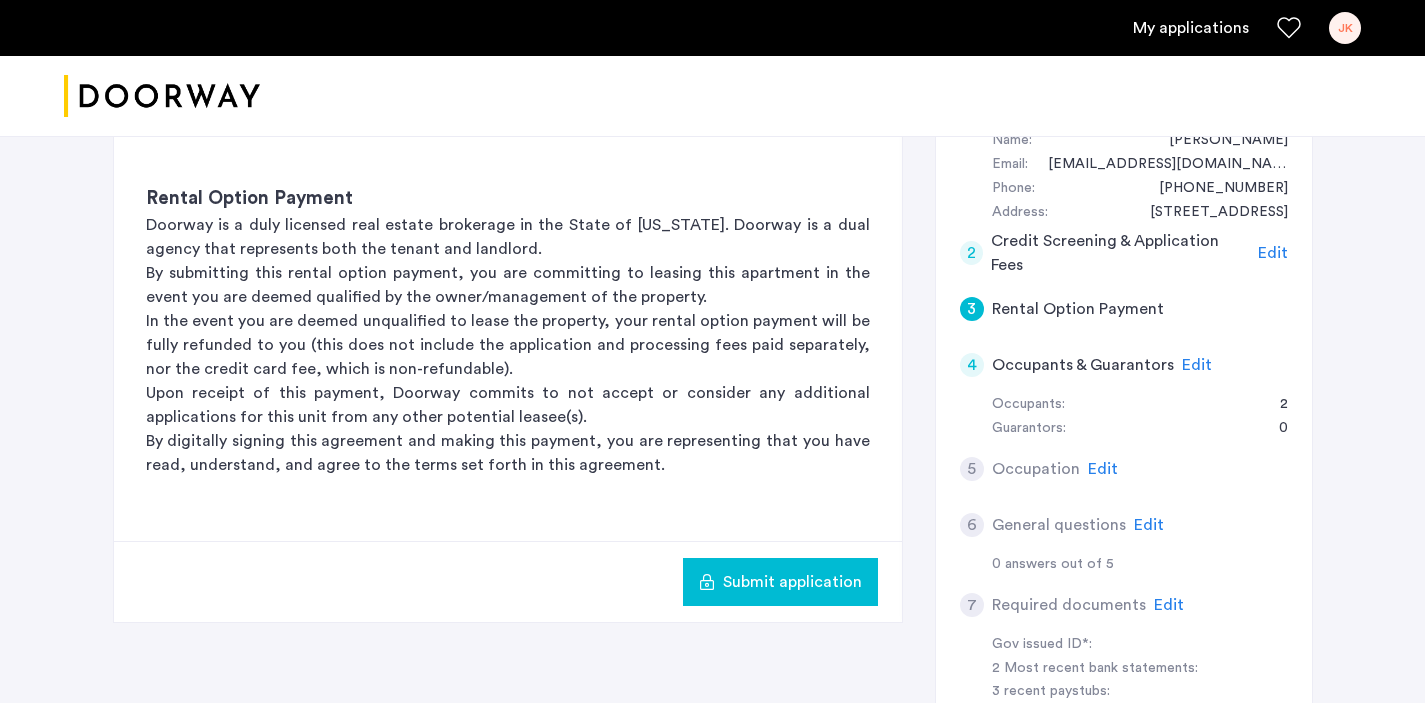 click on "Submit application" 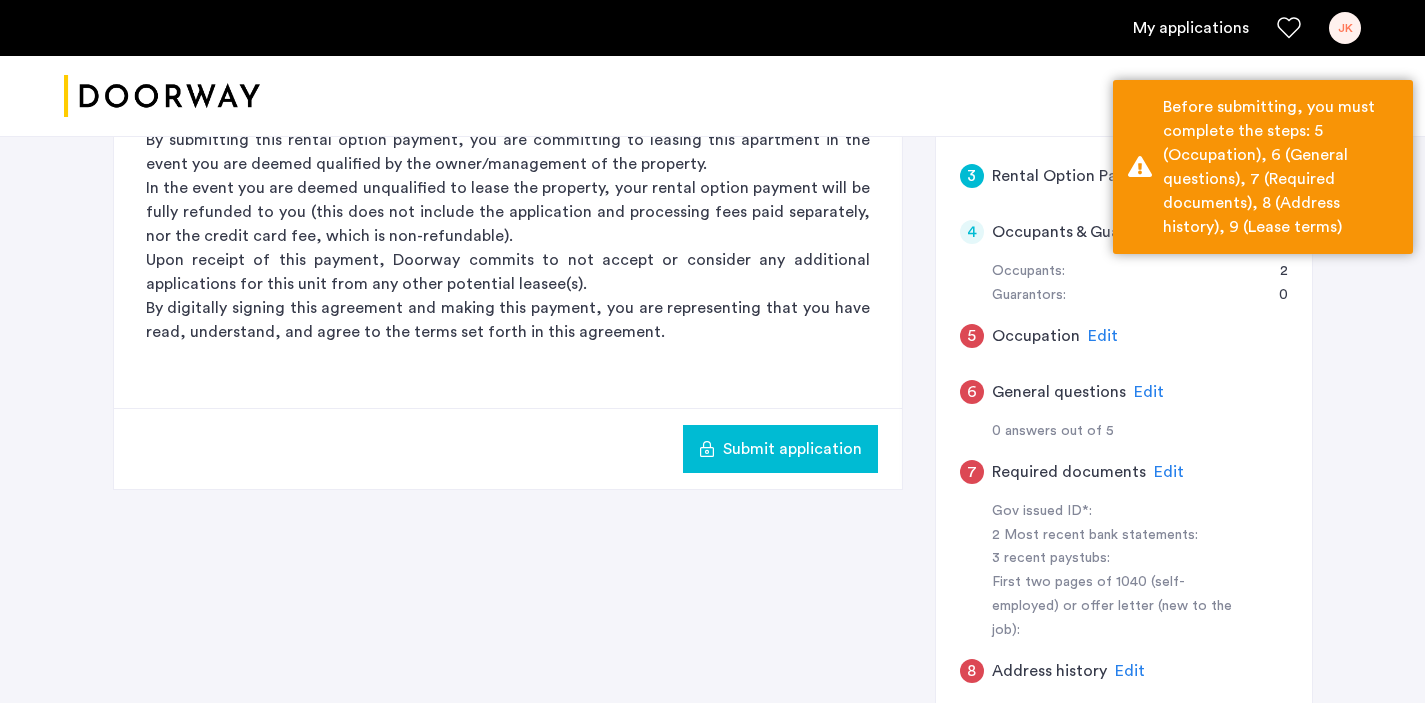 scroll, scrollTop: 544, scrollLeft: 0, axis: vertical 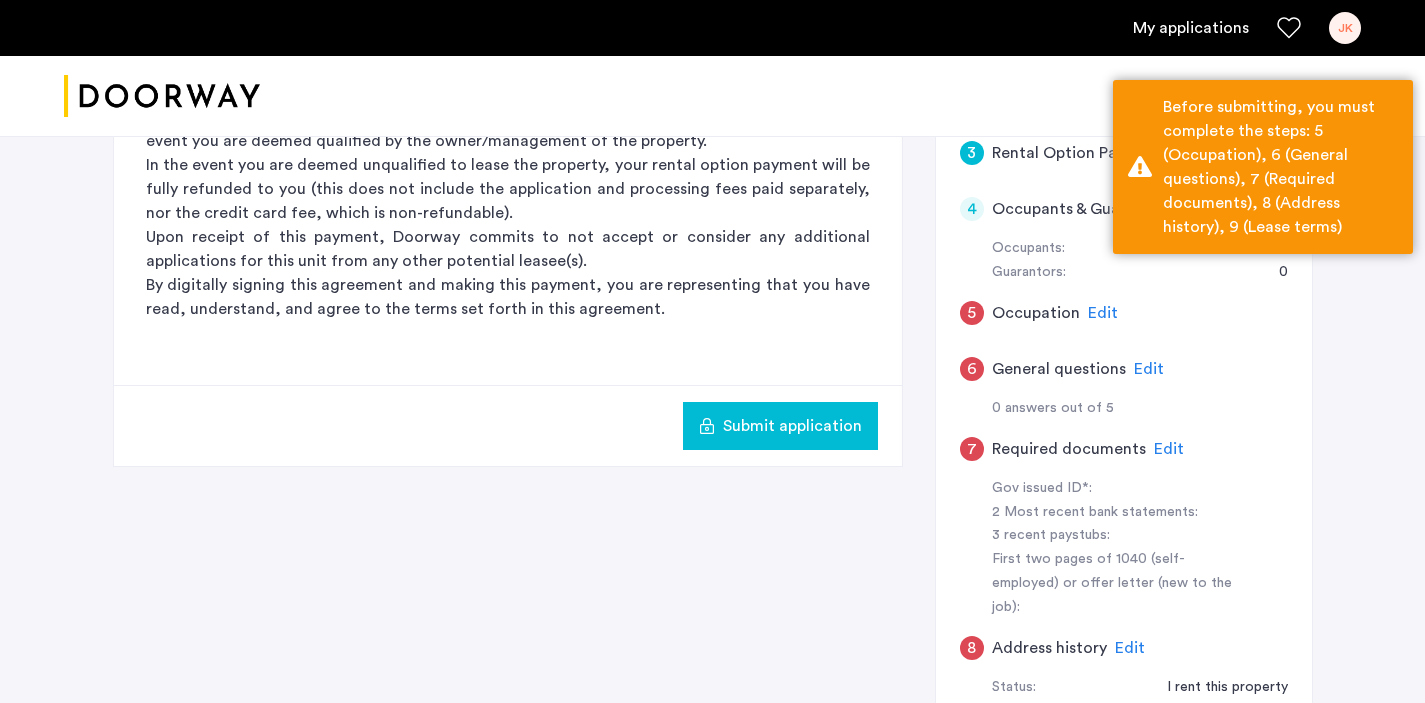 click on "Edit" 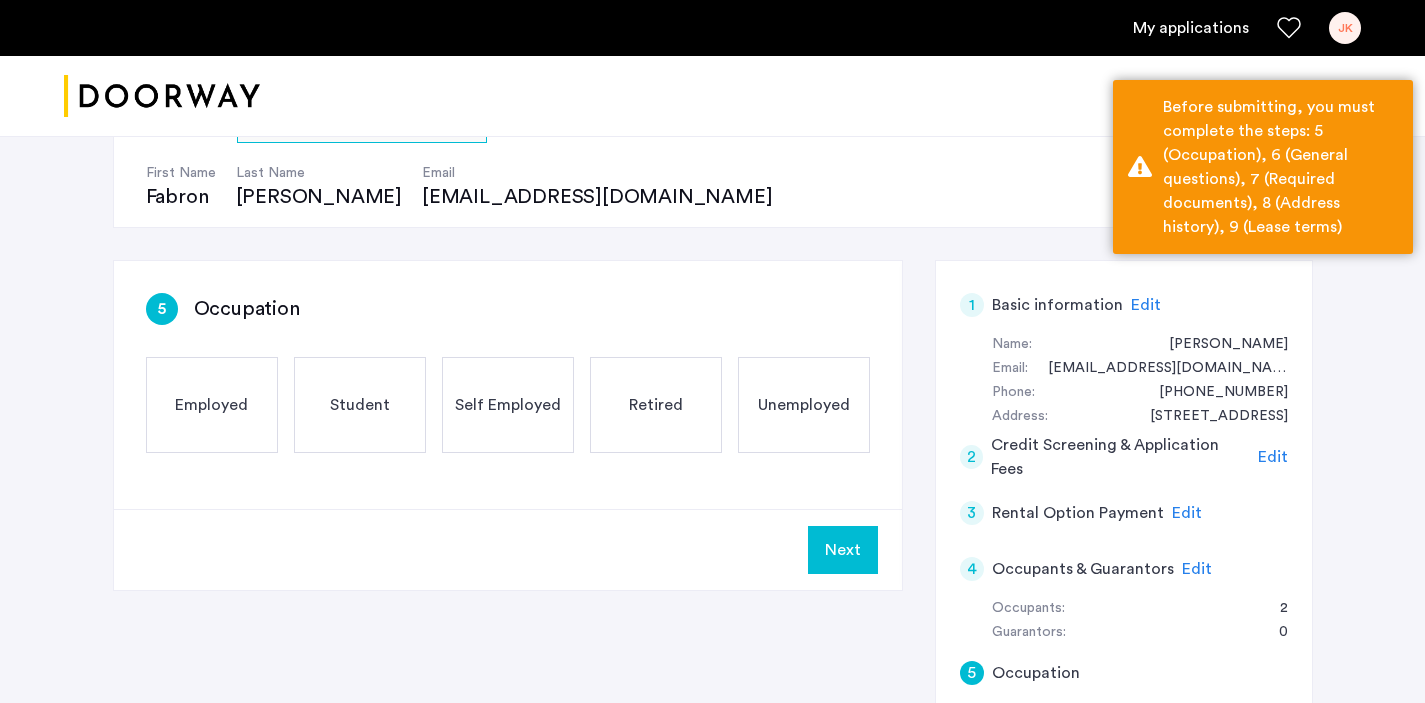 scroll, scrollTop: 141, scrollLeft: 0, axis: vertical 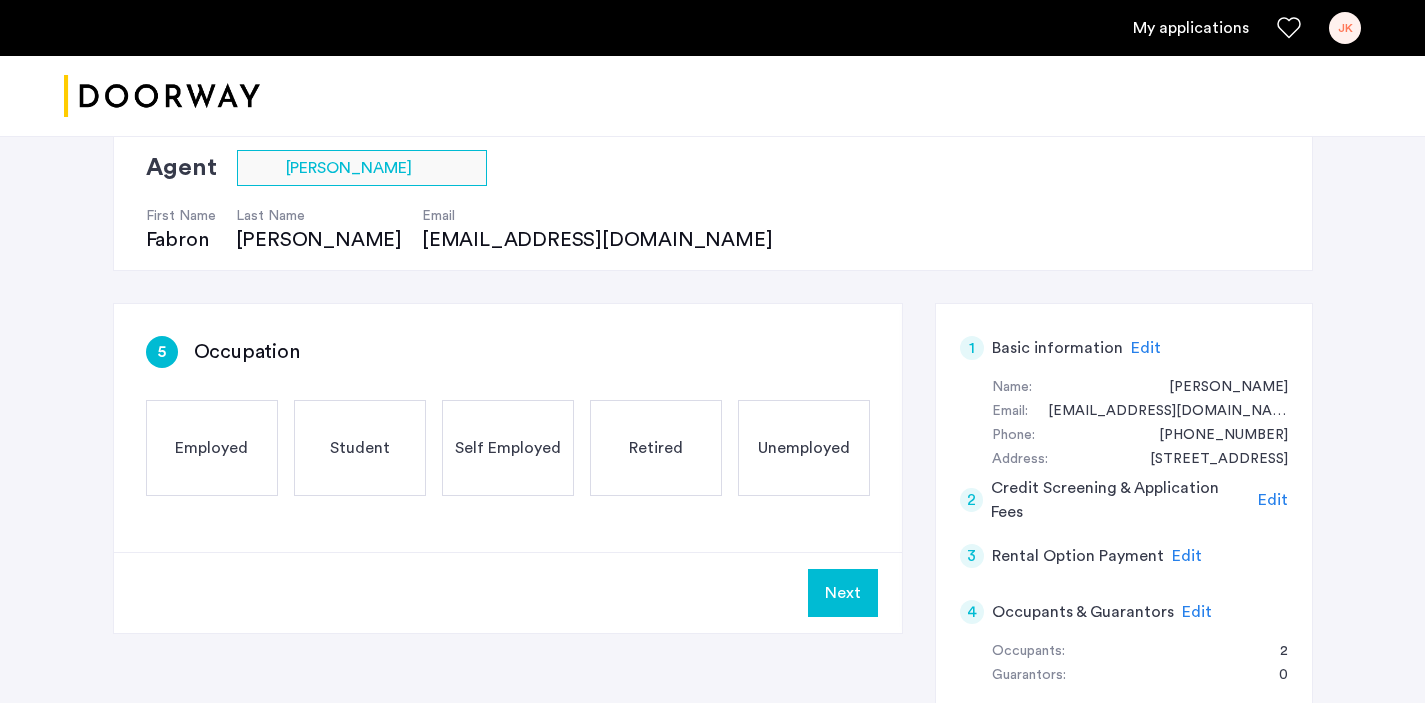 click on "Employed" 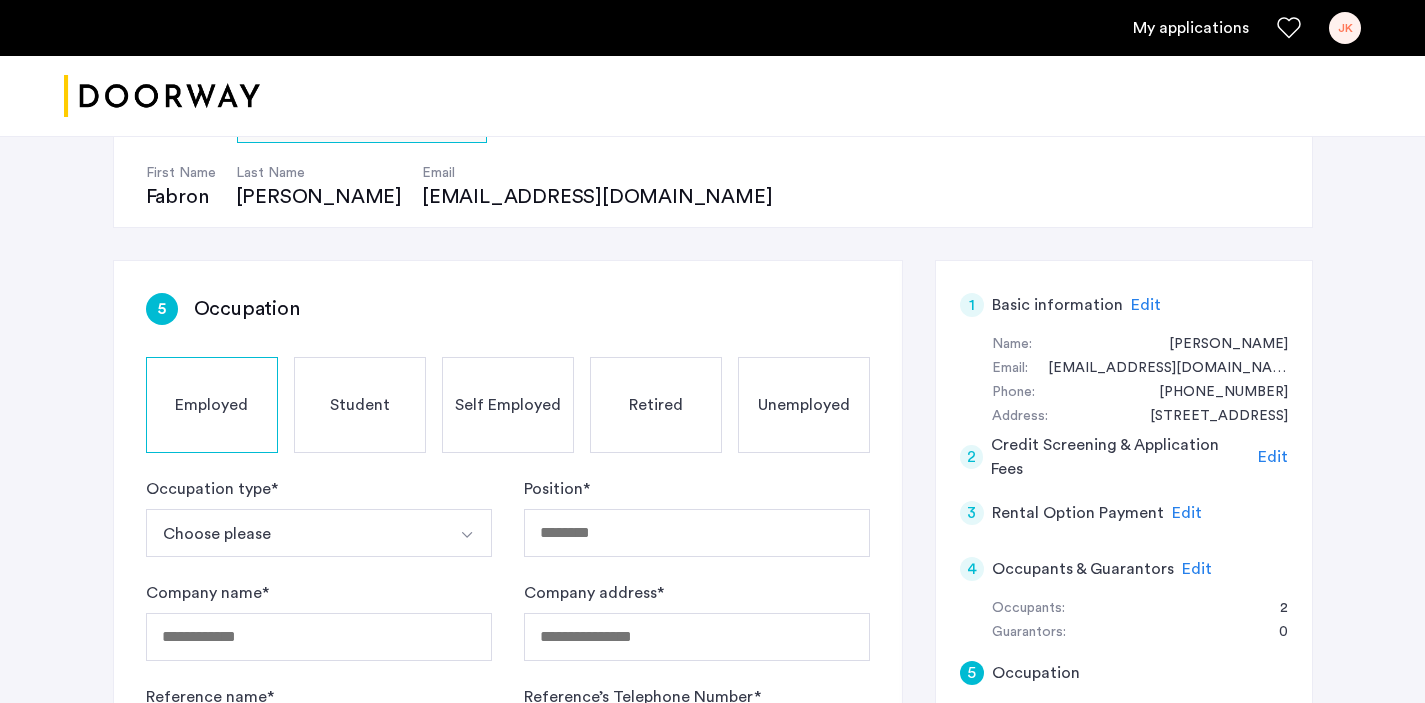 scroll, scrollTop: 454, scrollLeft: 0, axis: vertical 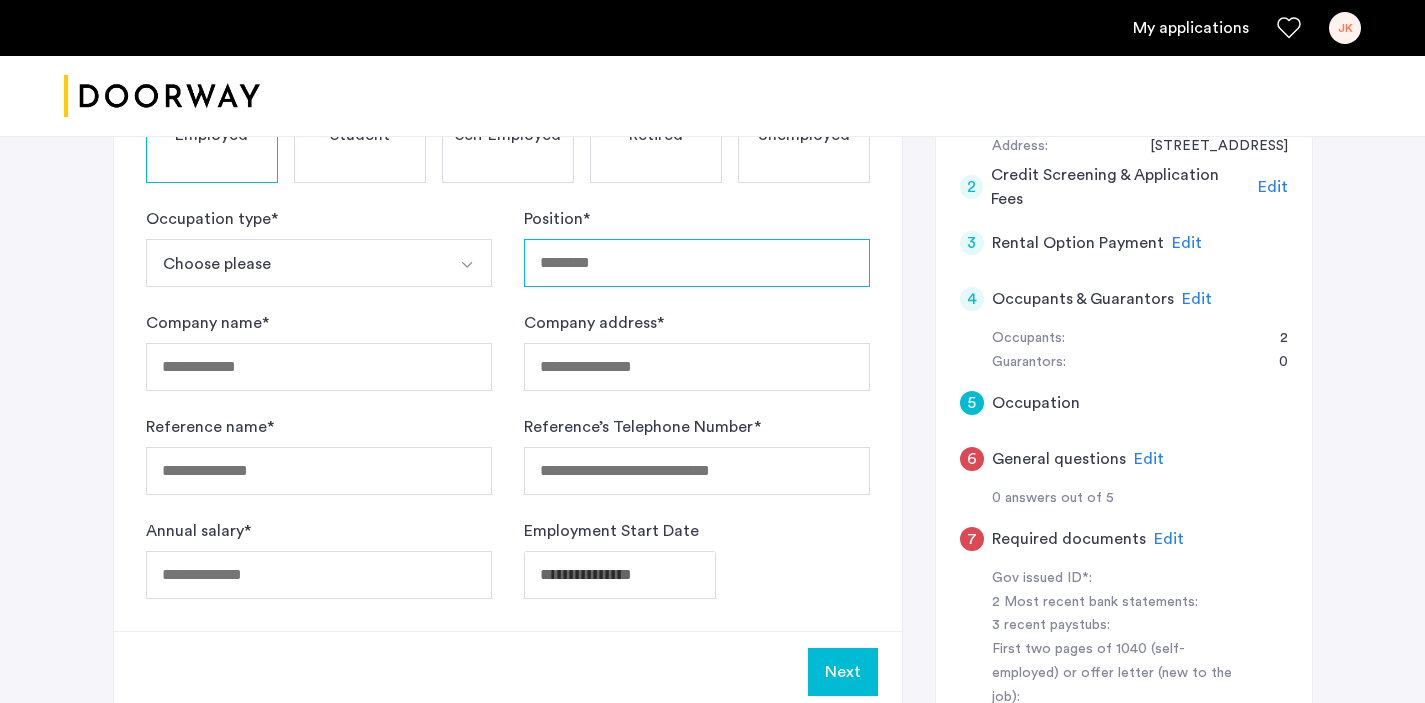 click on "Position  *" at bounding box center (697, 263) 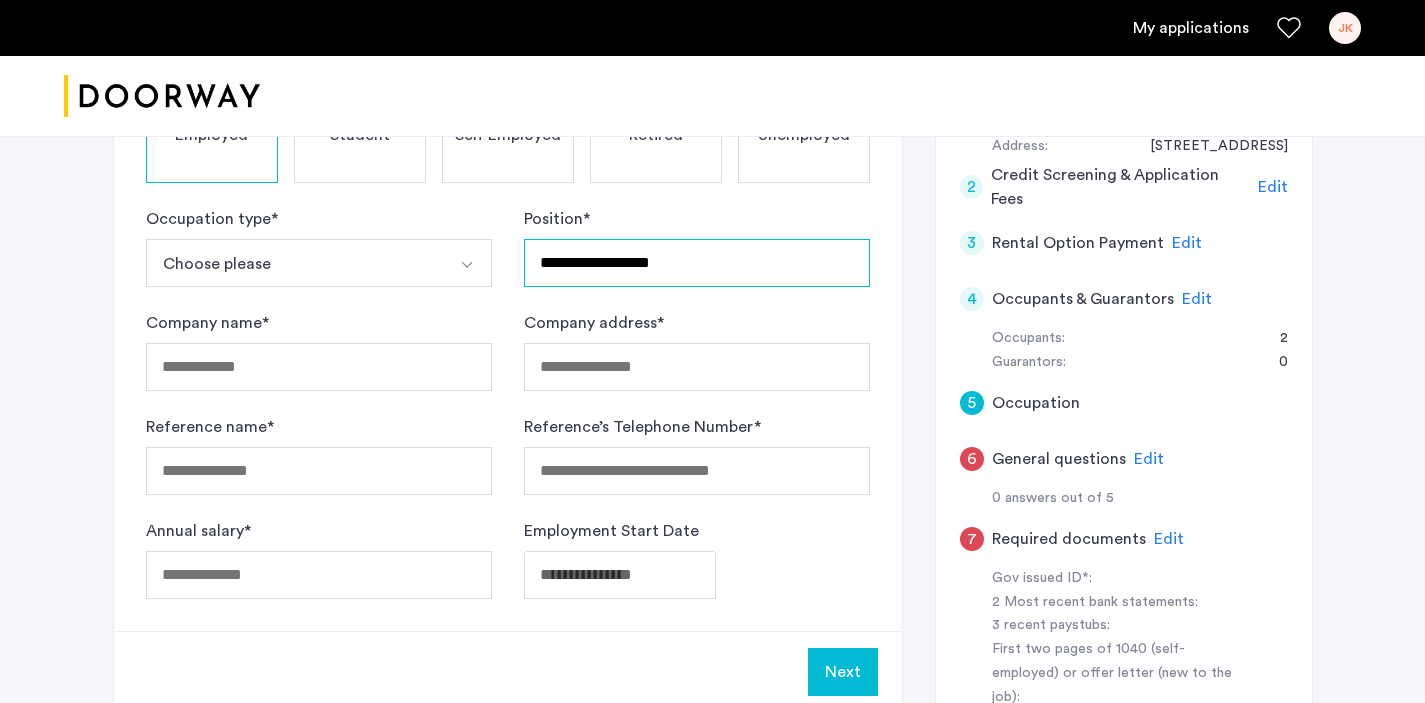 type on "**********" 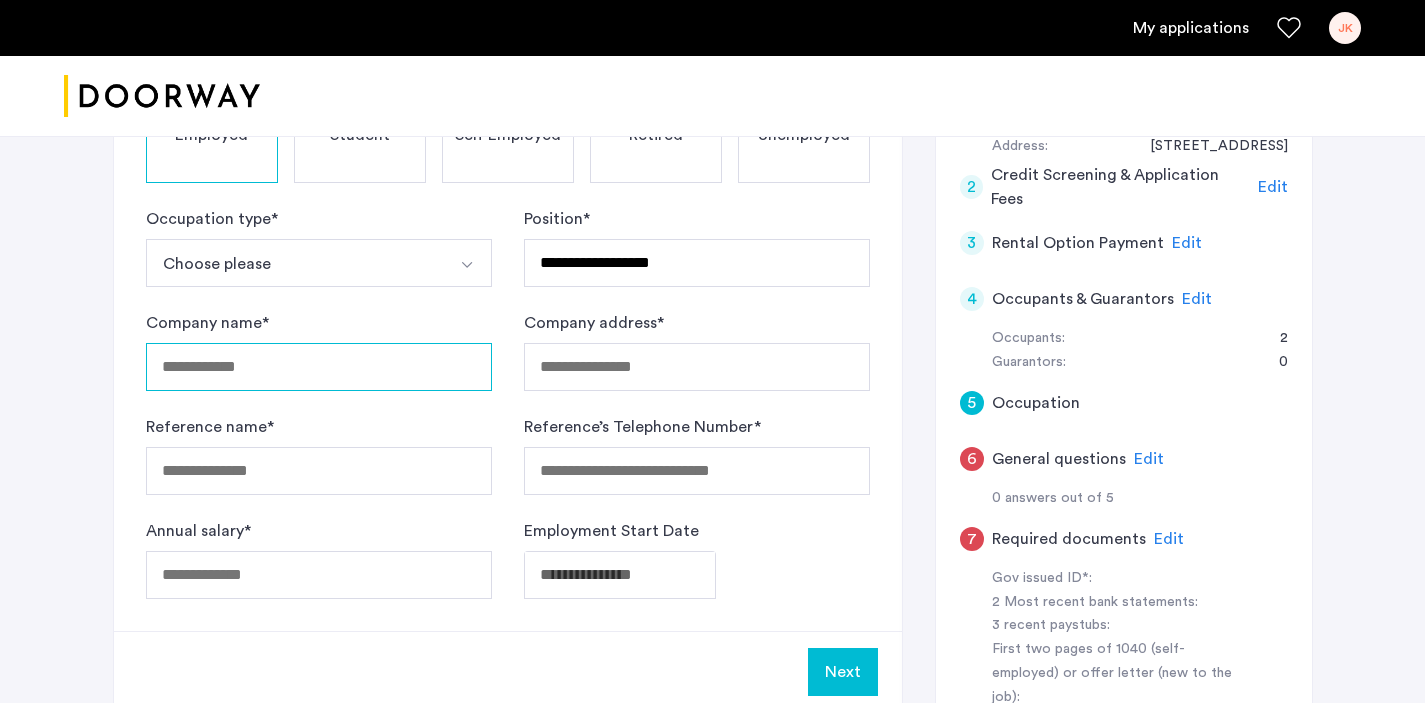 click on "Company name  *" at bounding box center (319, 367) 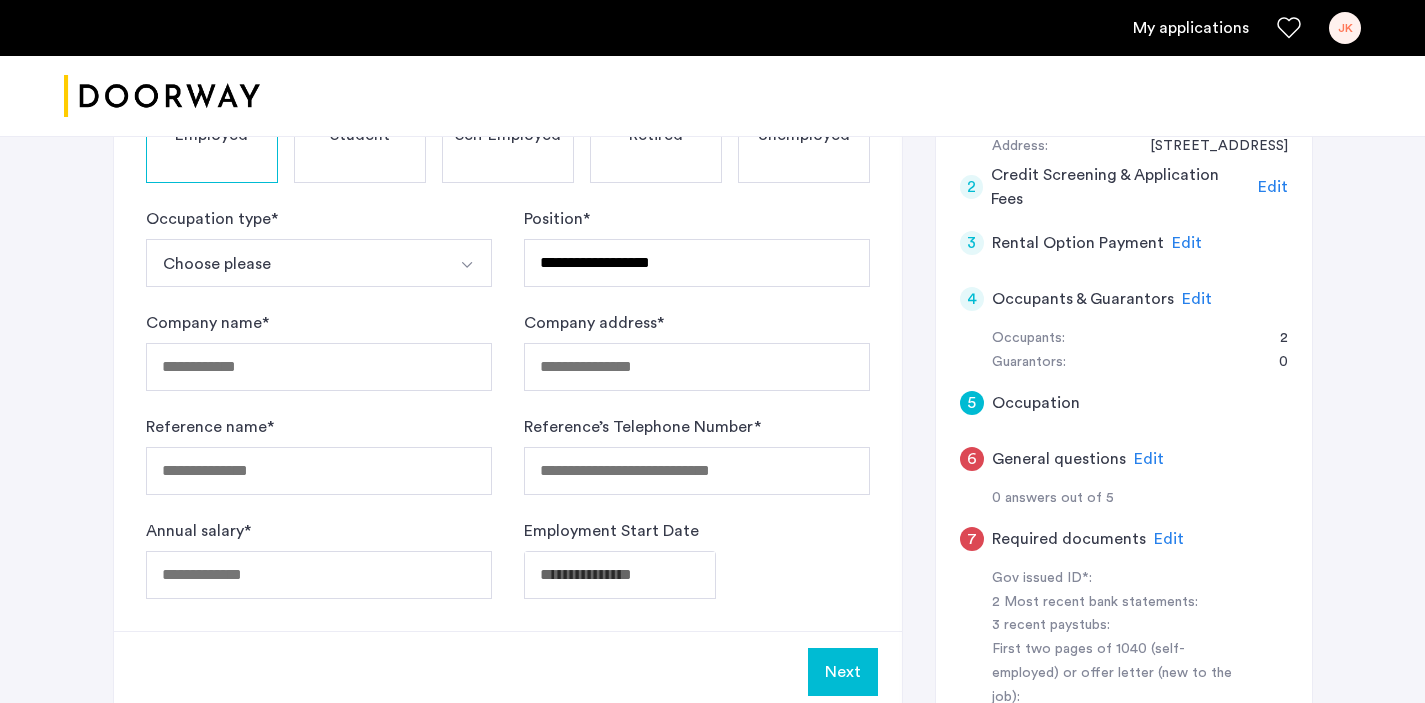 click on "Choose please" at bounding box center (295, 263) 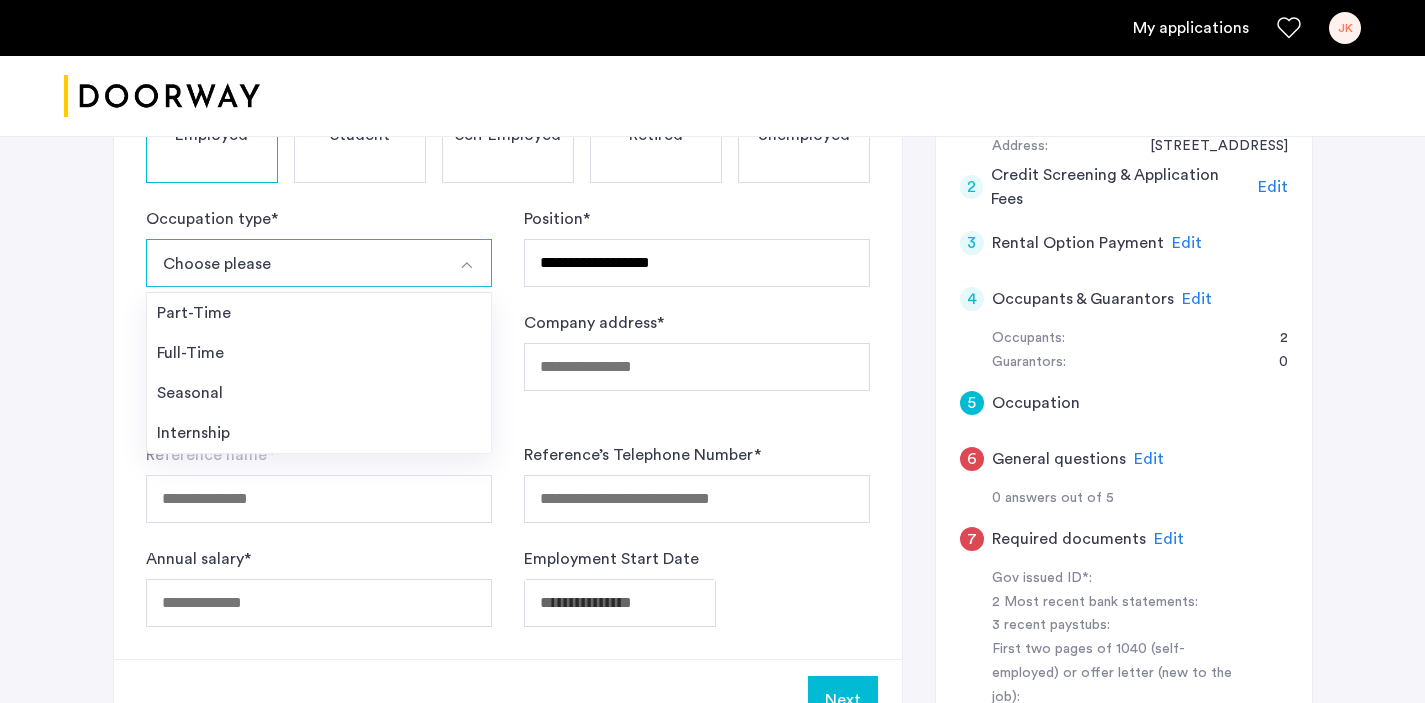 click on "Full-Time" at bounding box center [319, 353] 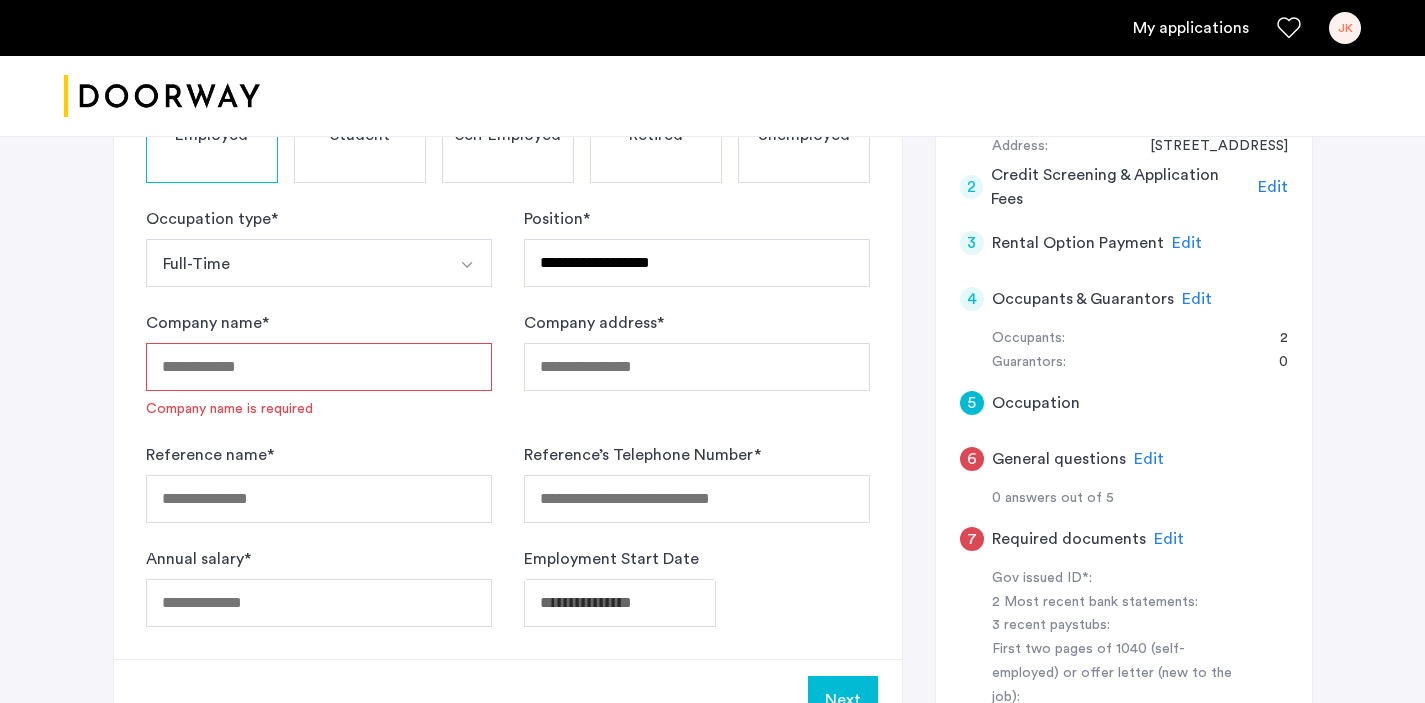 click on "Company name  *  Company name is required" 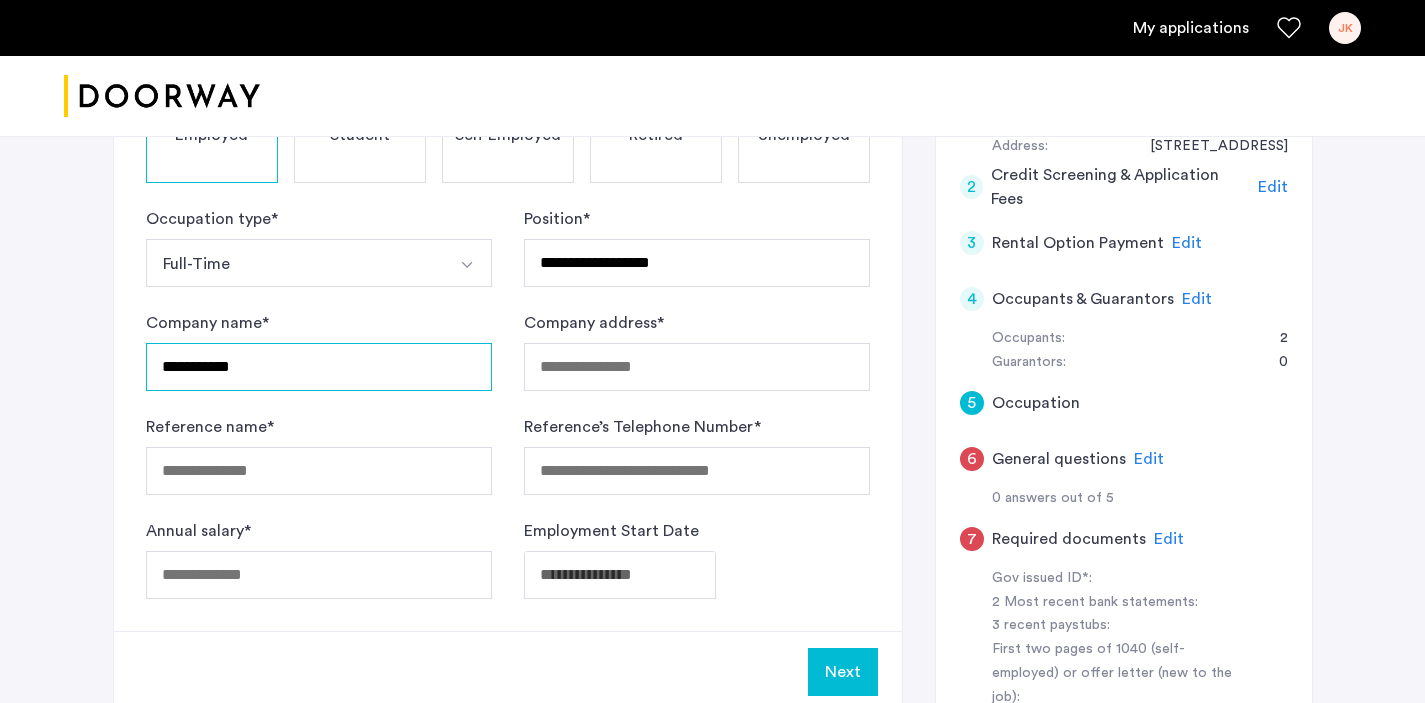 type on "**********" 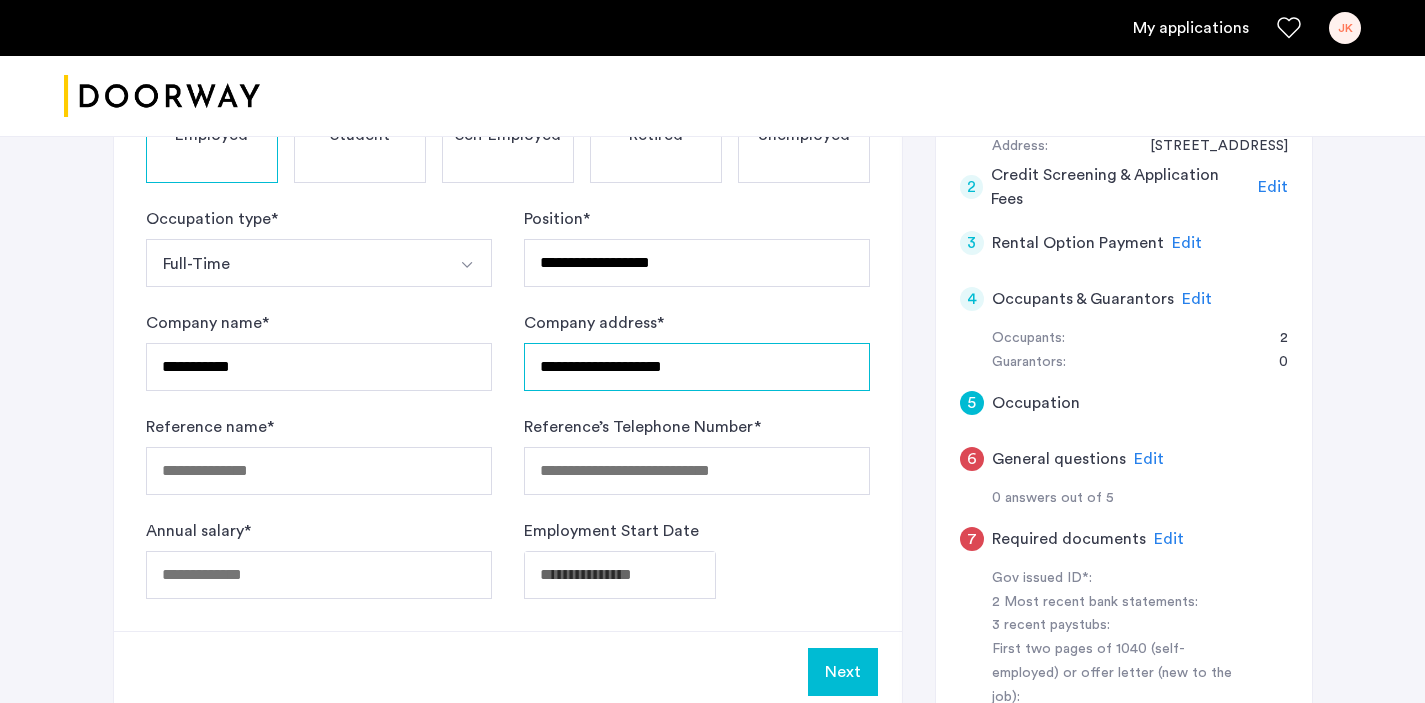 type on "**********" 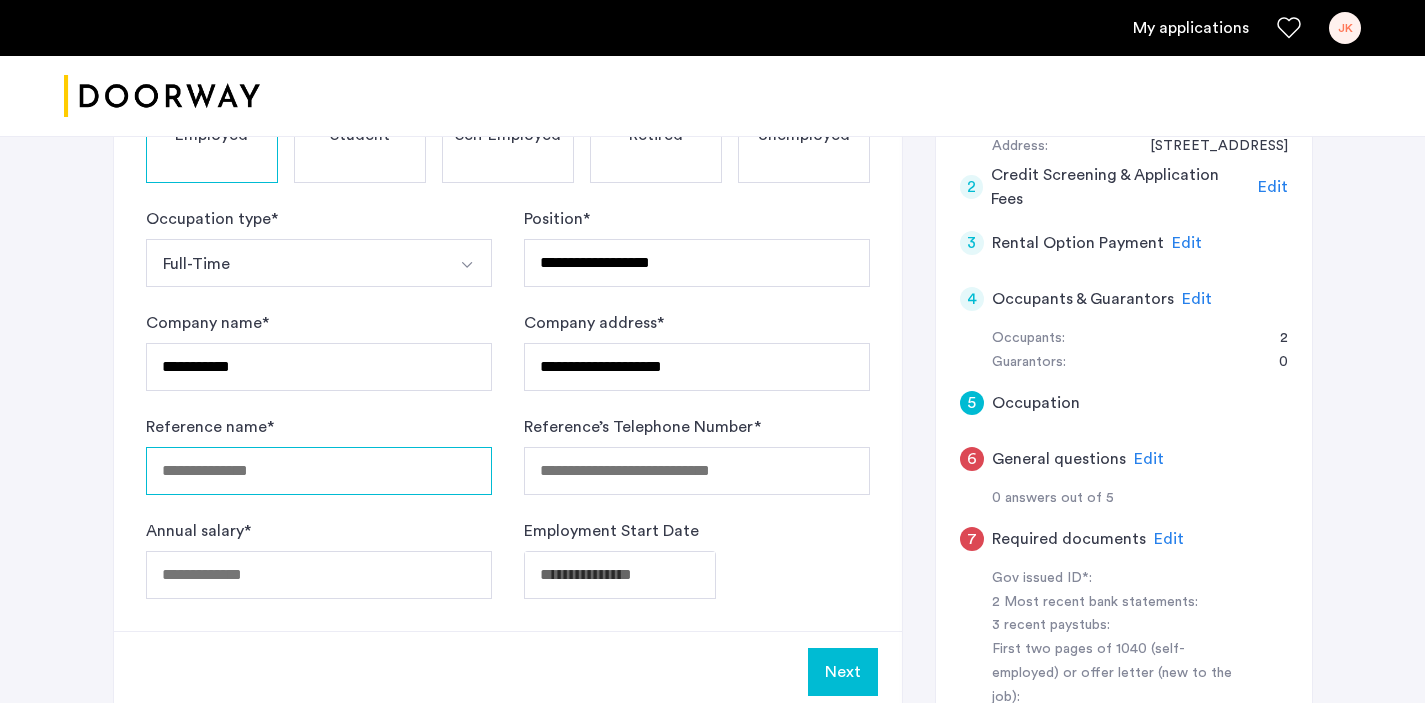 click on "Reference name  *" at bounding box center [319, 471] 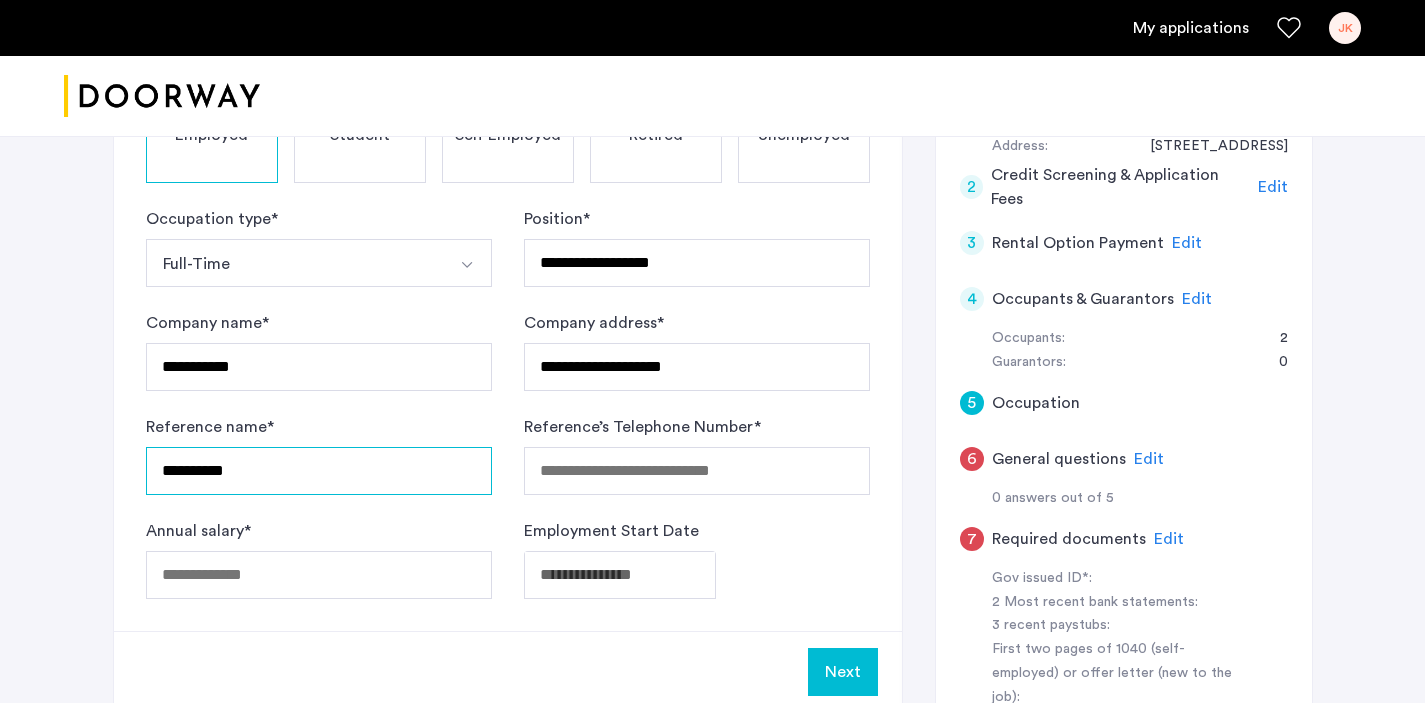 type on "**********" 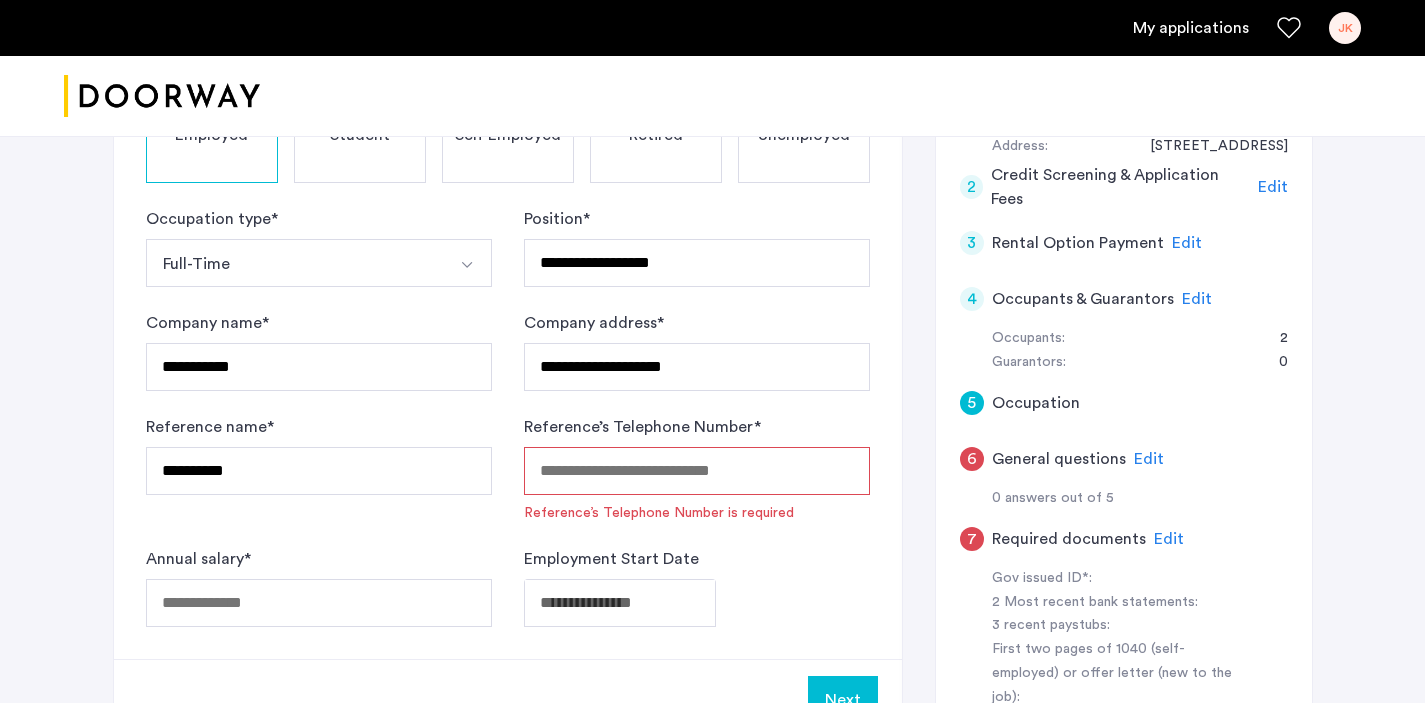 paste on "**********" 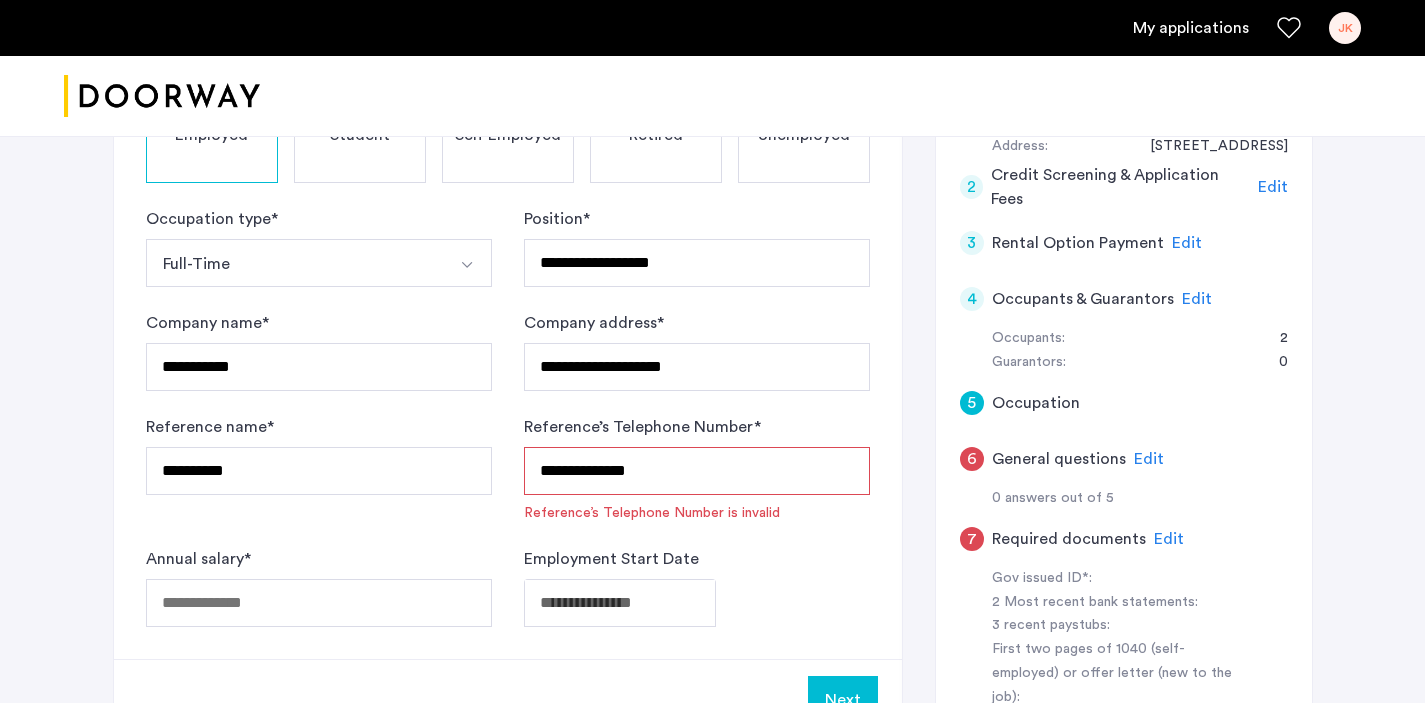 type on "**********" 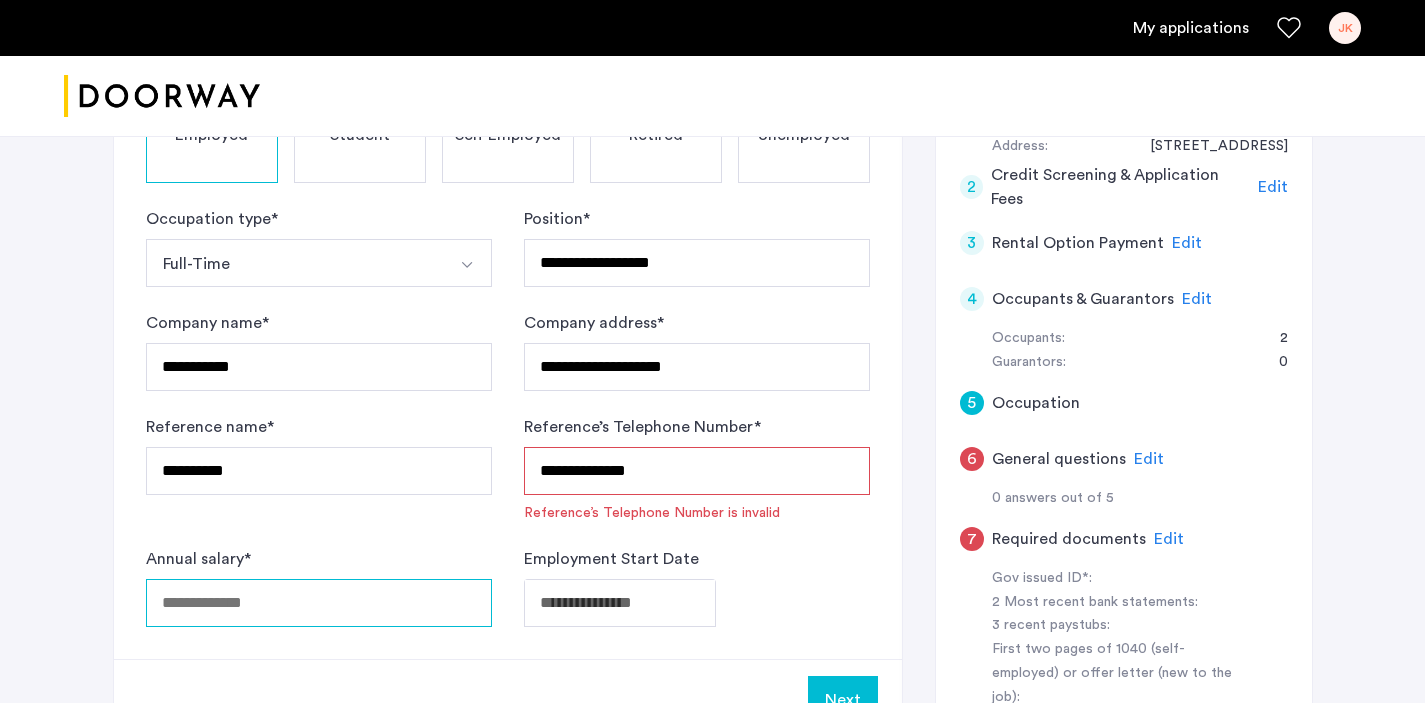 click on "Annual salary  *" at bounding box center [319, 603] 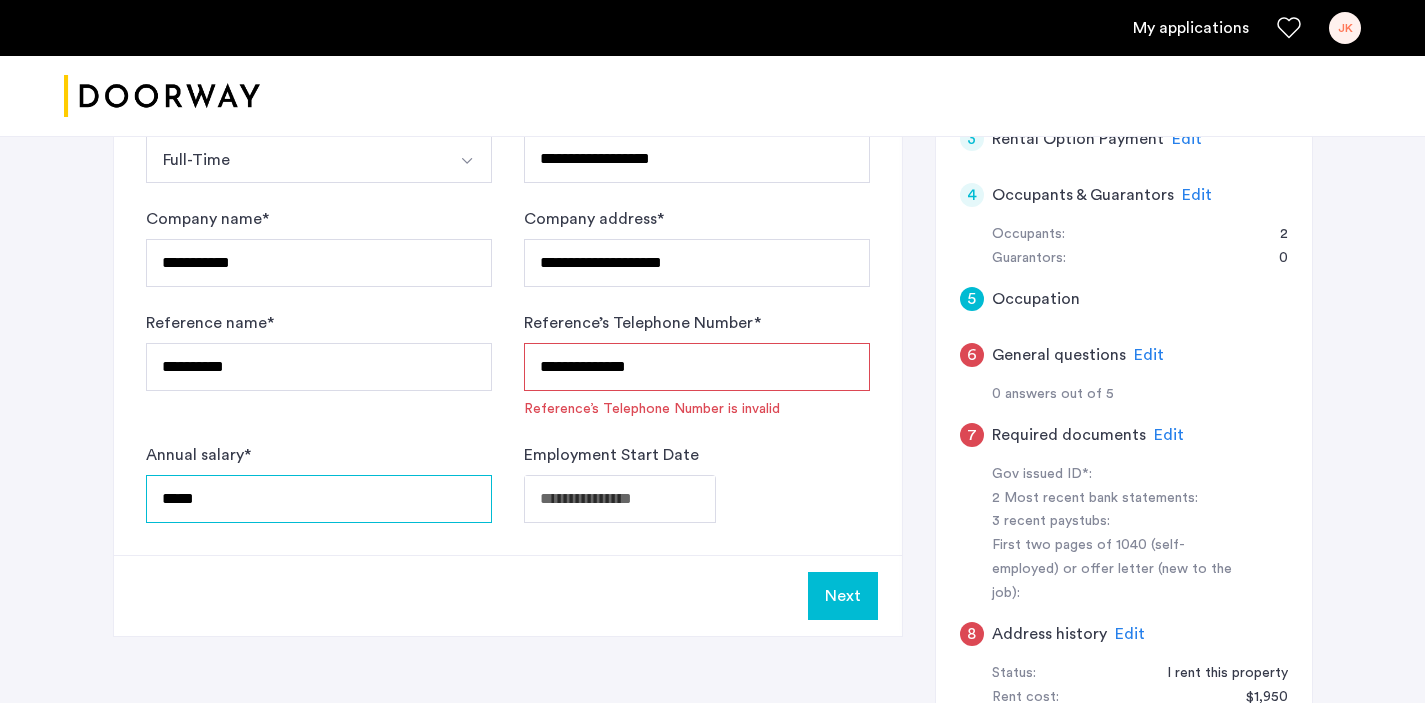 scroll, scrollTop: 766, scrollLeft: 0, axis: vertical 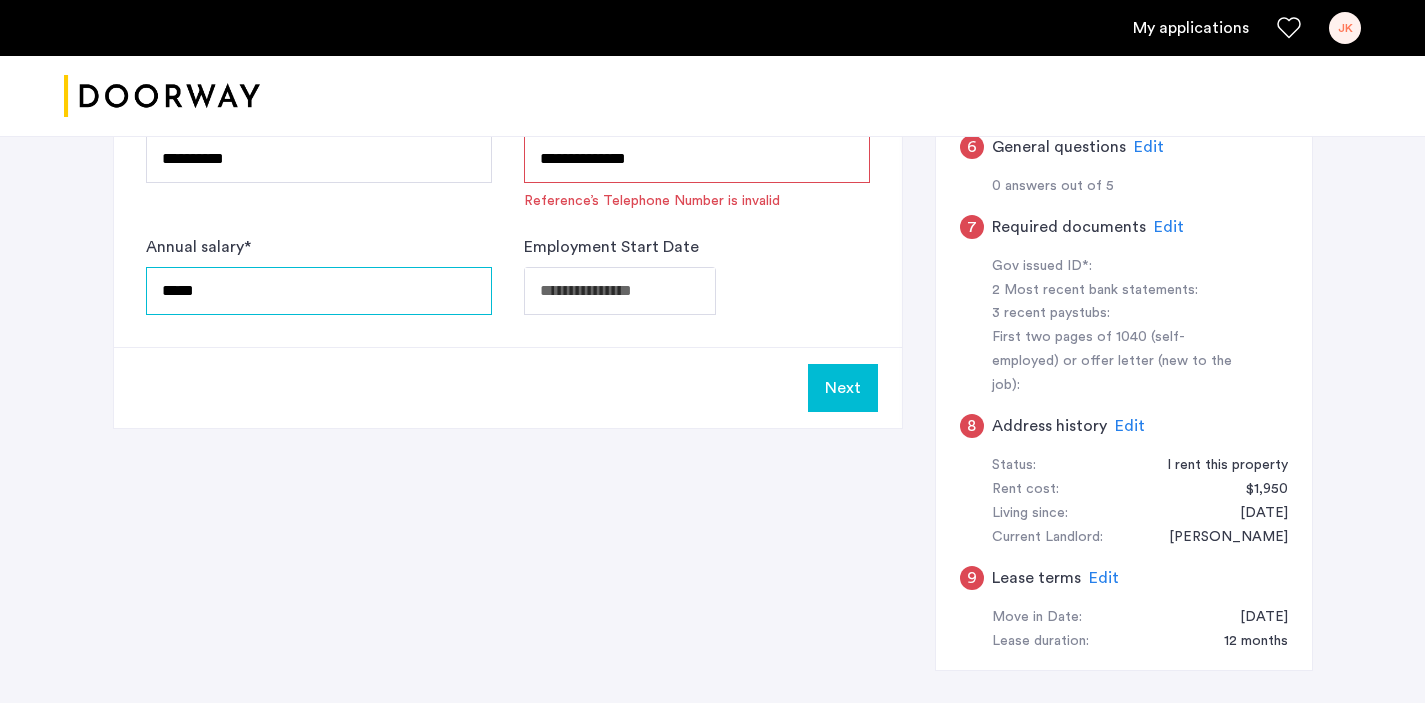 type on "*****" 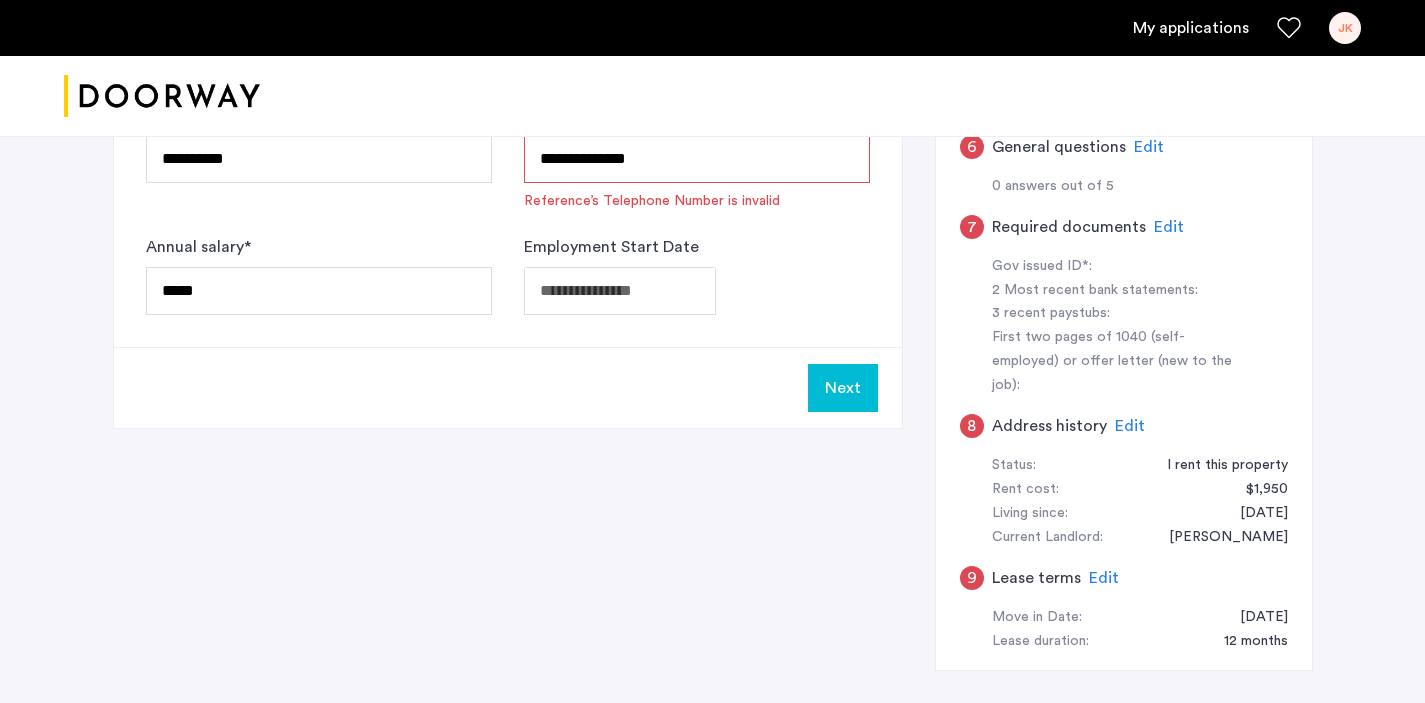 click on "Next" 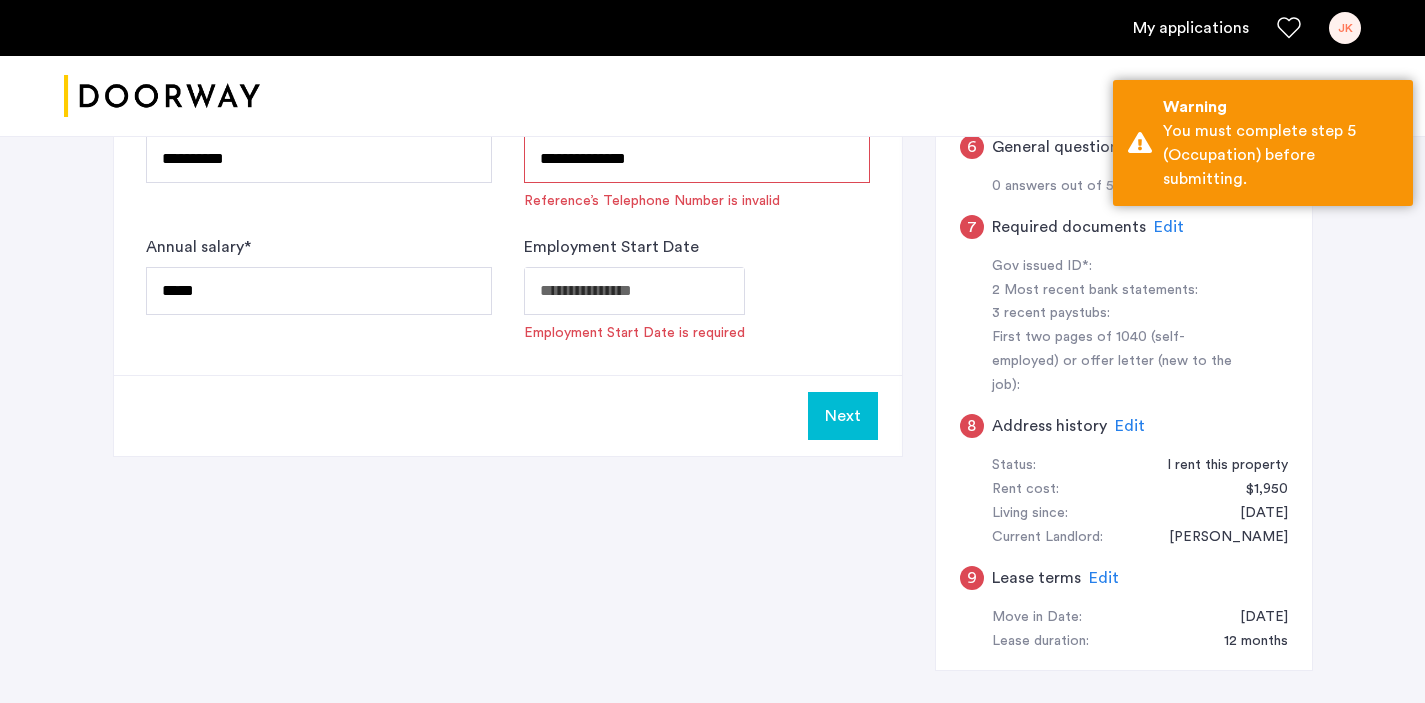 click on "**********" at bounding box center [712, -415] 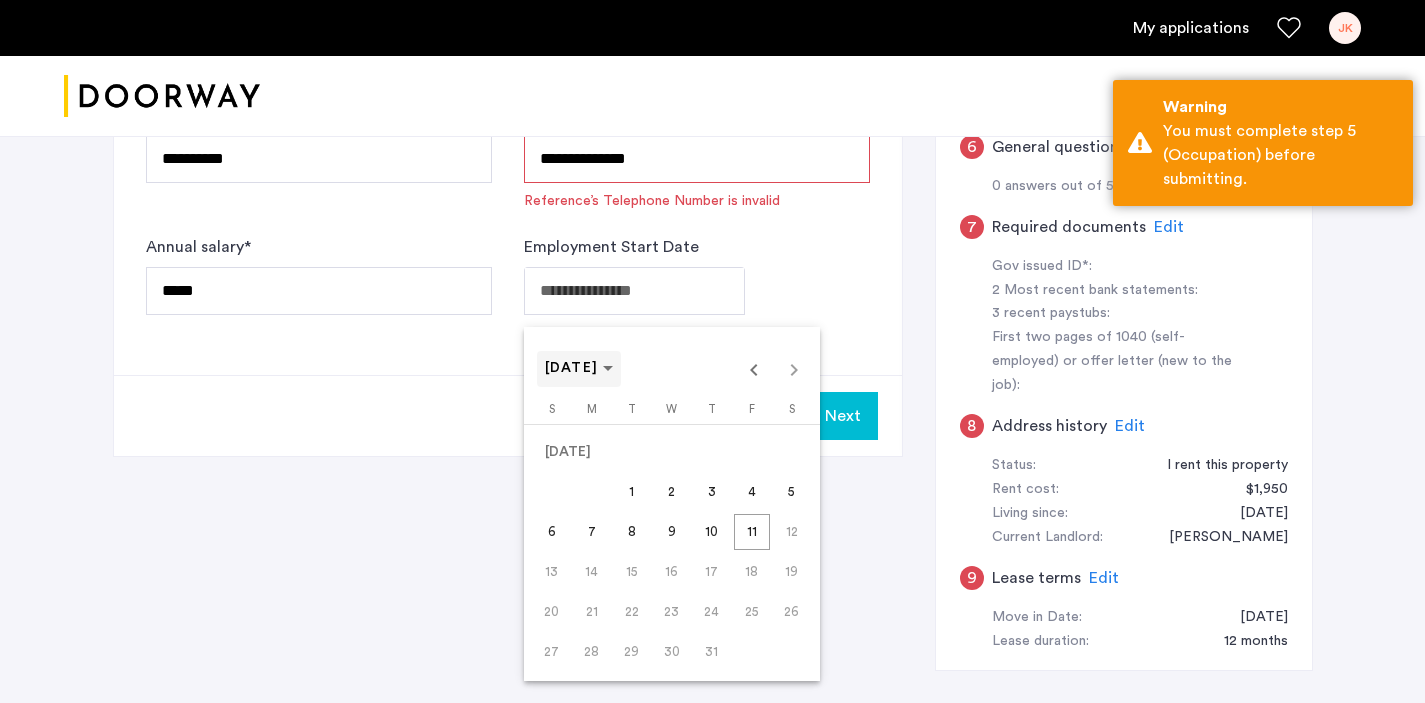 click at bounding box center [579, 369] 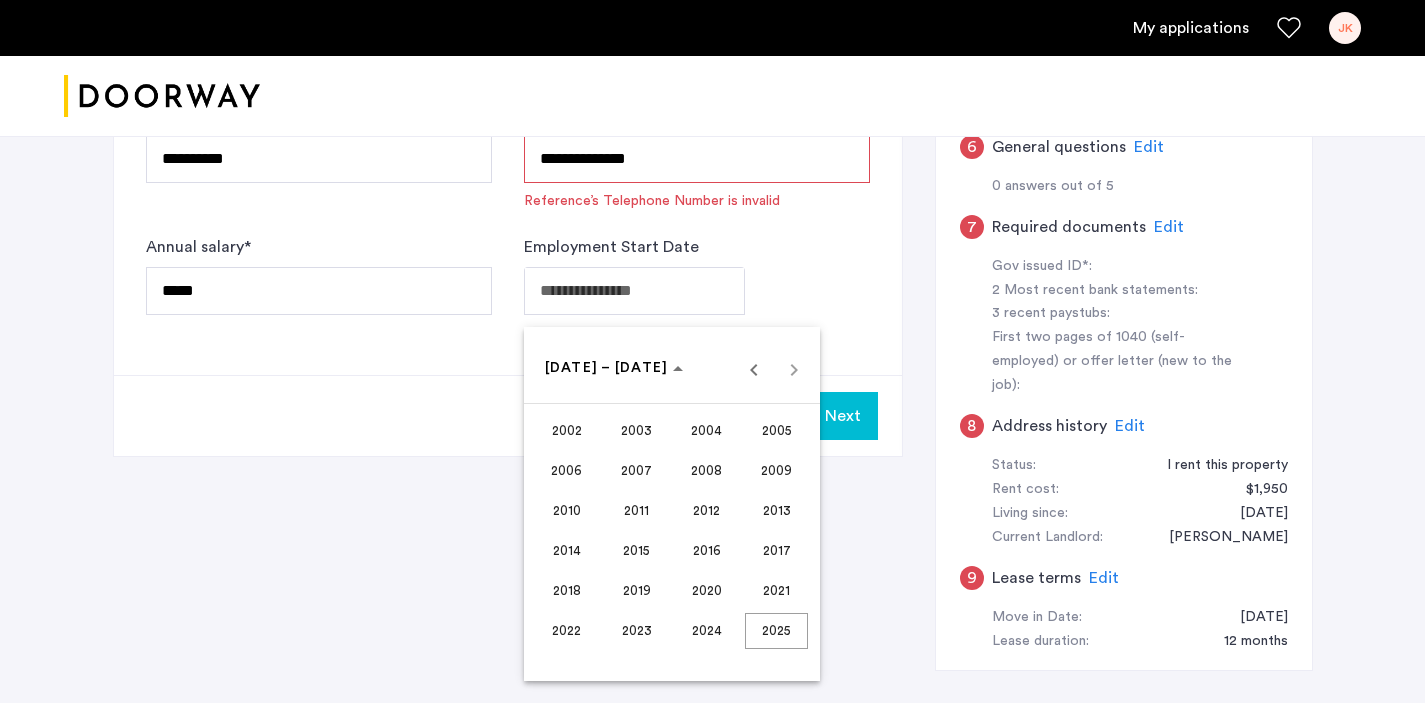 click on "2022" at bounding box center (566, 631) 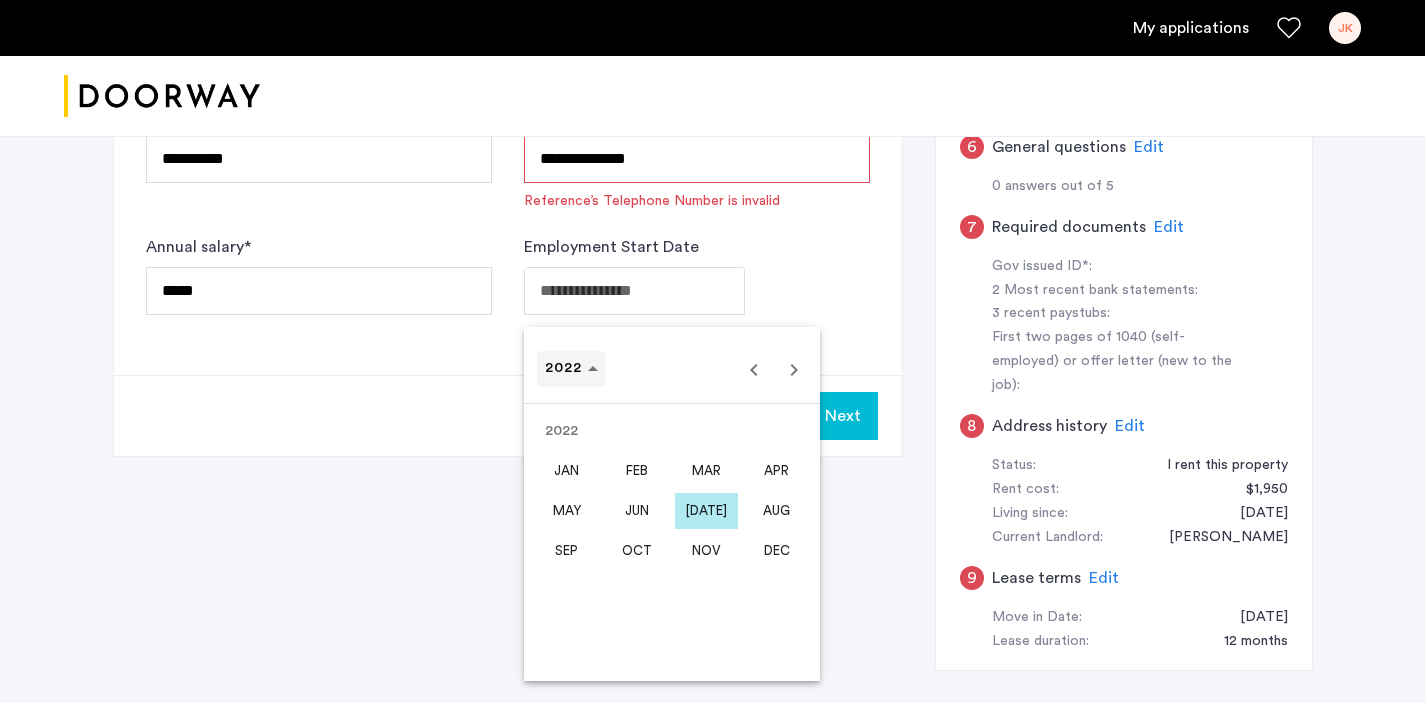 click at bounding box center [571, 369] 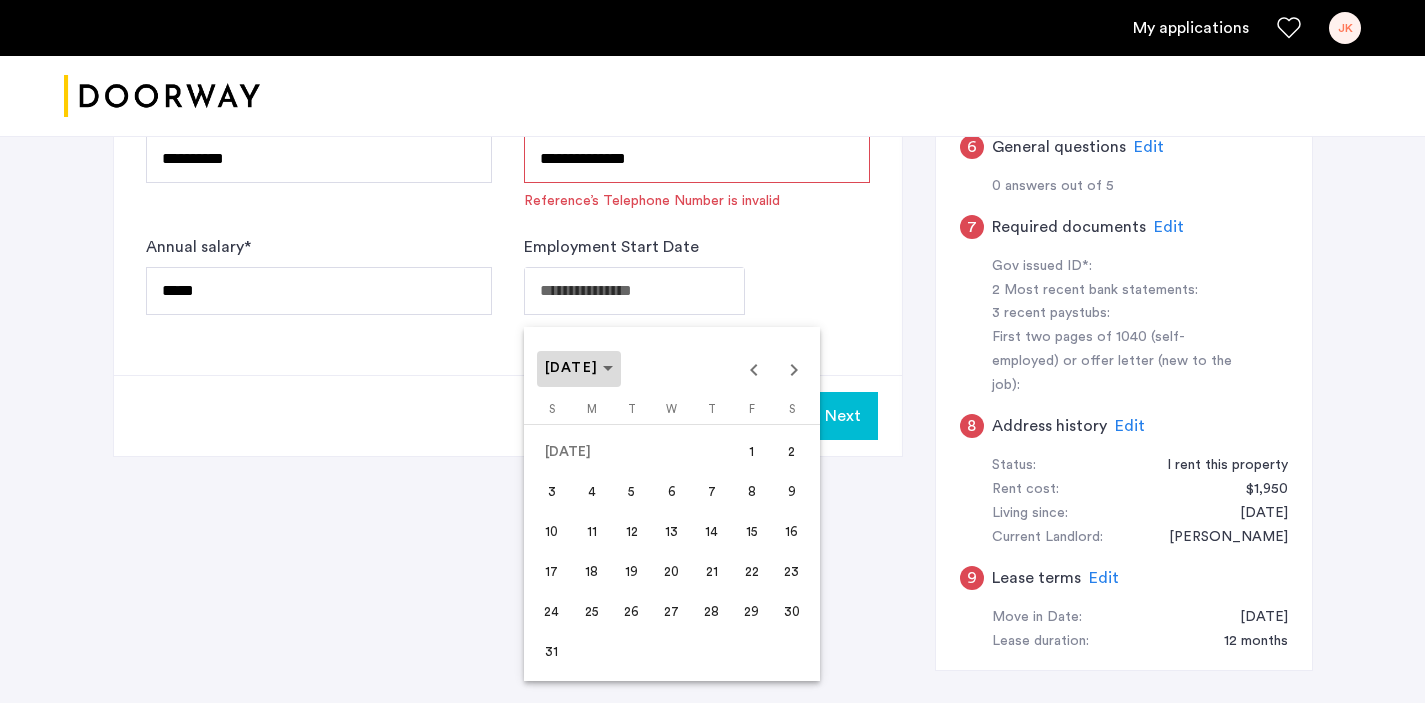 click on "JUL 2022" at bounding box center (572, 368) 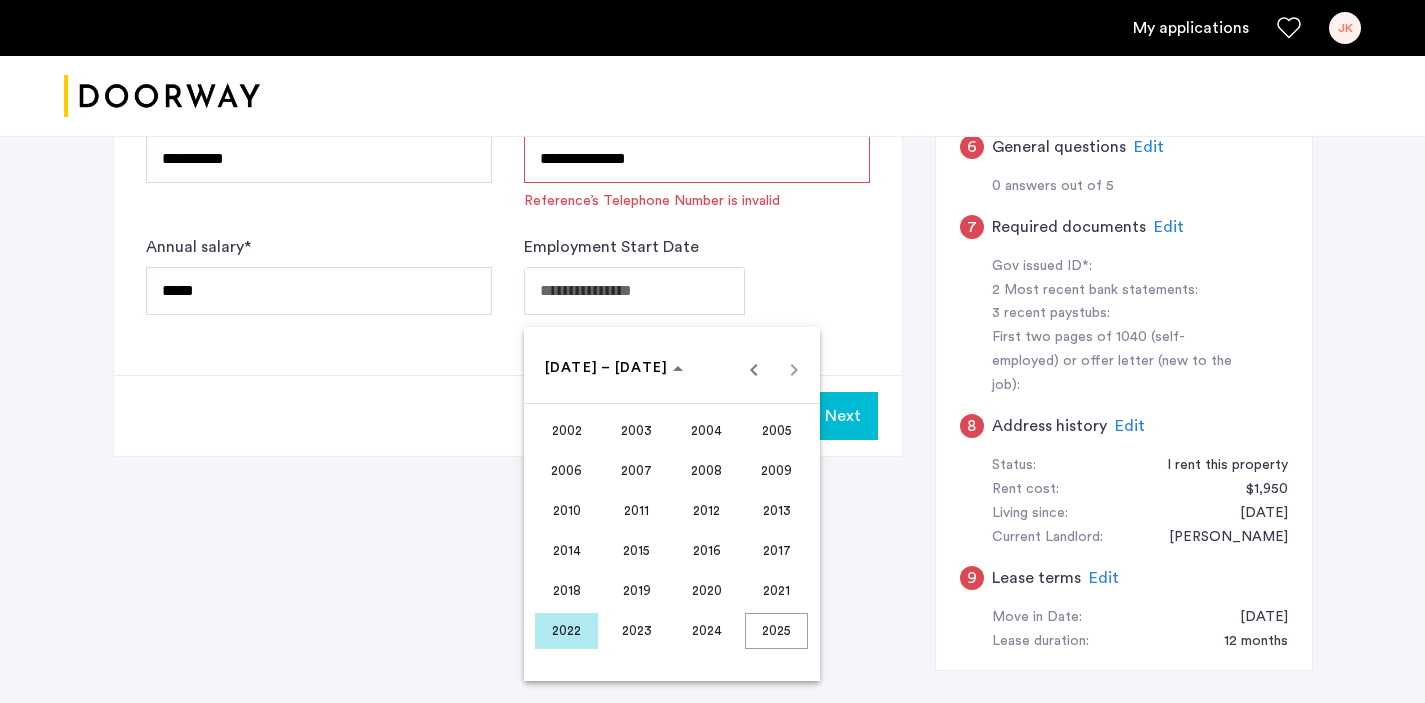 click on "2022" at bounding box center [566, 631] 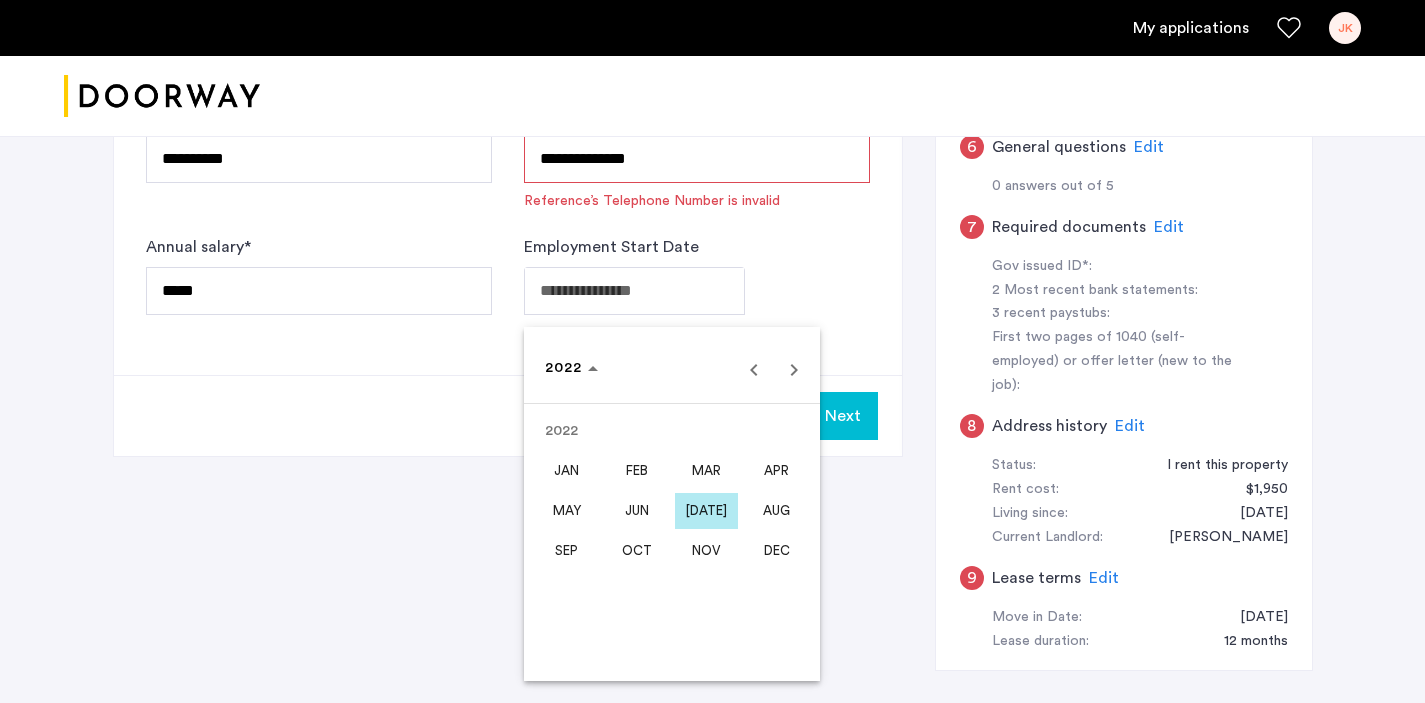 click on "APR" at bounding box center [776, 471] 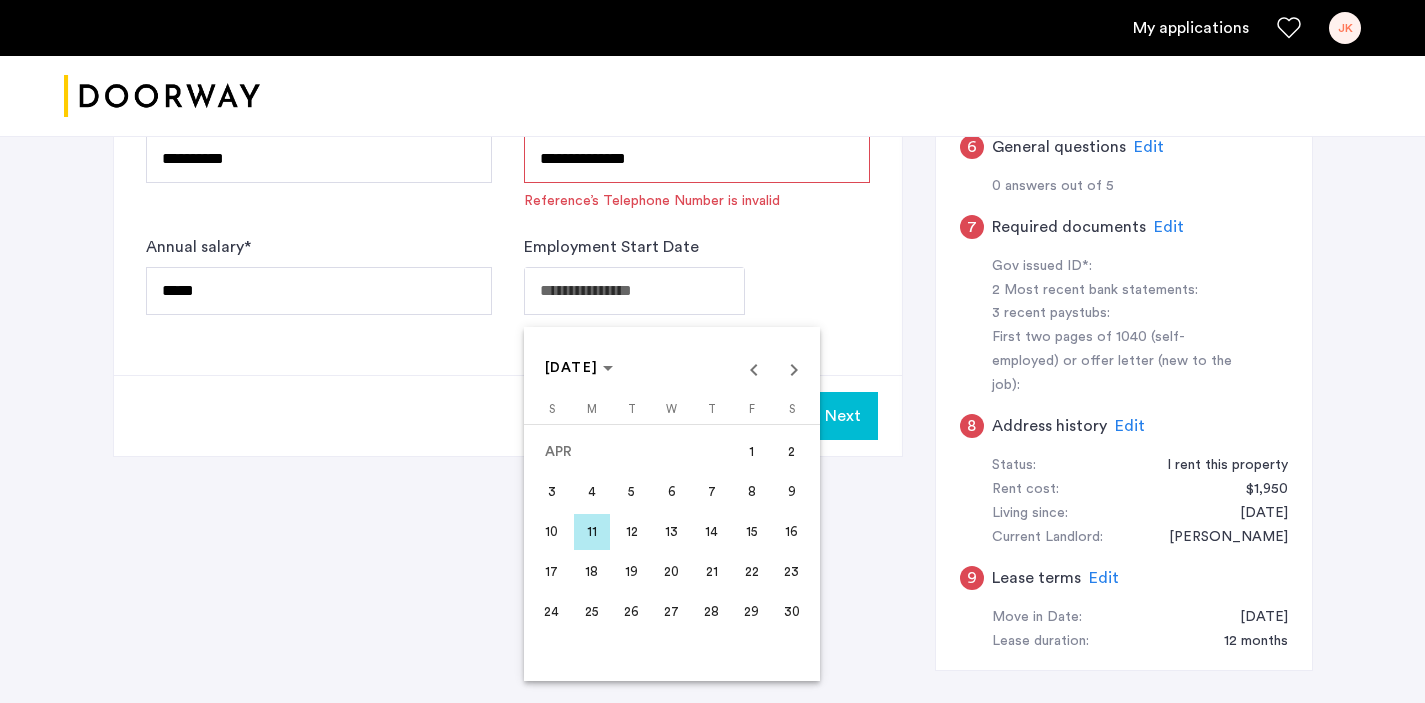 click on "4" at bounding box center [592, 492] 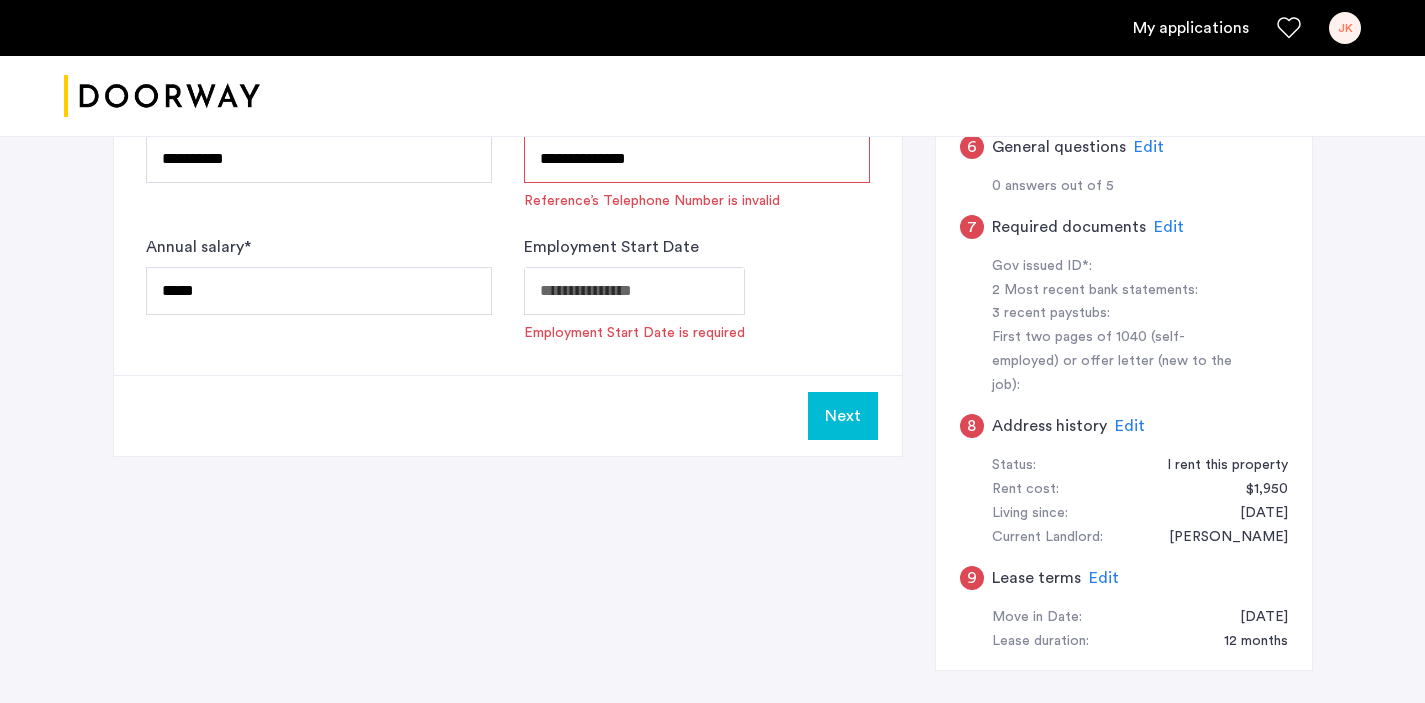 type on "**********" 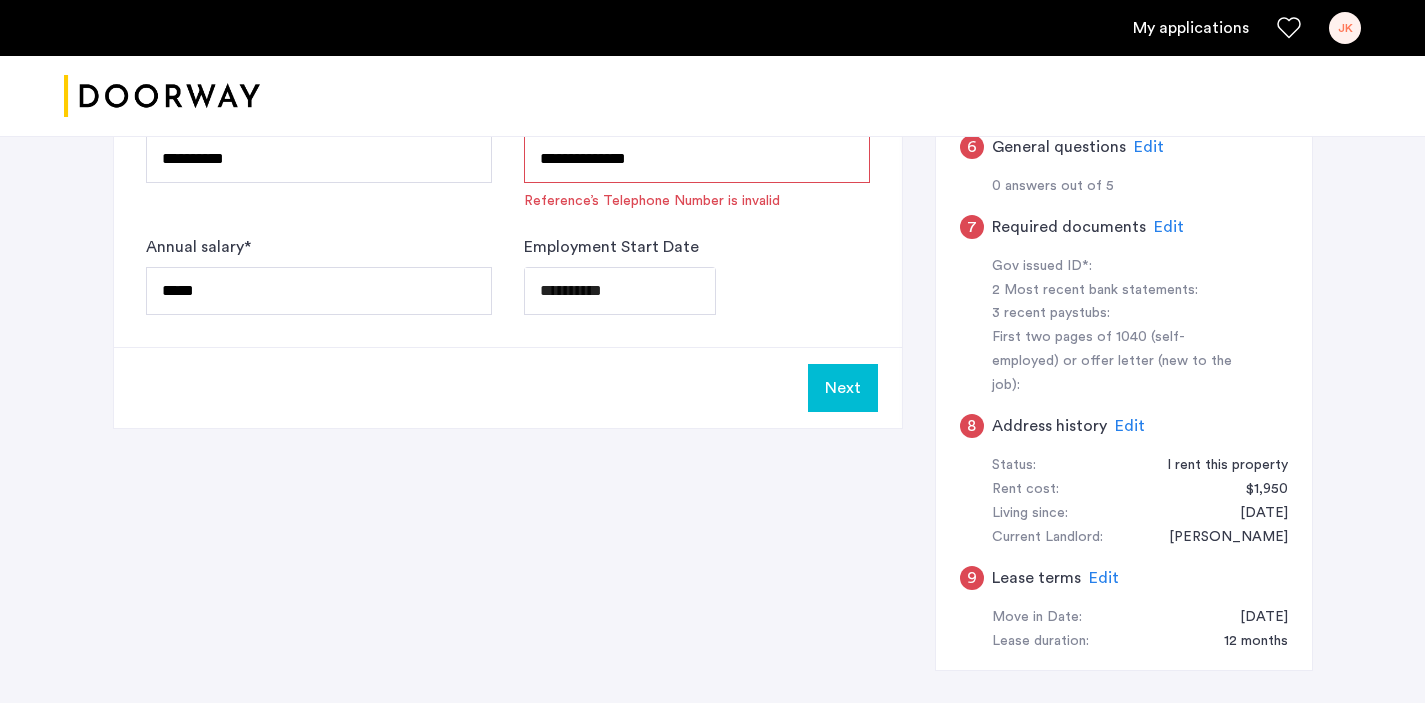 click on "Next" 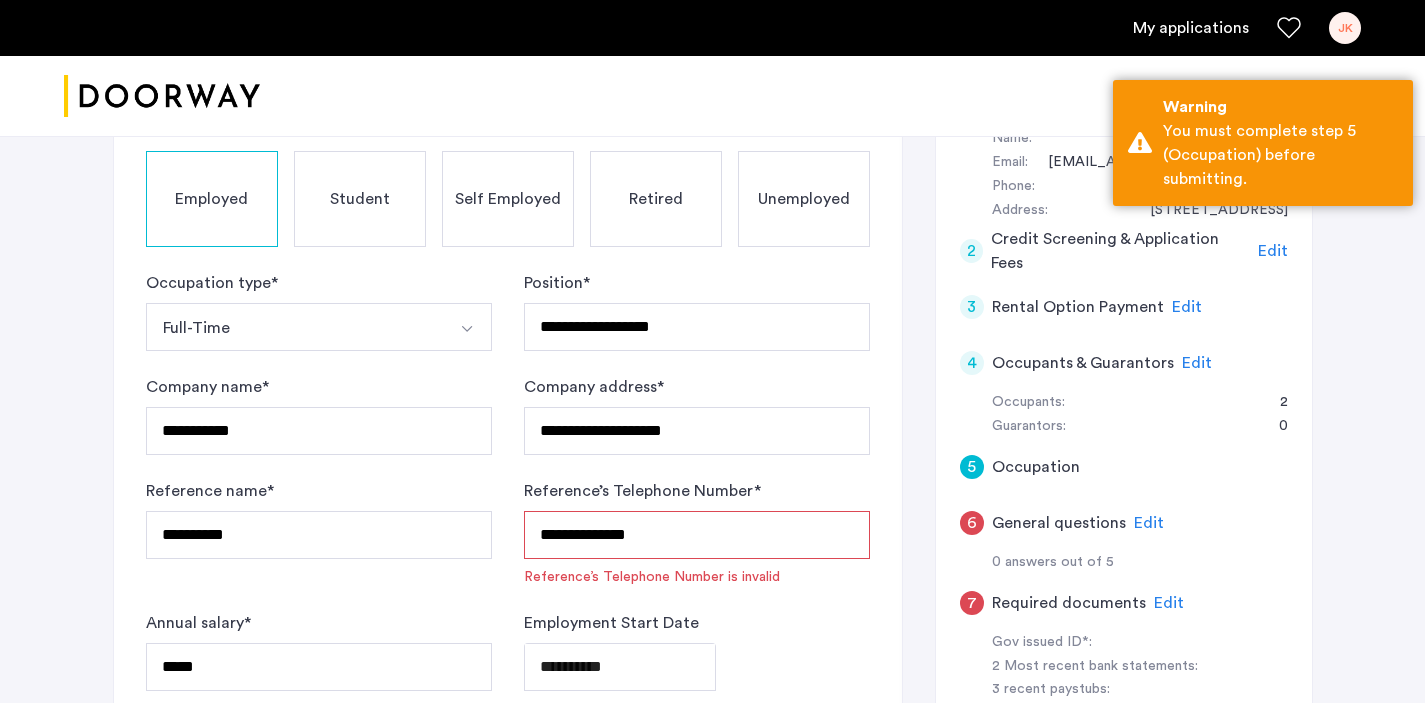 scroll, scrollTop: 413, scrollLeft: 0, axis: vertical 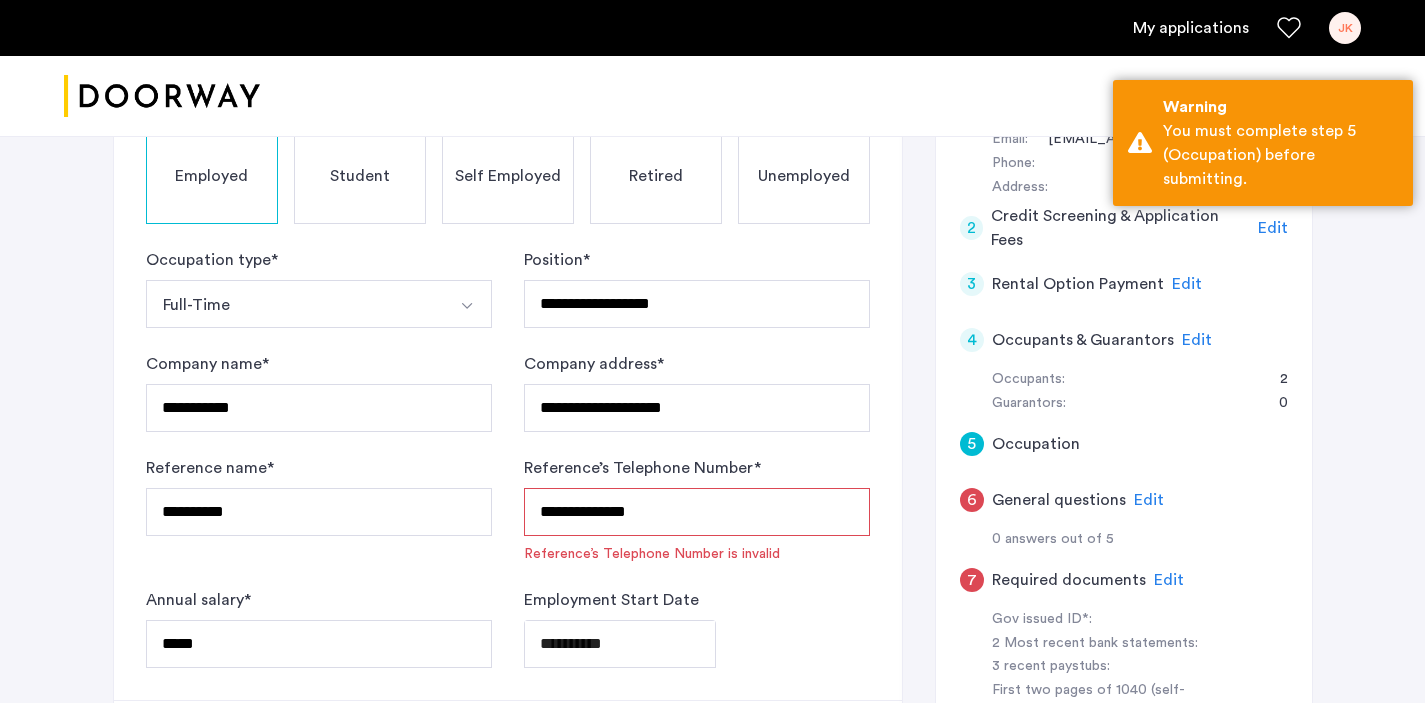 click on "**********" at bounding box center [697, 512] 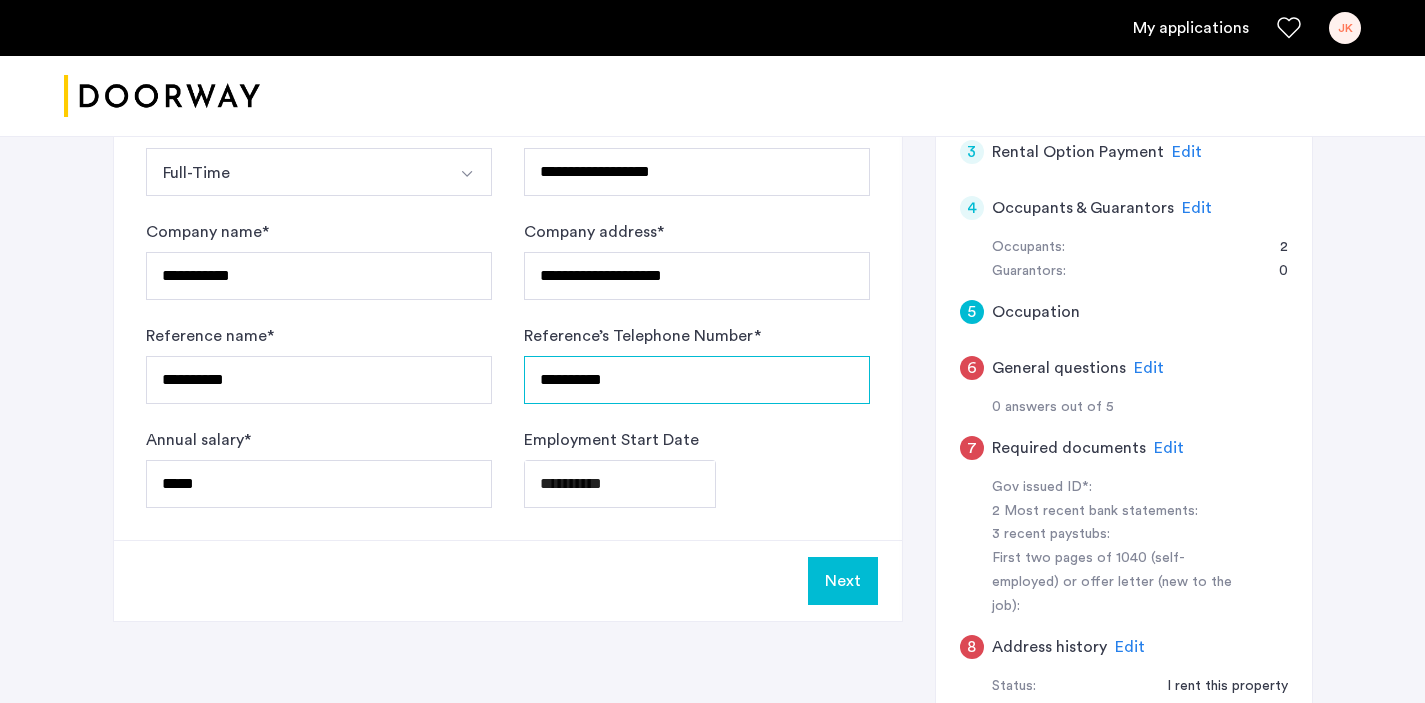 scroll, scrollTop: 573, scrollLeft: 0, axis: vertical 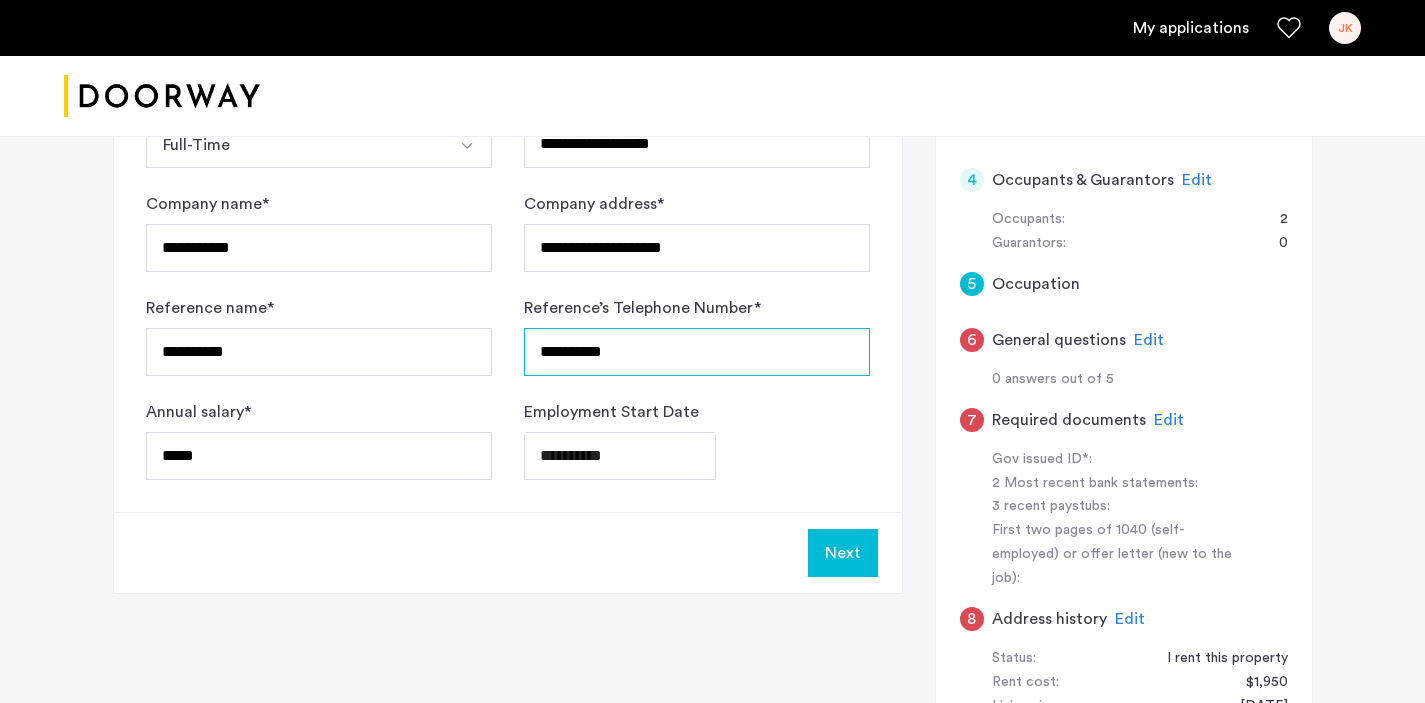 type on "**********" 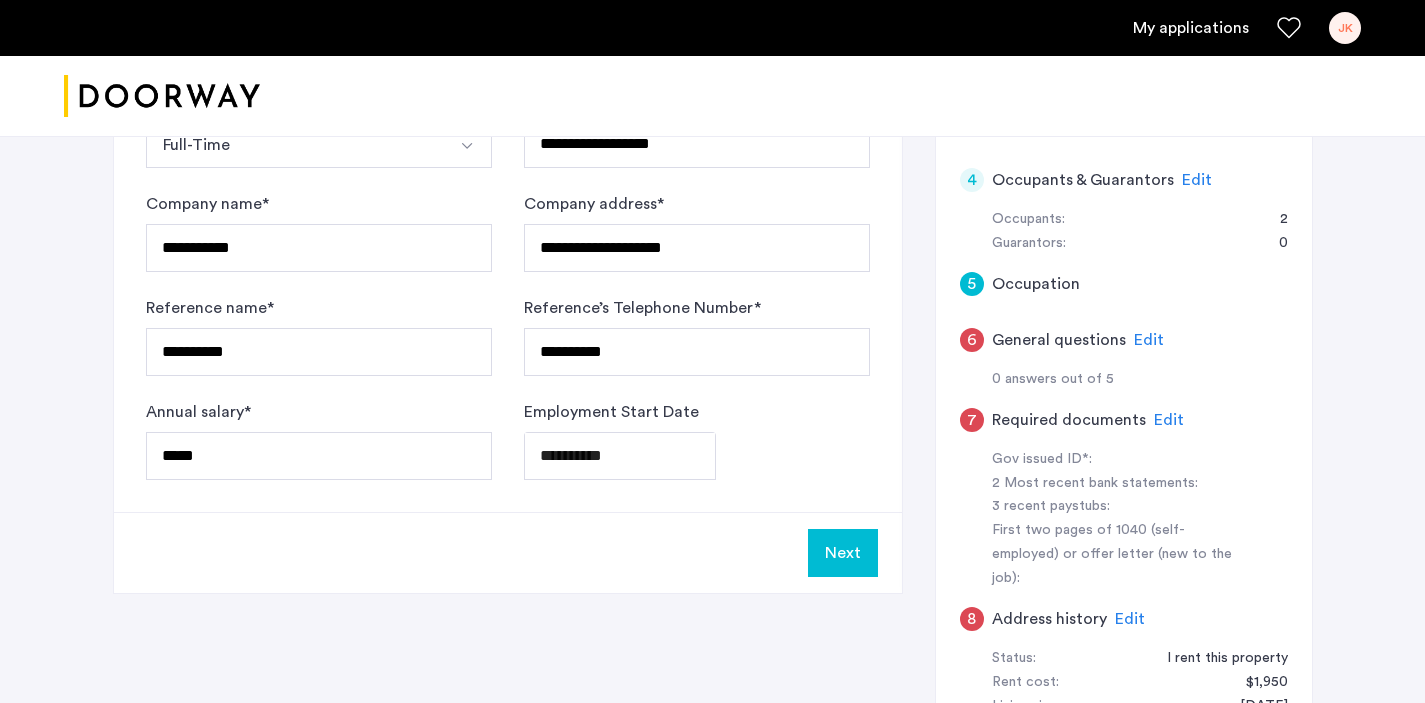 click on "Next" 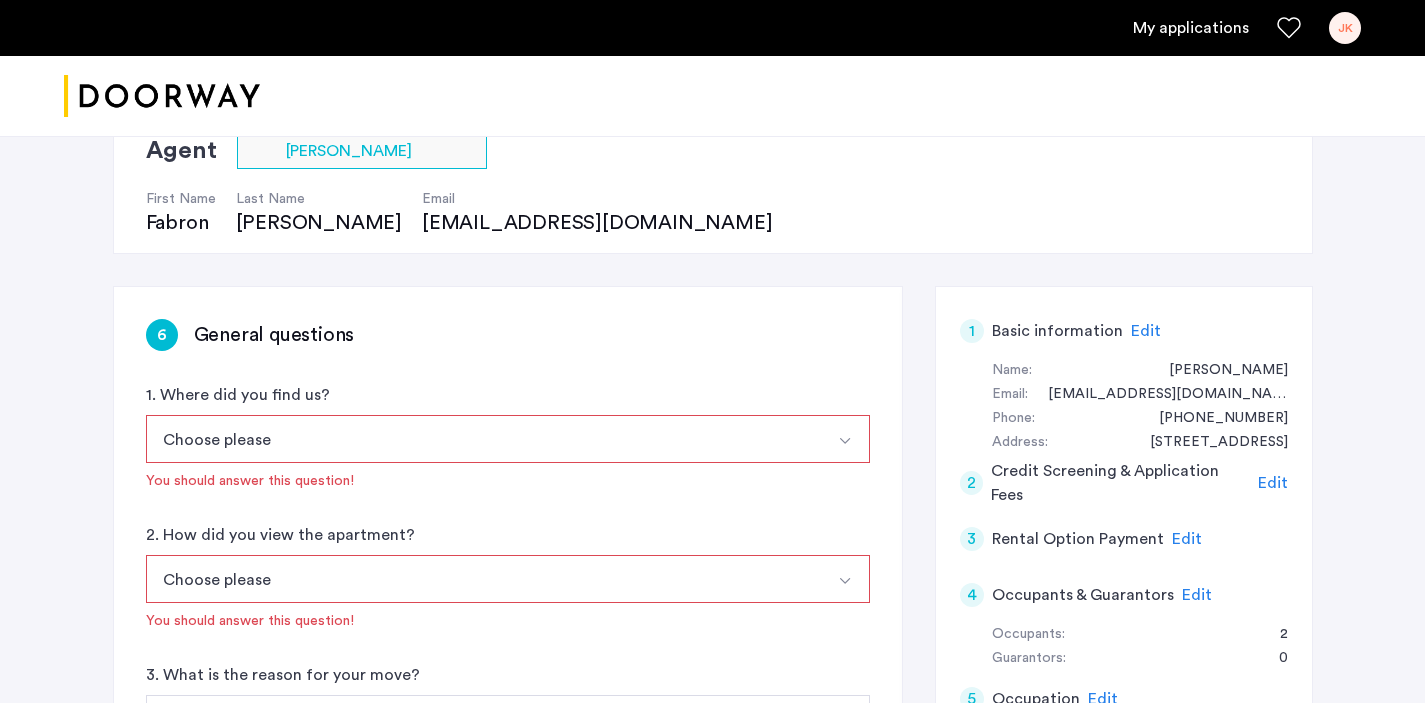 scroll, scrollTop: 158, scrollLeft: 0, axis: vertical 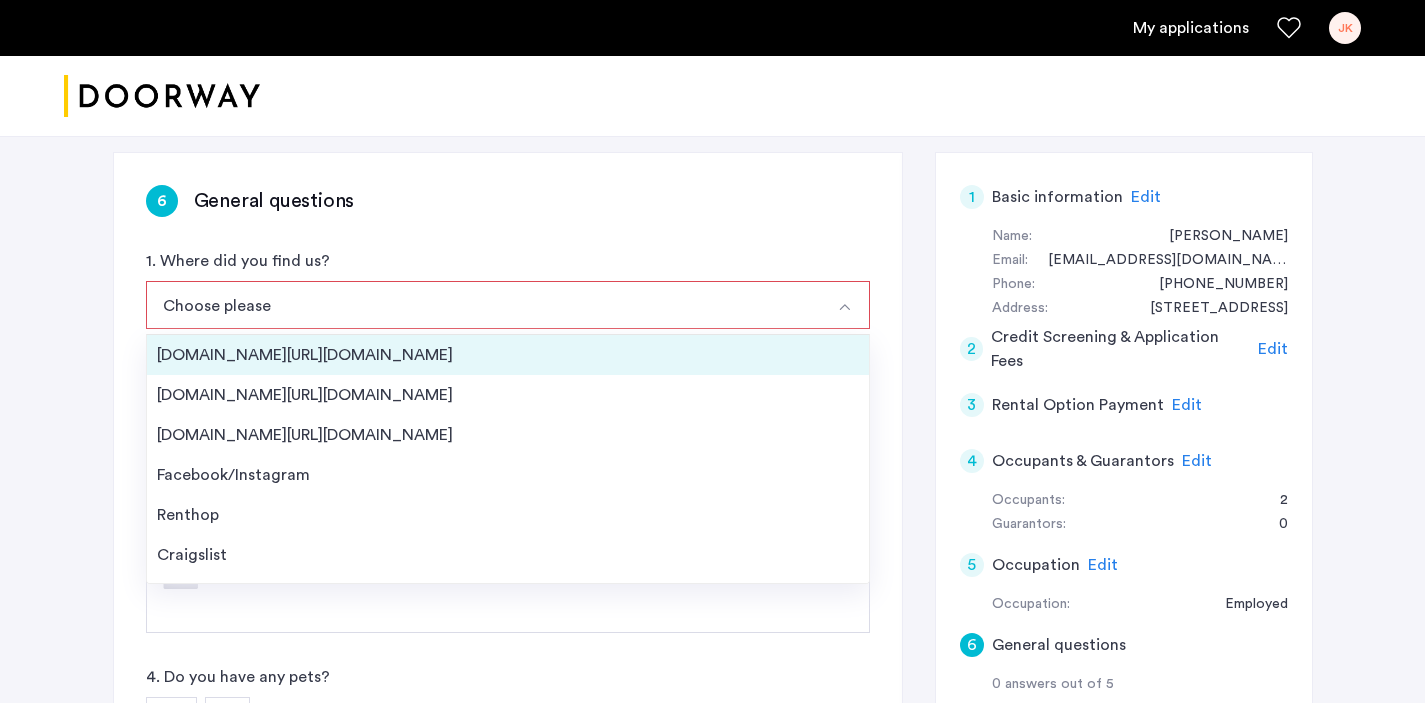 click on "[DOMAIN_NAME][URL][DOMAIN_NAME]" at bounding box center [508, 355] 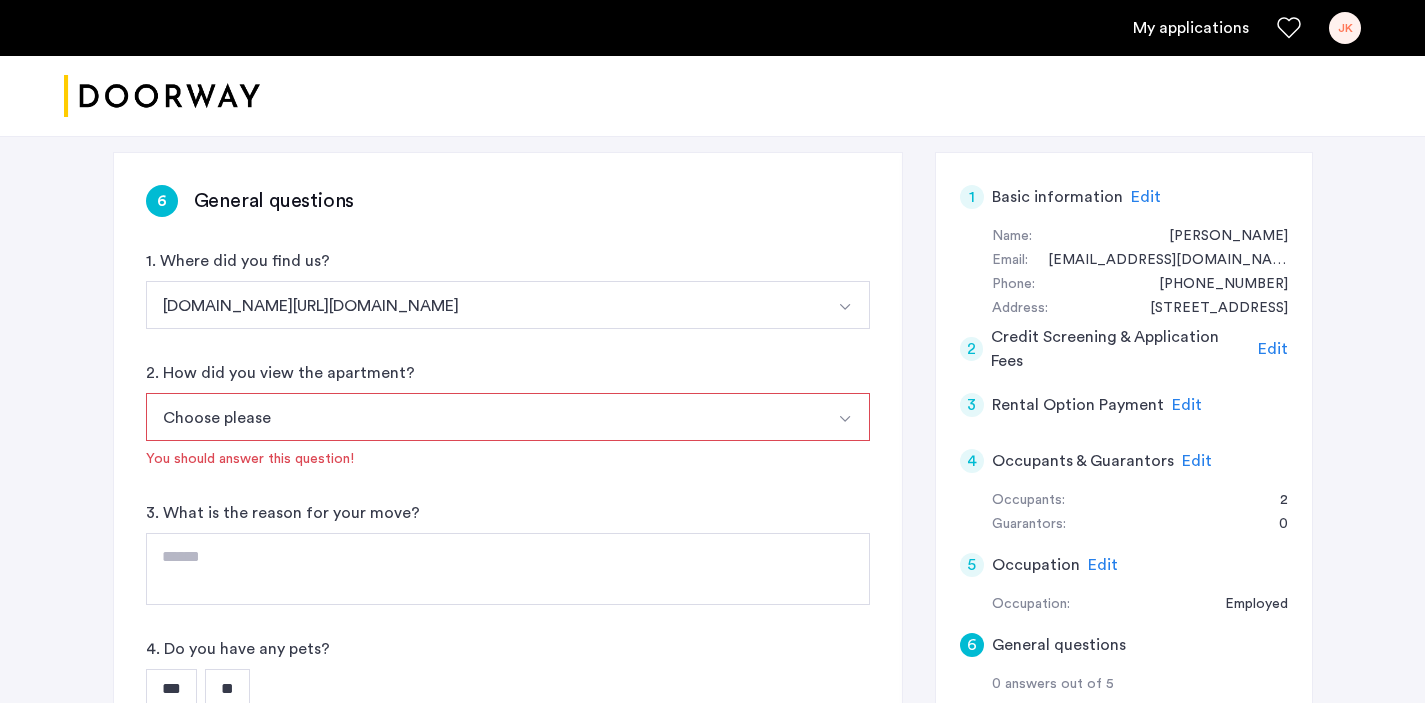 click on "Choose please" at bounding box center (484, 417) 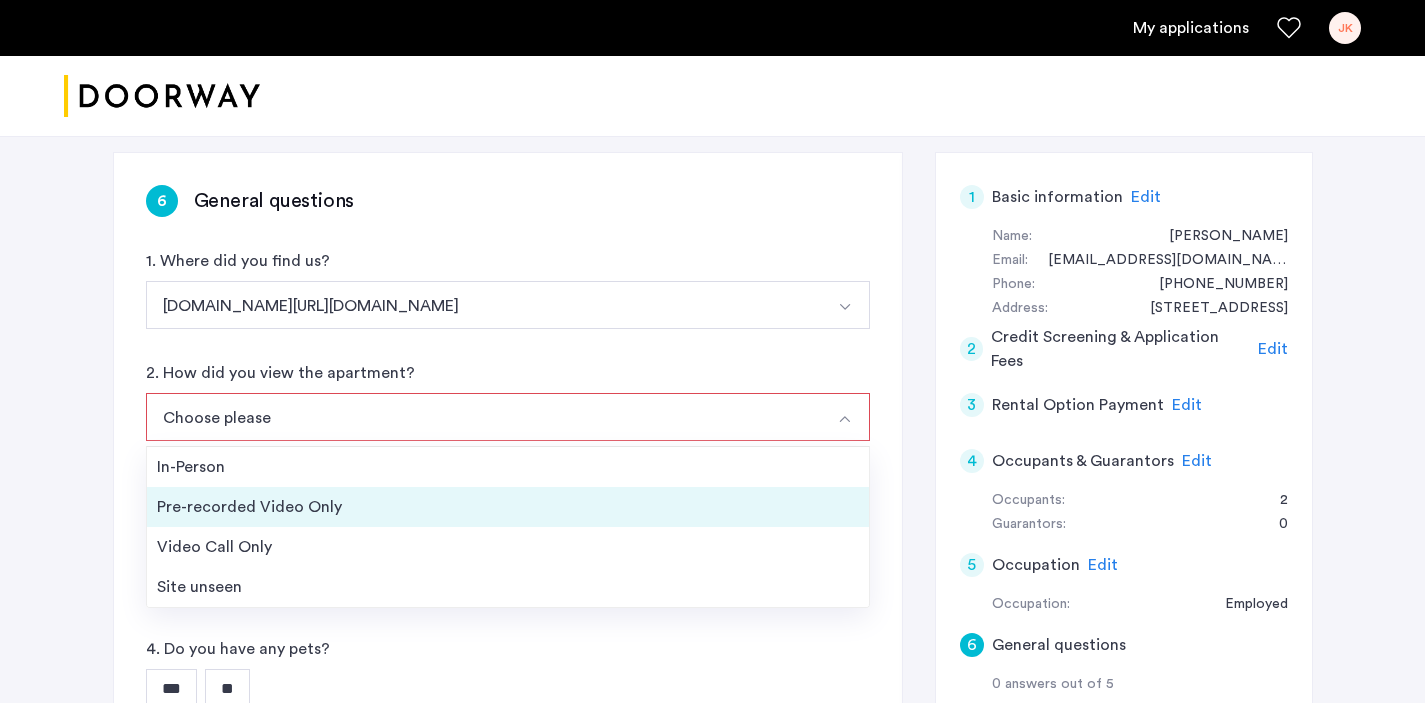 click on "Pre-recorded Video Only" at bounding box center [508, 507] 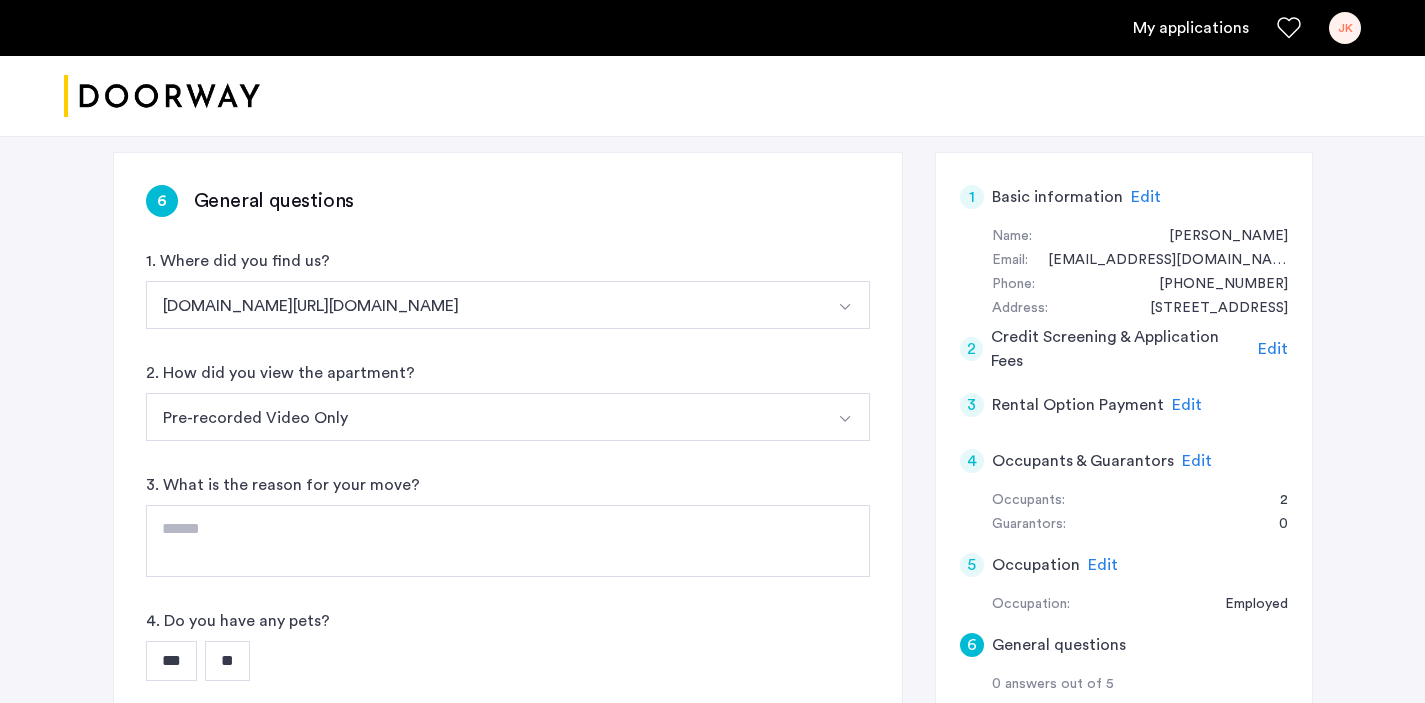 click on "Pre-recorded Video Only" at bounding box center [484, 417] 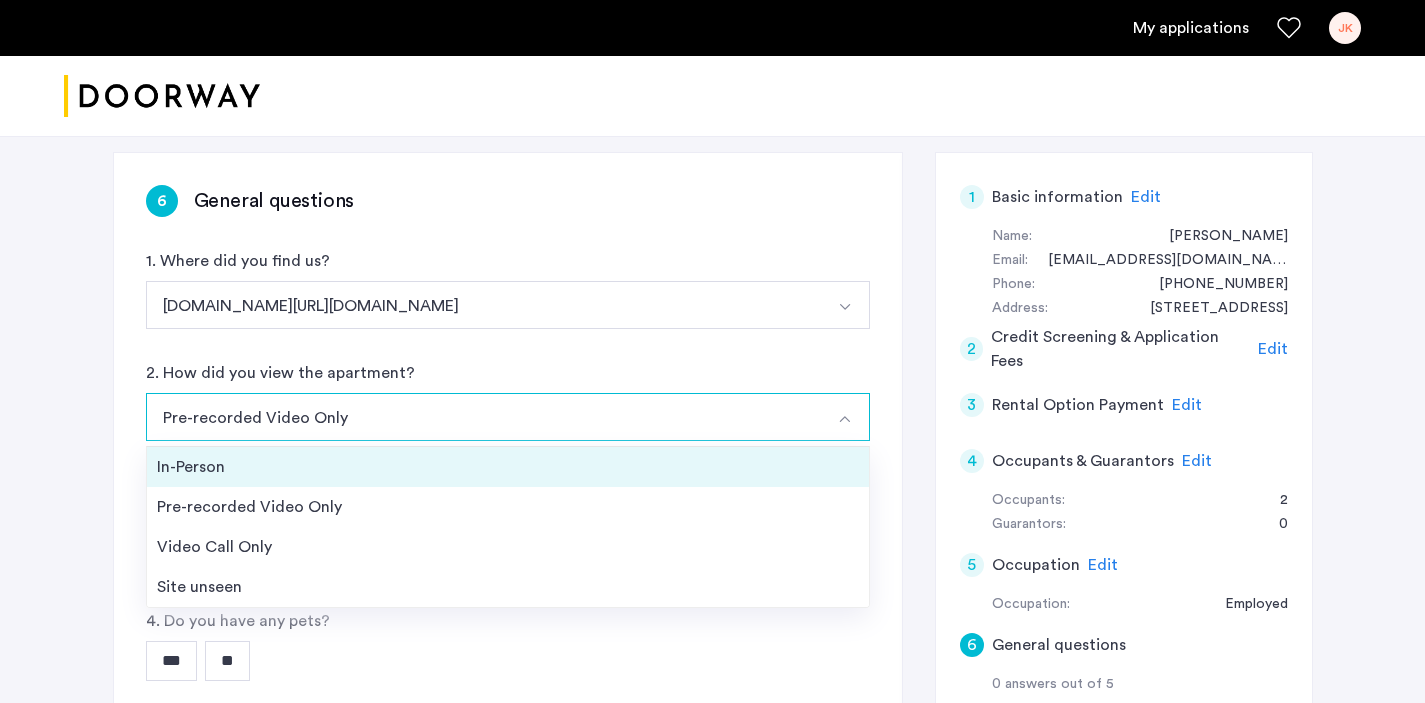 click on "In-Person" at bounding box center [508, 467] 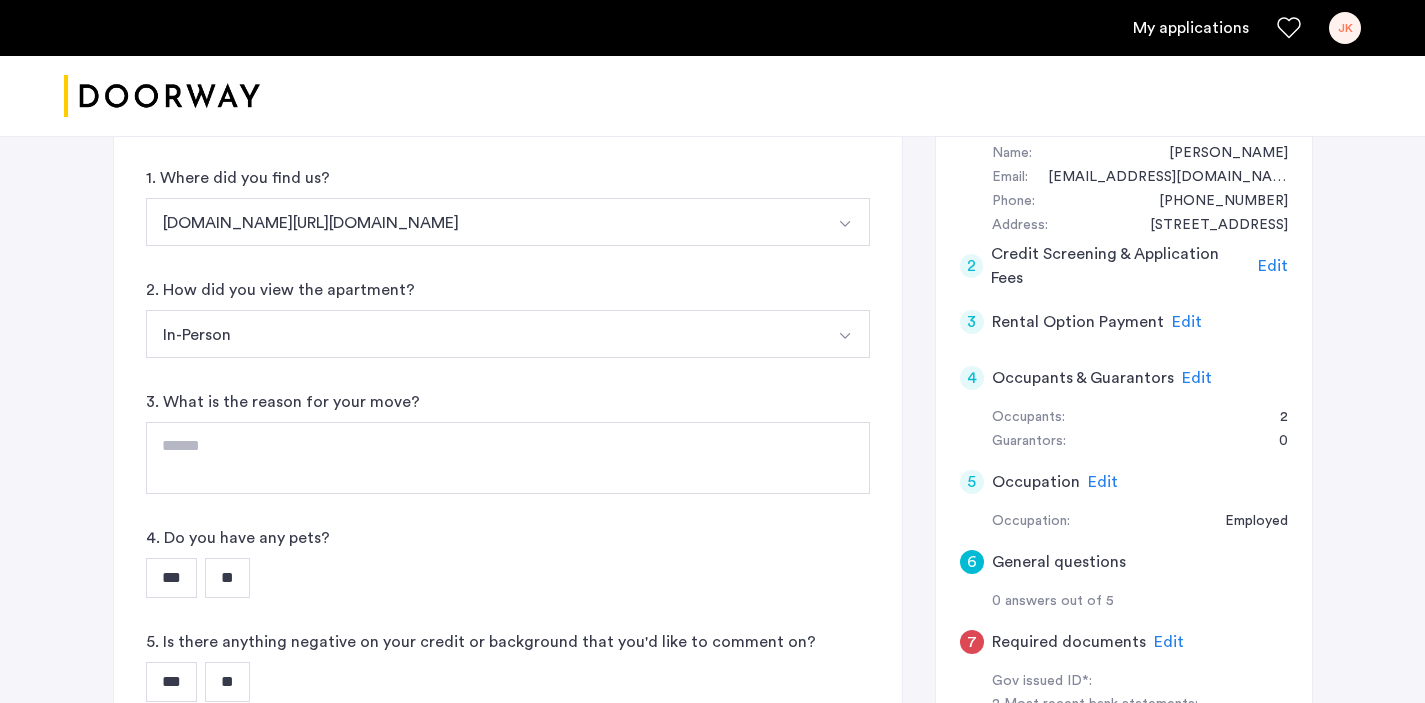 scroll, scrollTop: 459, scrollLeft: 0, axis: vertical 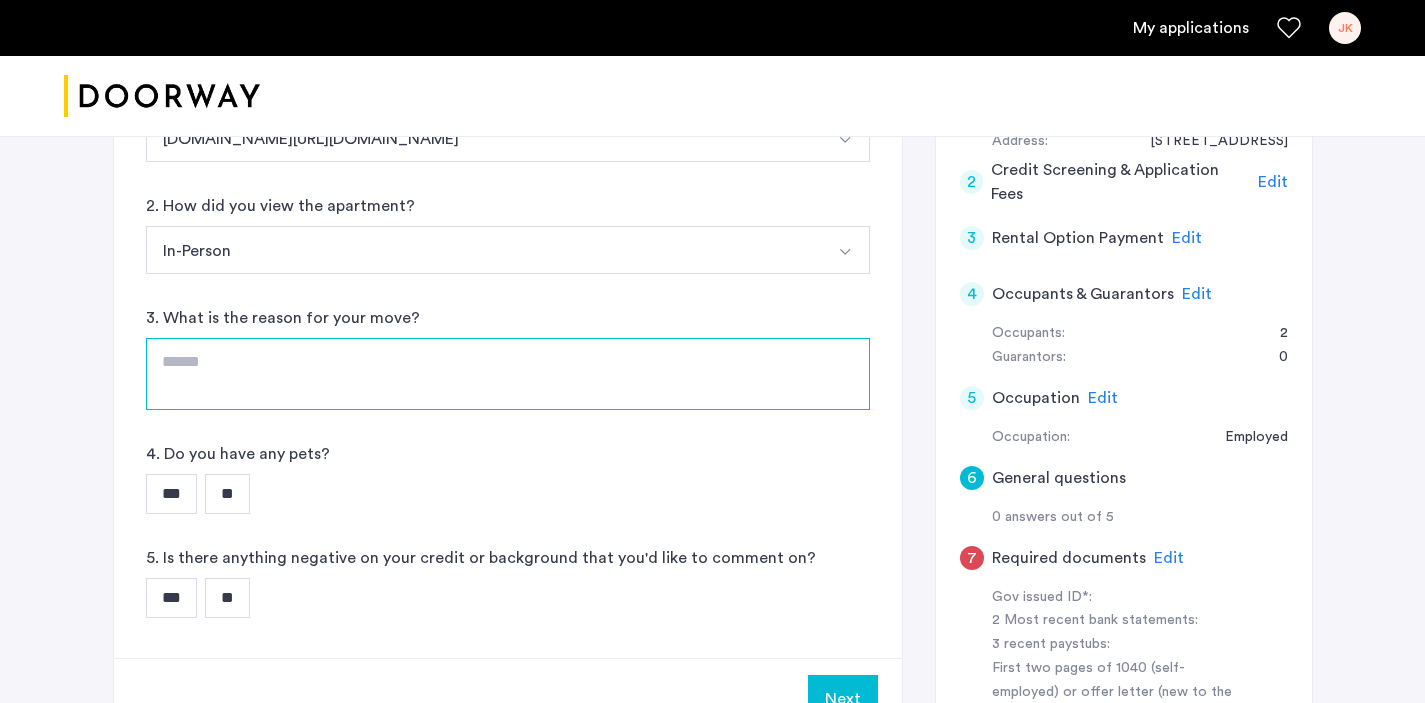 click 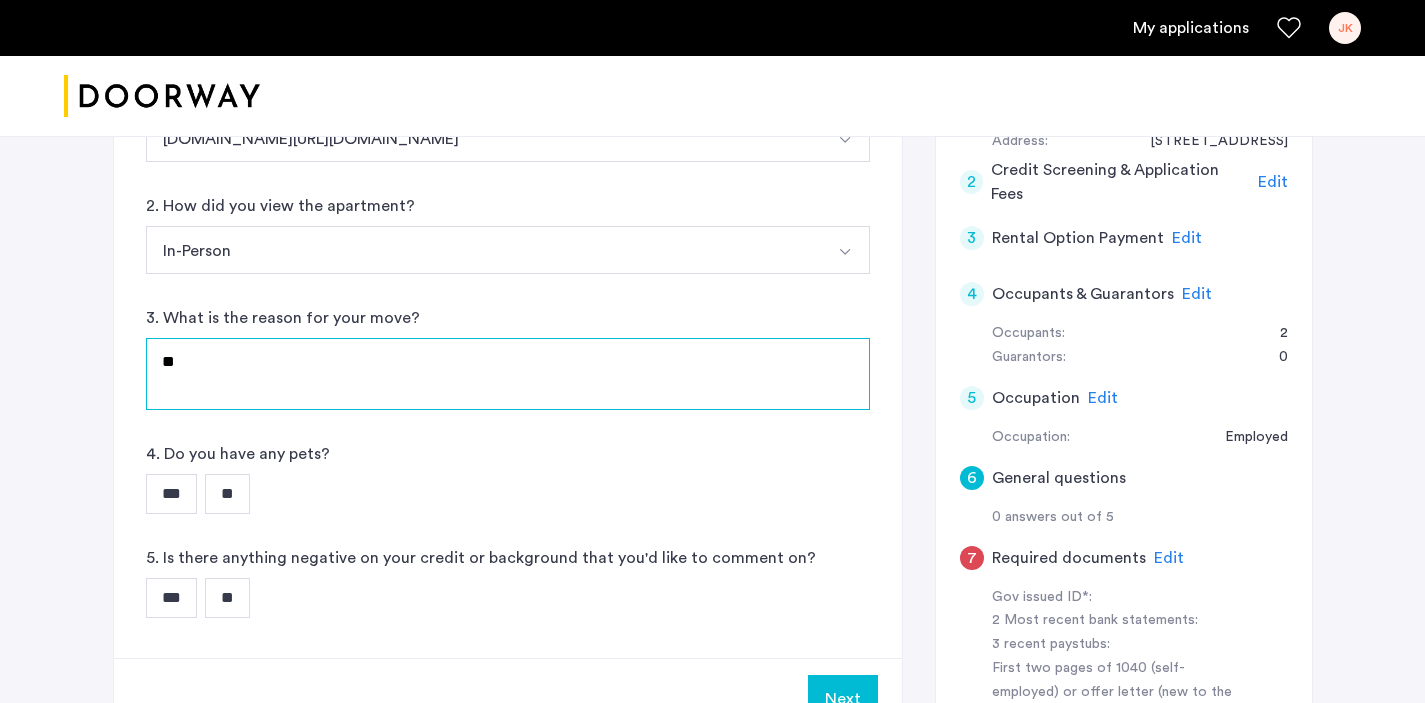 type on "*" 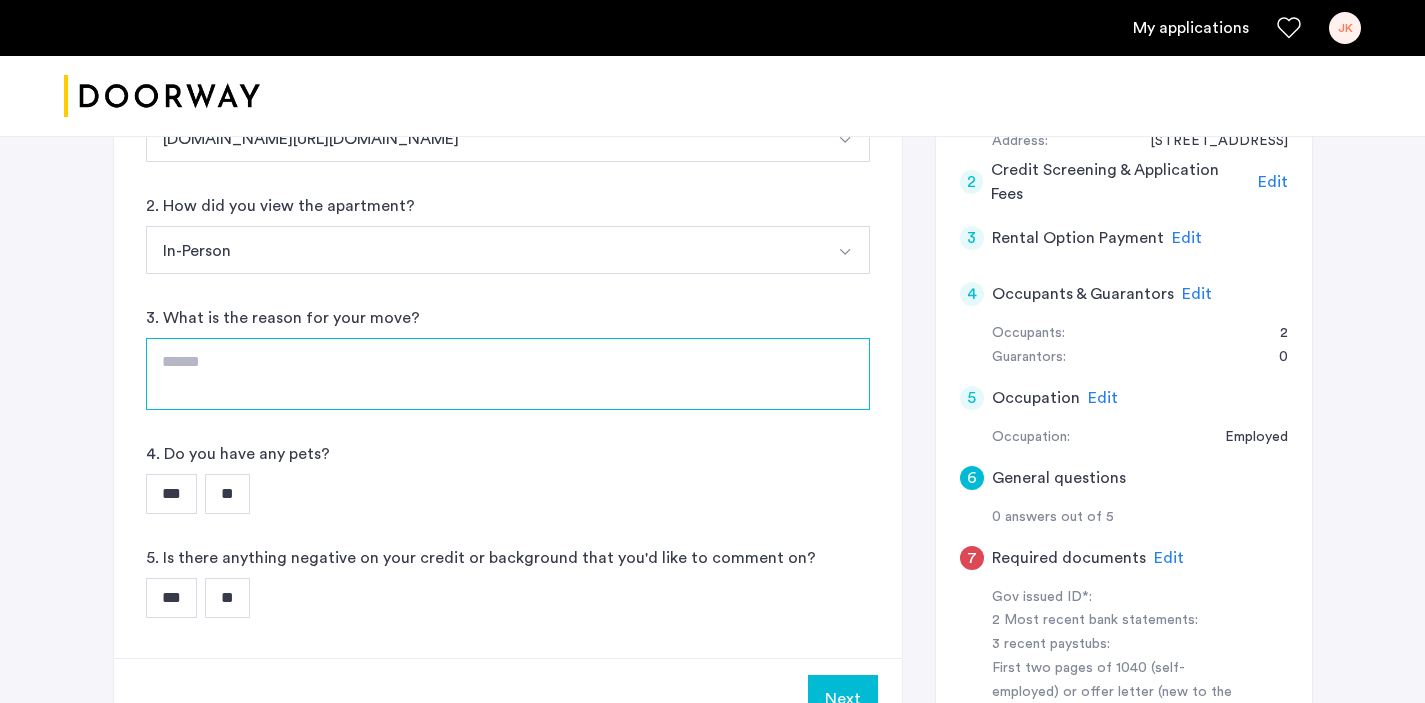 type on "*" 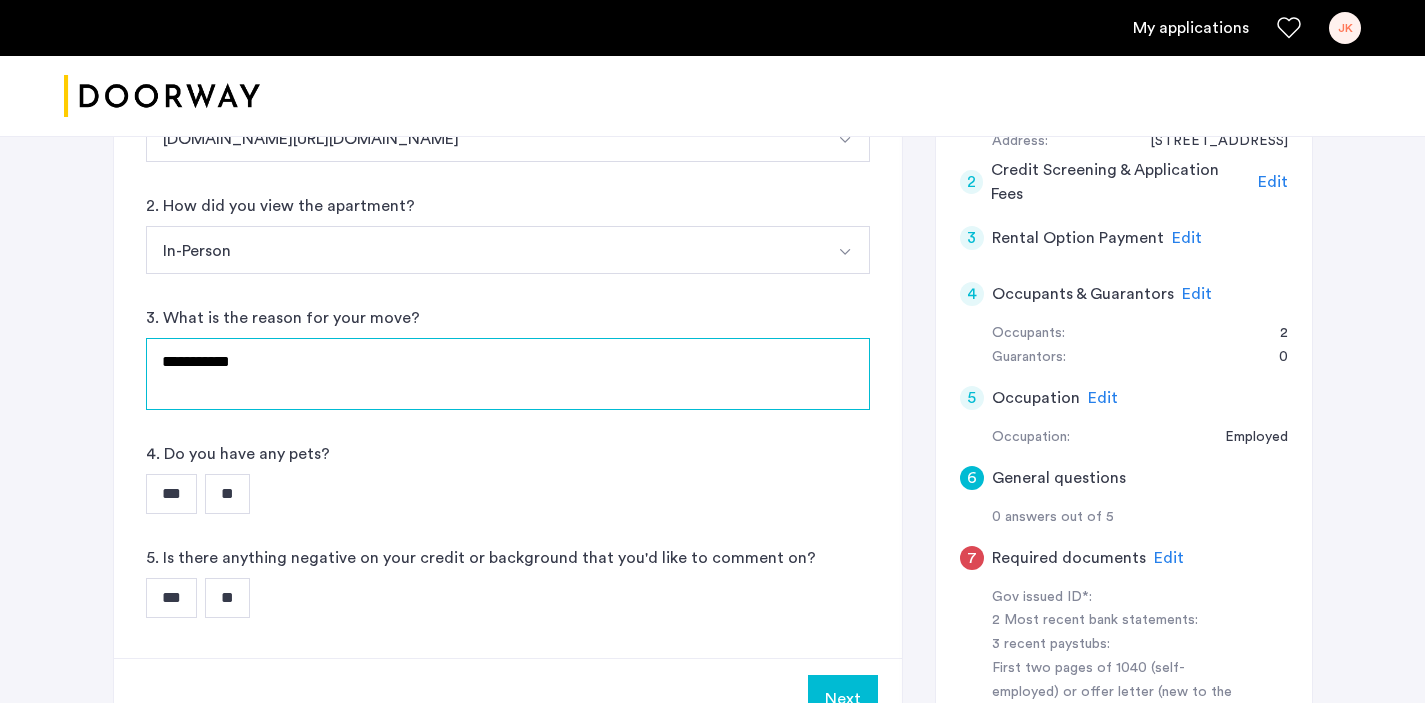 type on "**********" 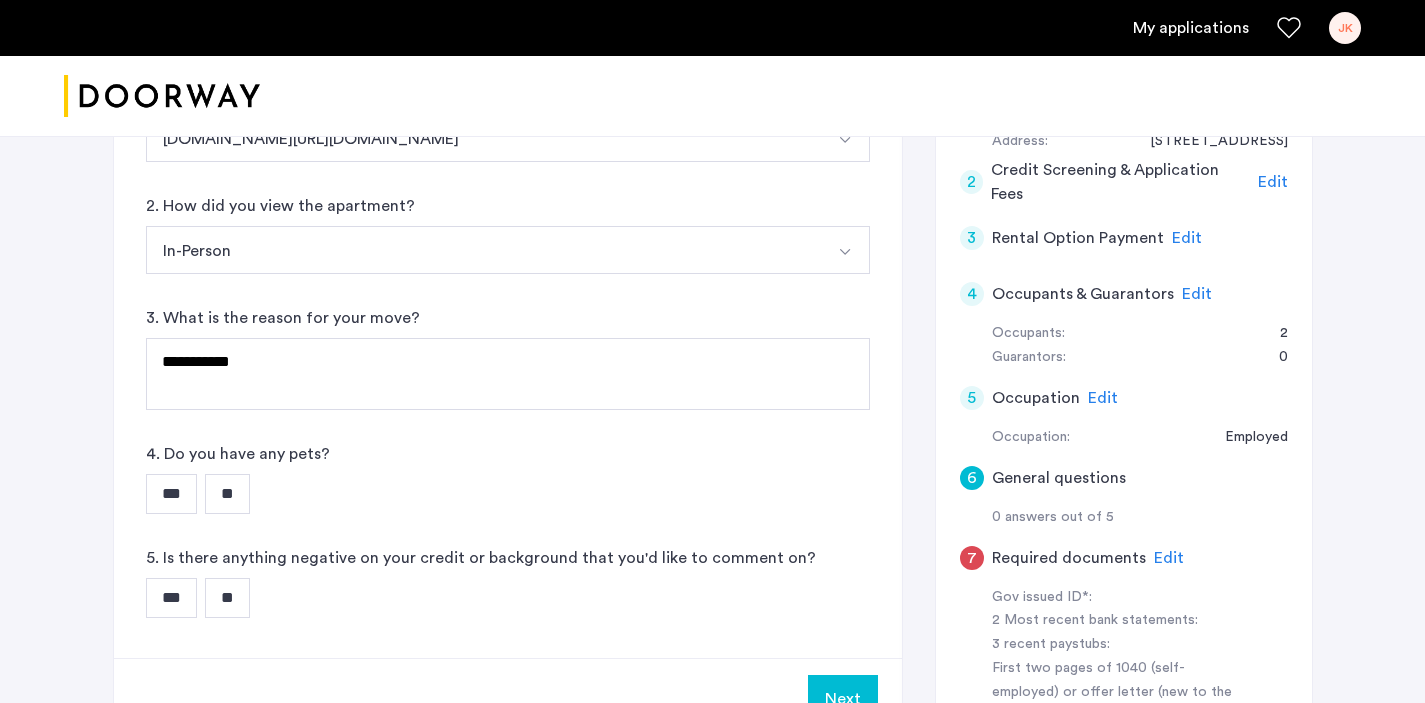 click on "**" at bounding box center (227, 494) 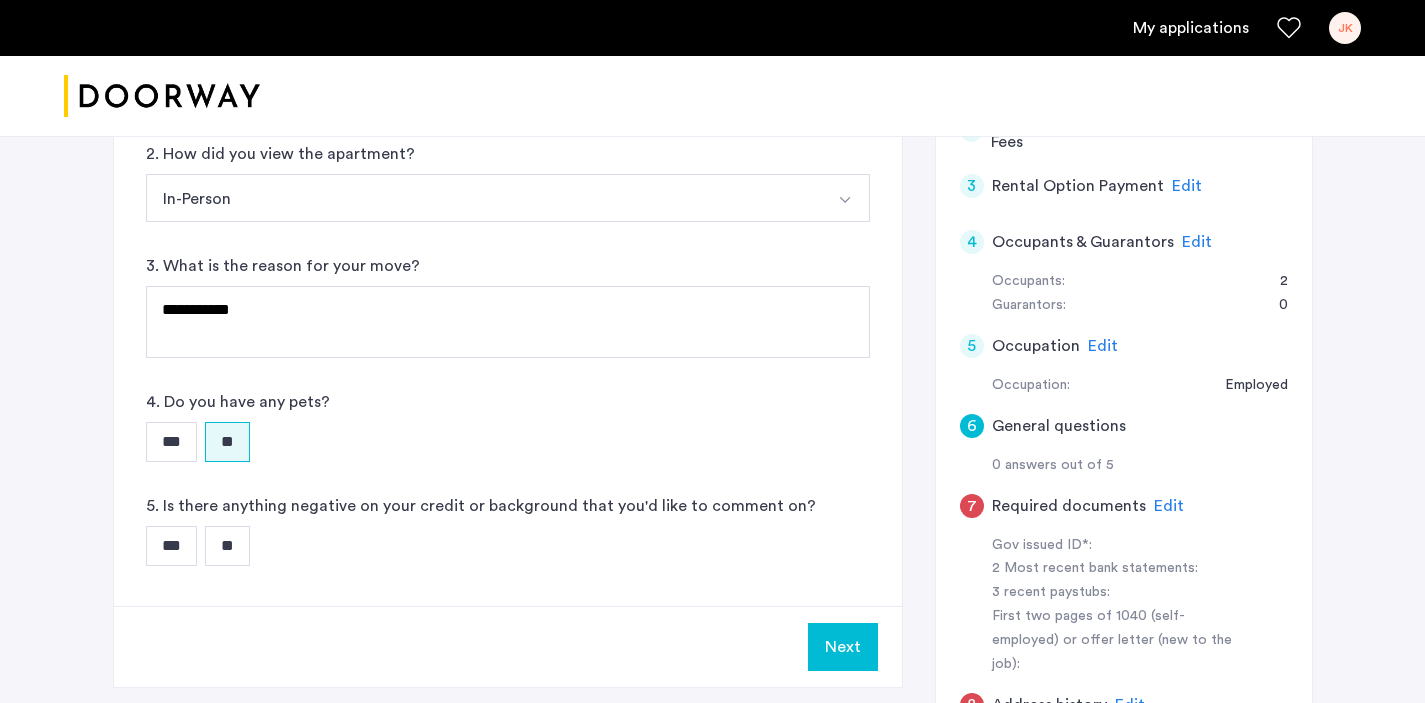 scroll, scrollTop: 598, scrollLeft: 0, axis: vertical 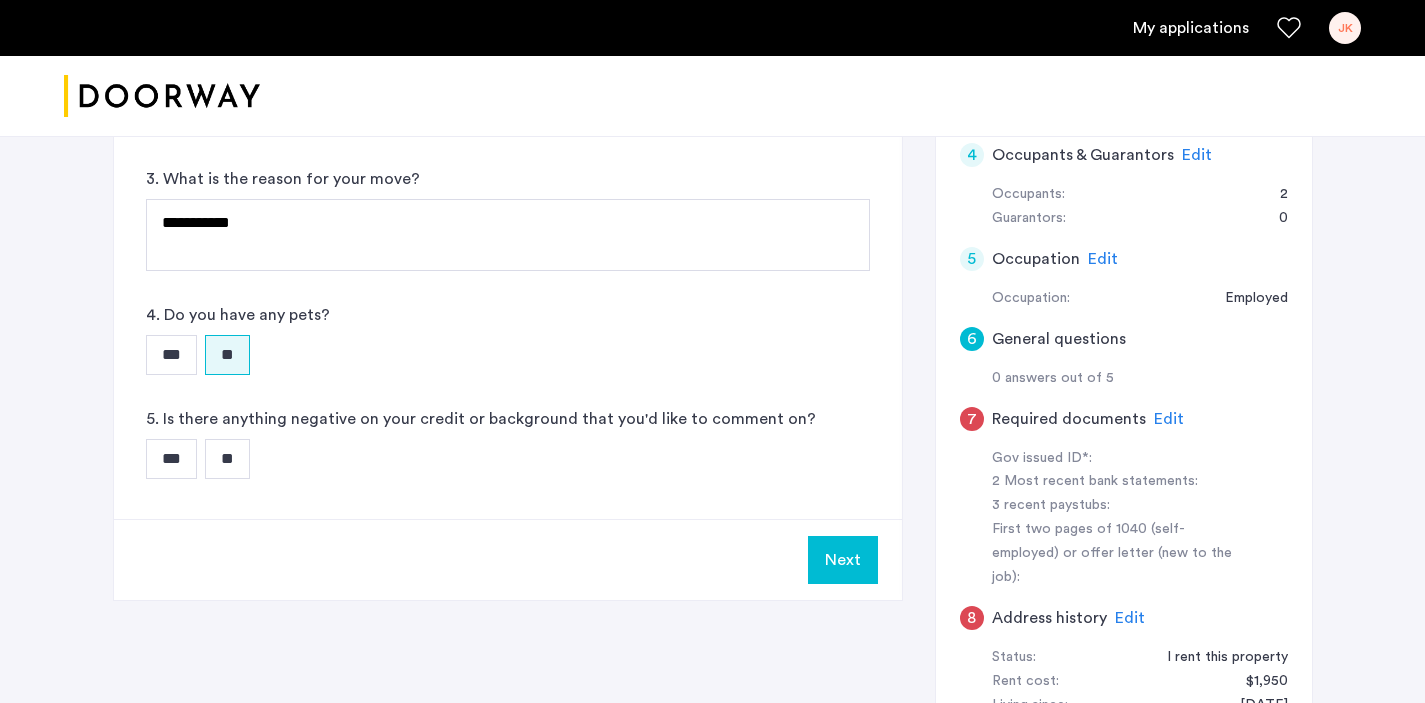 click on "*** **" at bounding box center [508, 459] 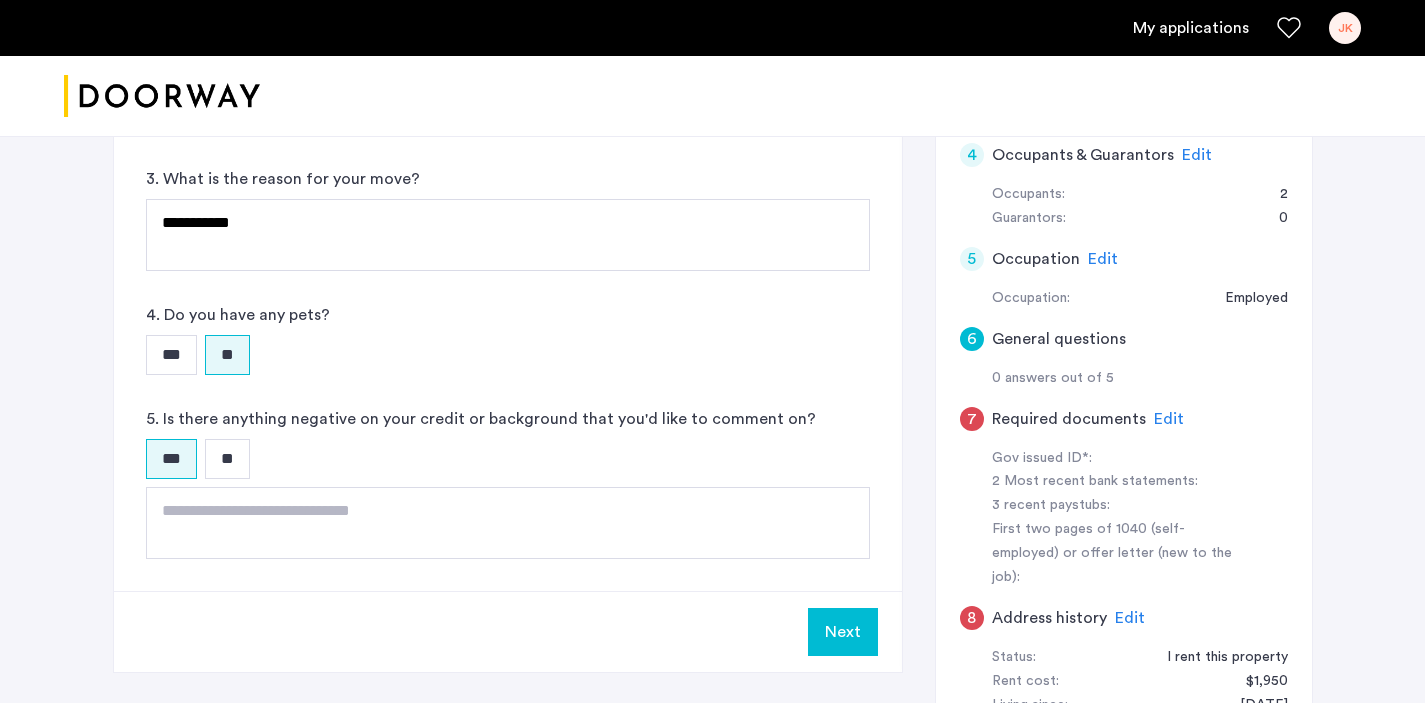 click on "*** **" at bounding box center [508, 459] 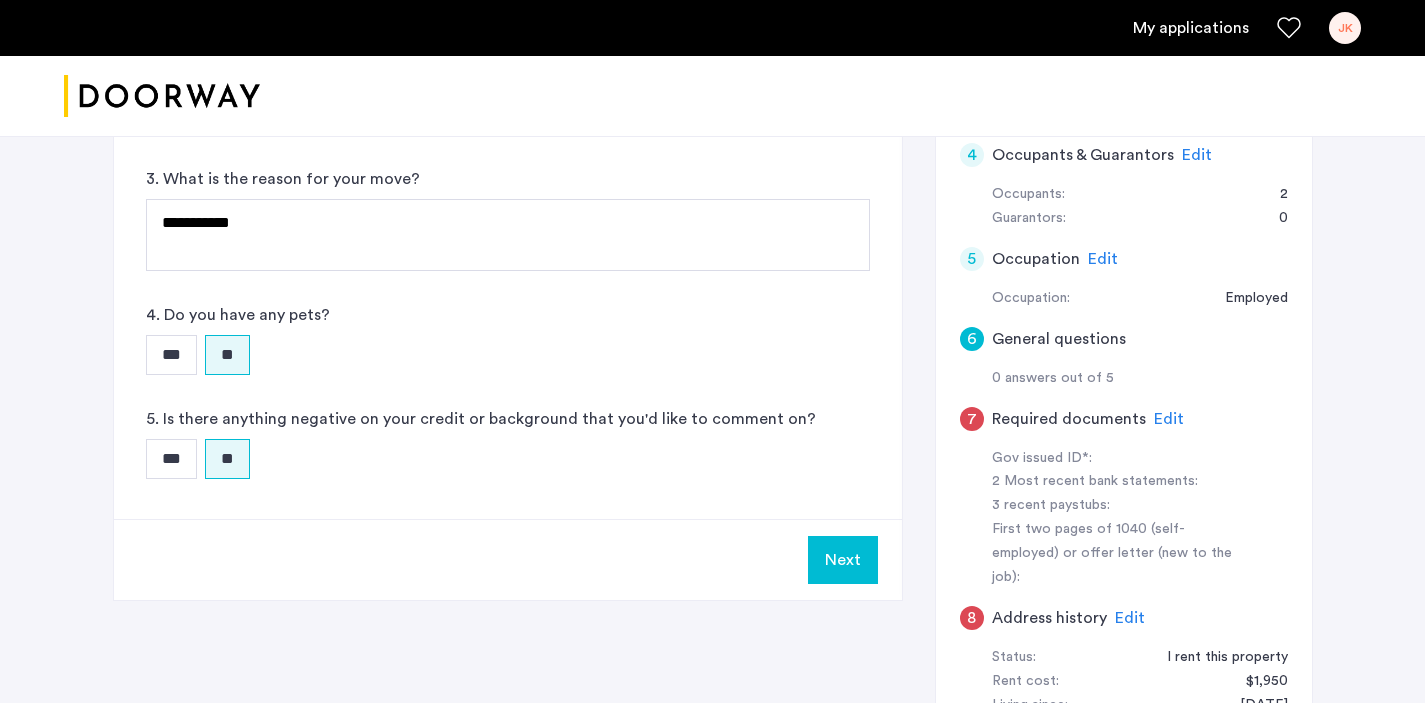 click on "Next" at bounding box center (843, 560) 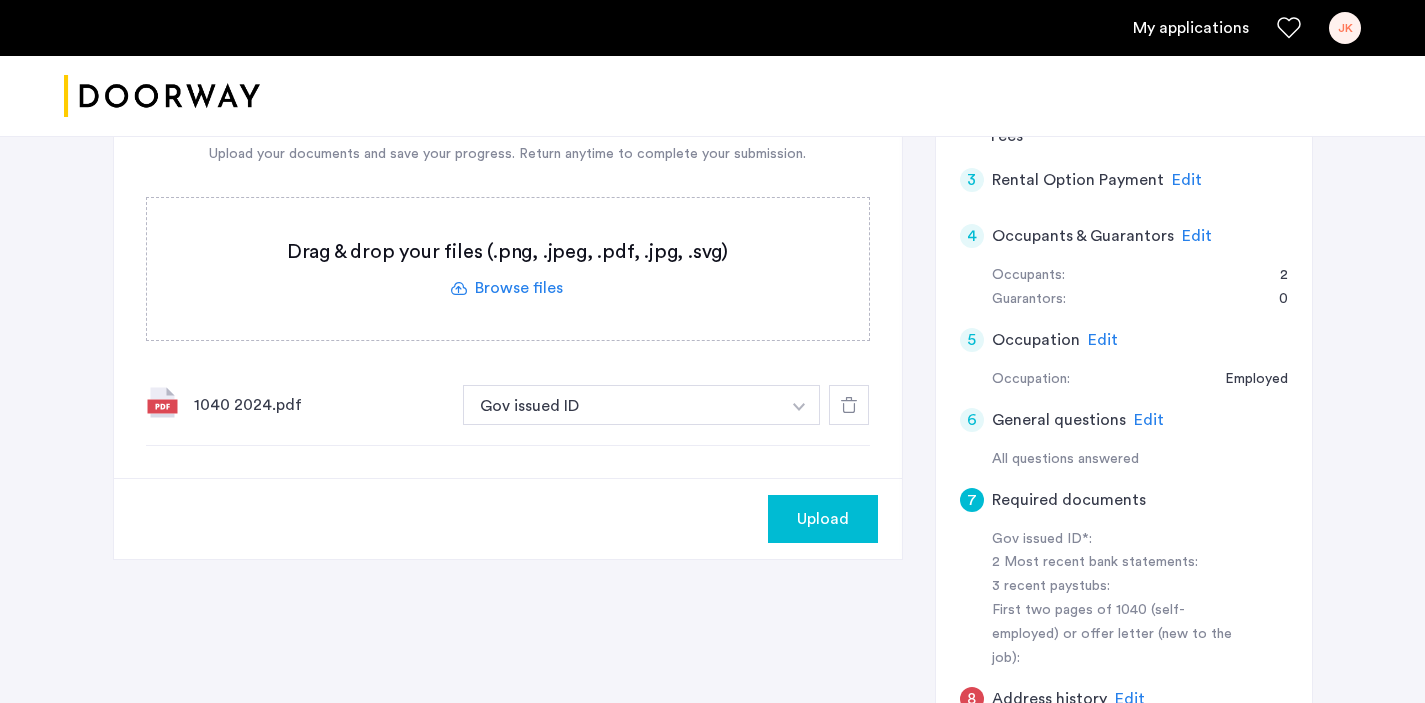scroll, scrollTop: 292, scrollLeft: 0, axis: vertical 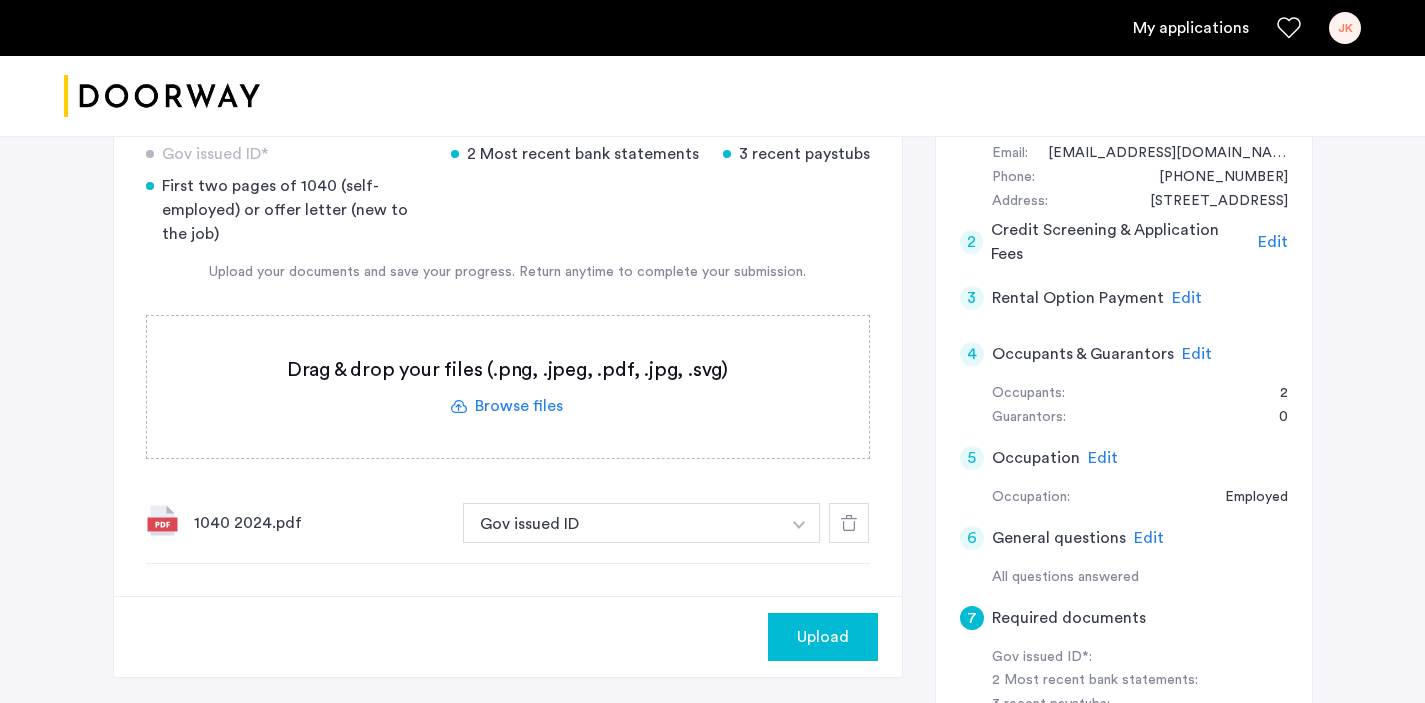 click on "1040 2024.pdf Gov issued ID + 2 Most recent bank statements 3 recent paystubs First two pages of 1040 (self-employed) or offer letter (new to the job) Gov issued ID" 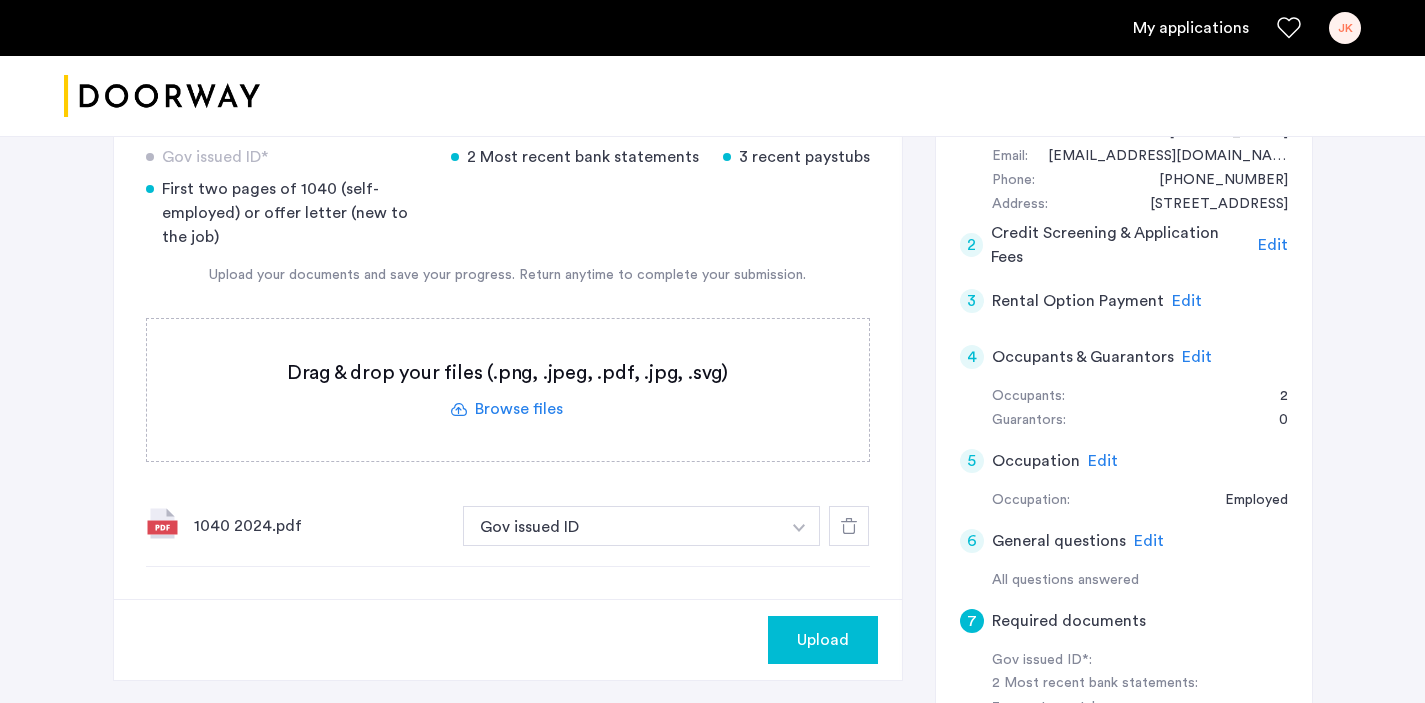 scroll, scrollTop: 395, scrollLeft: 0, axis: vertical 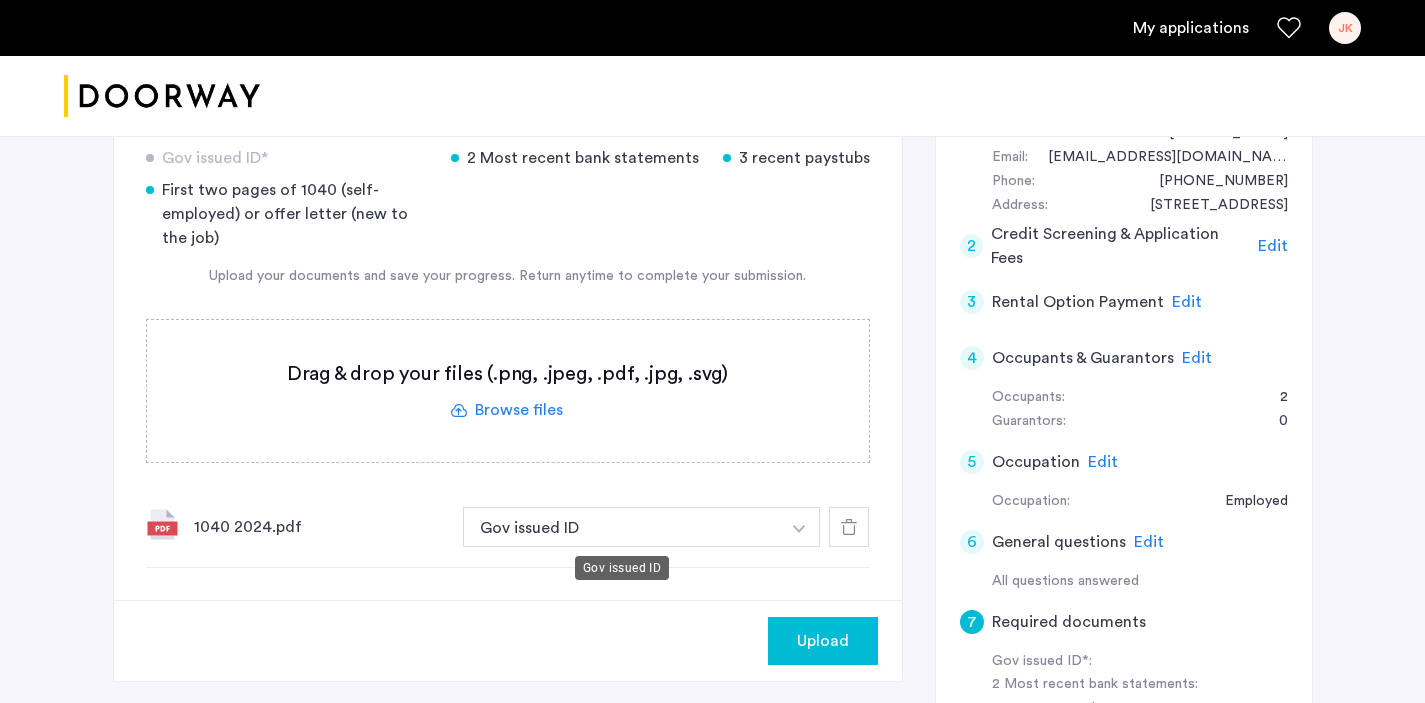 click on "Gov issued ID" at bounding box center [622, 527] 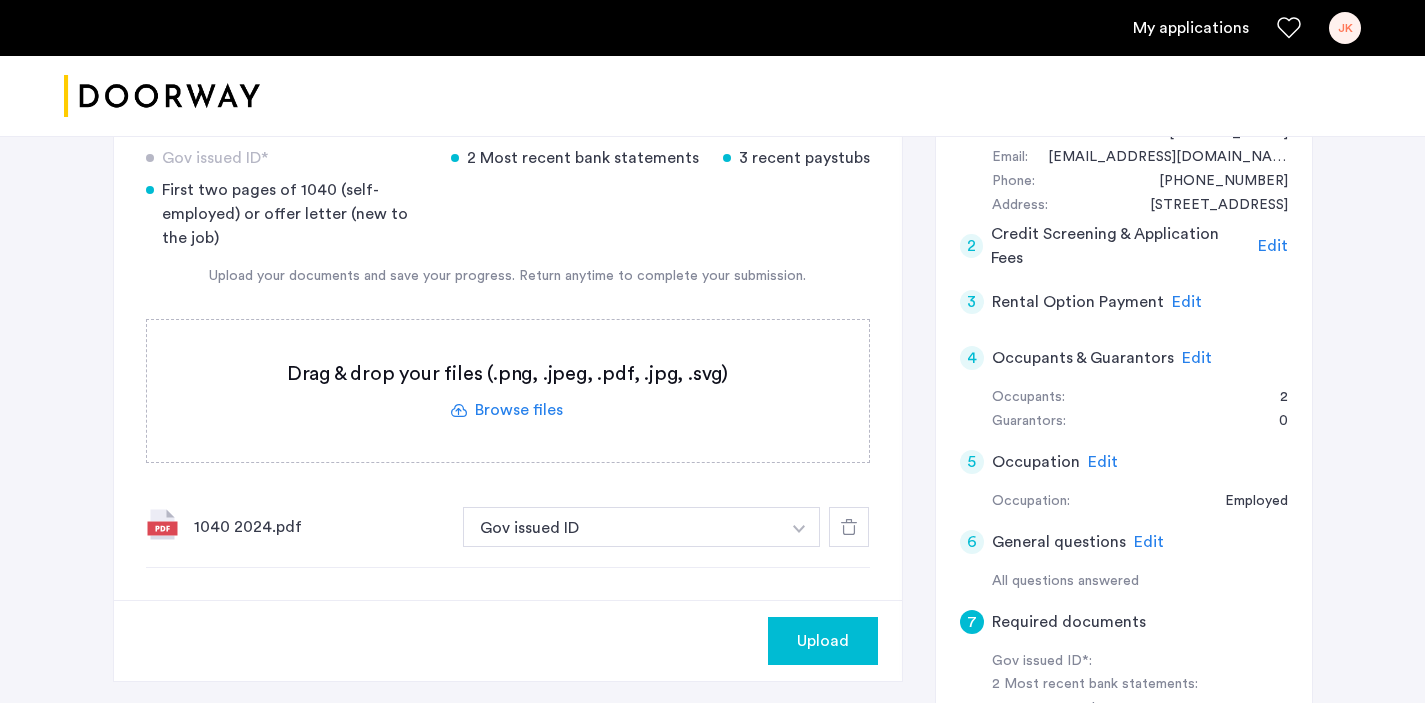 click on "Gov issued ID" at bounding box center [622, 527] 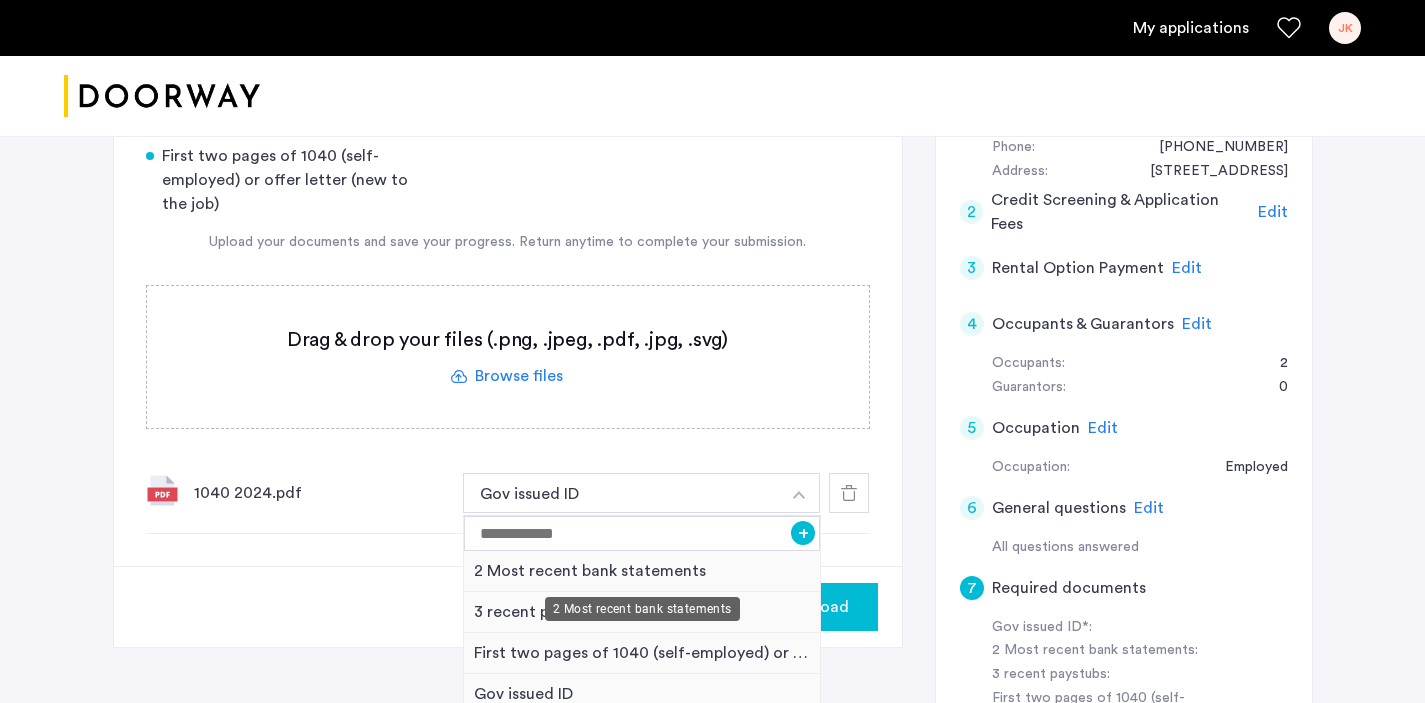 scroll, scrollTop: 565, scrollLeft: 0, axis: vertical 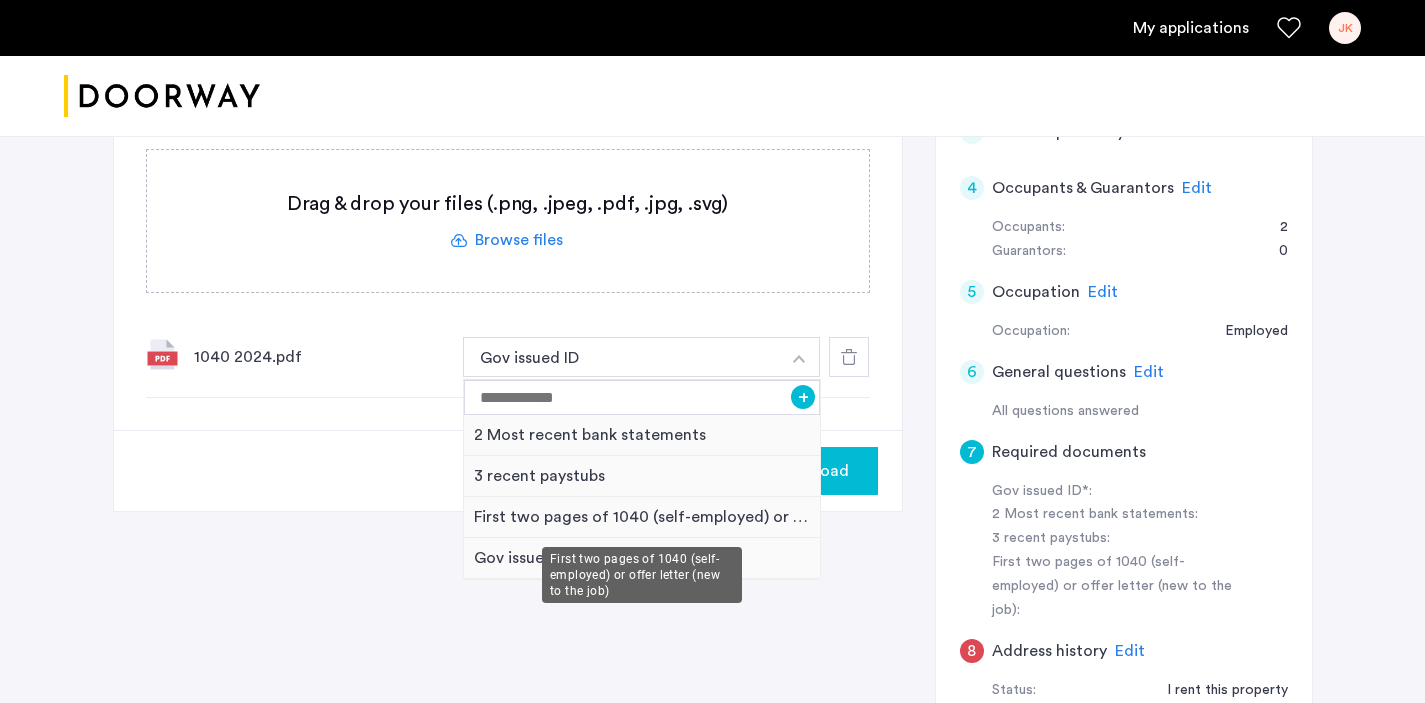 click on "First two pages of 1040 (self-employed) or offer letter (new to the job)" at bounding box center [642, 517] 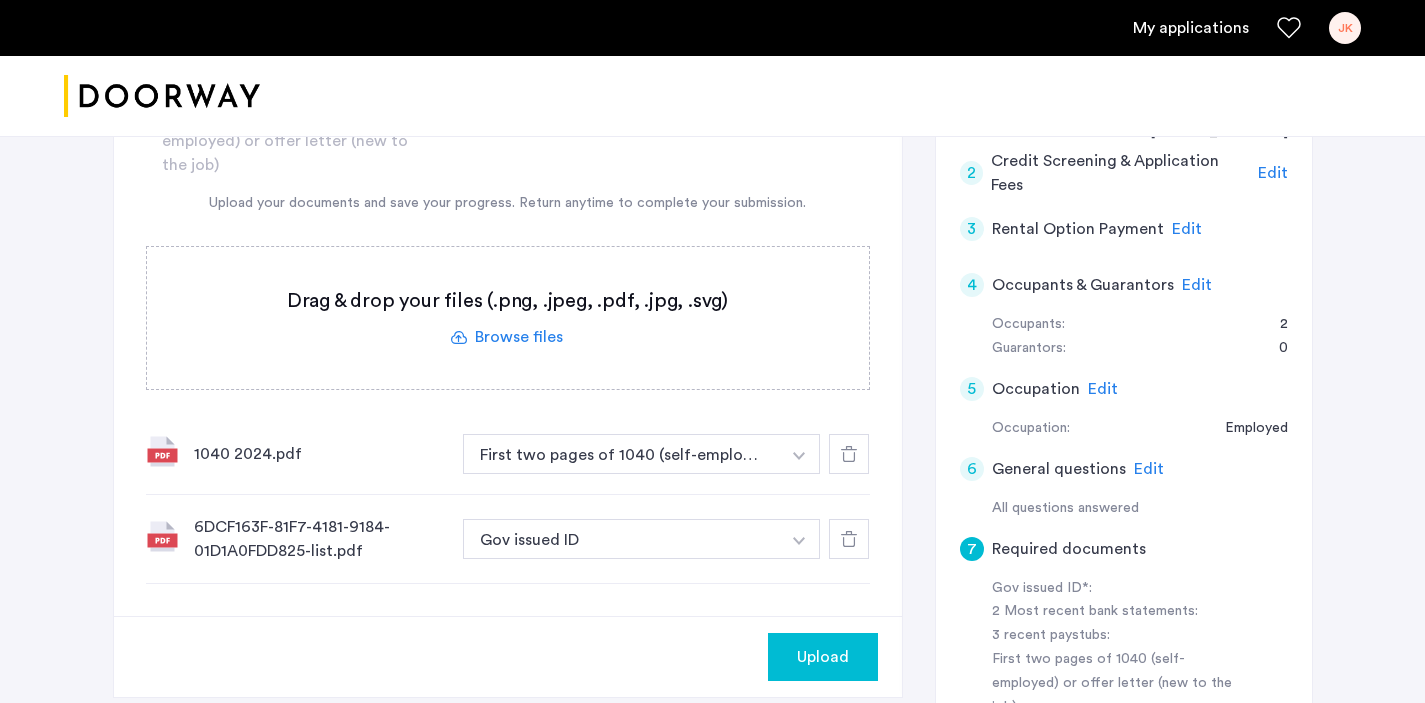 scroll, scrollTop: 467, scrollLeft: 0, axis: vertical 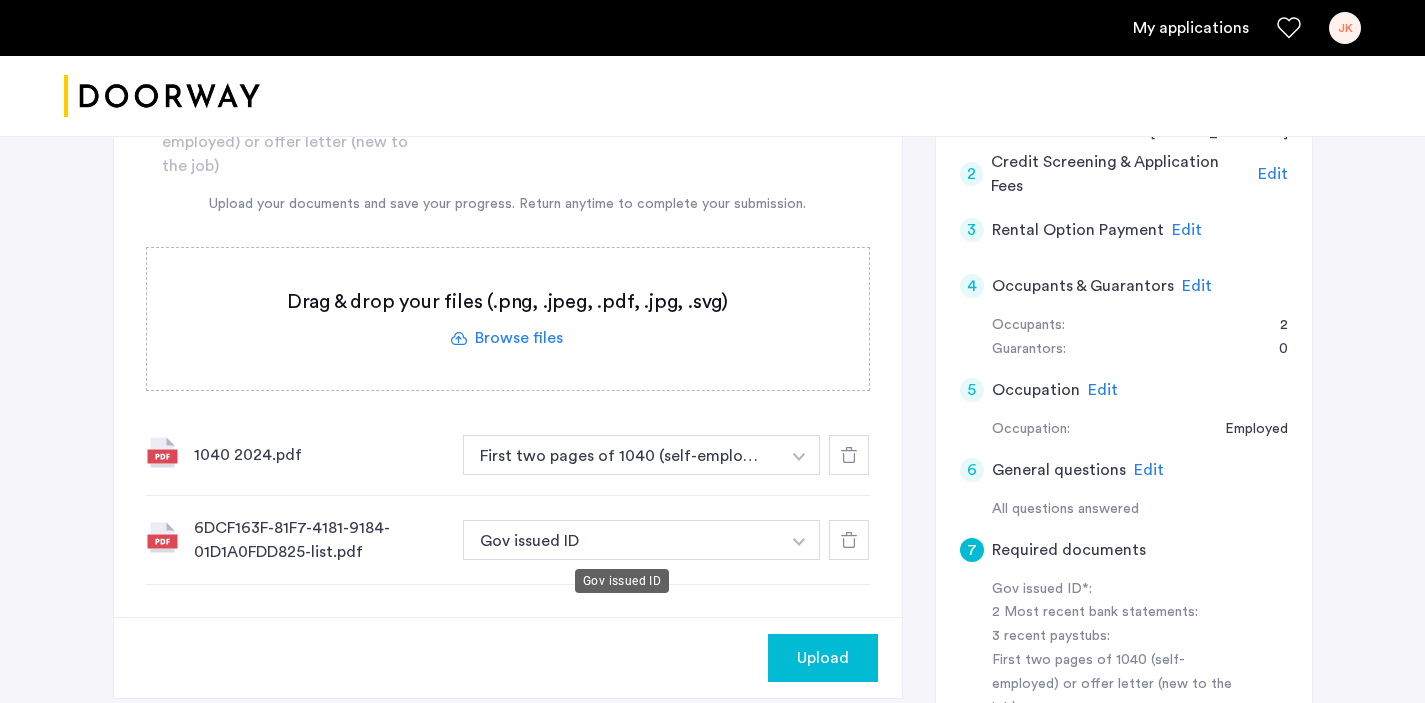 click on "Gov issued ID" at bounding box center (622, 540) 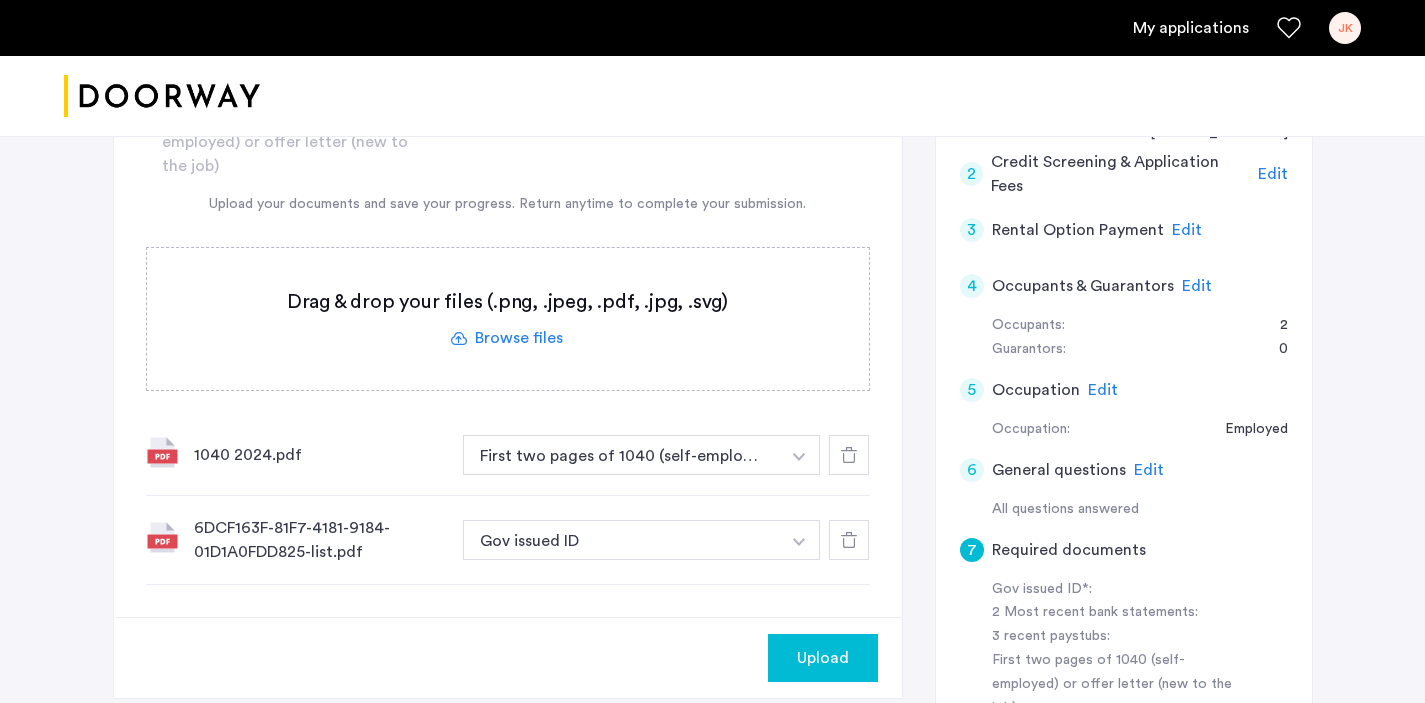 click at bounding box center [799, 457] 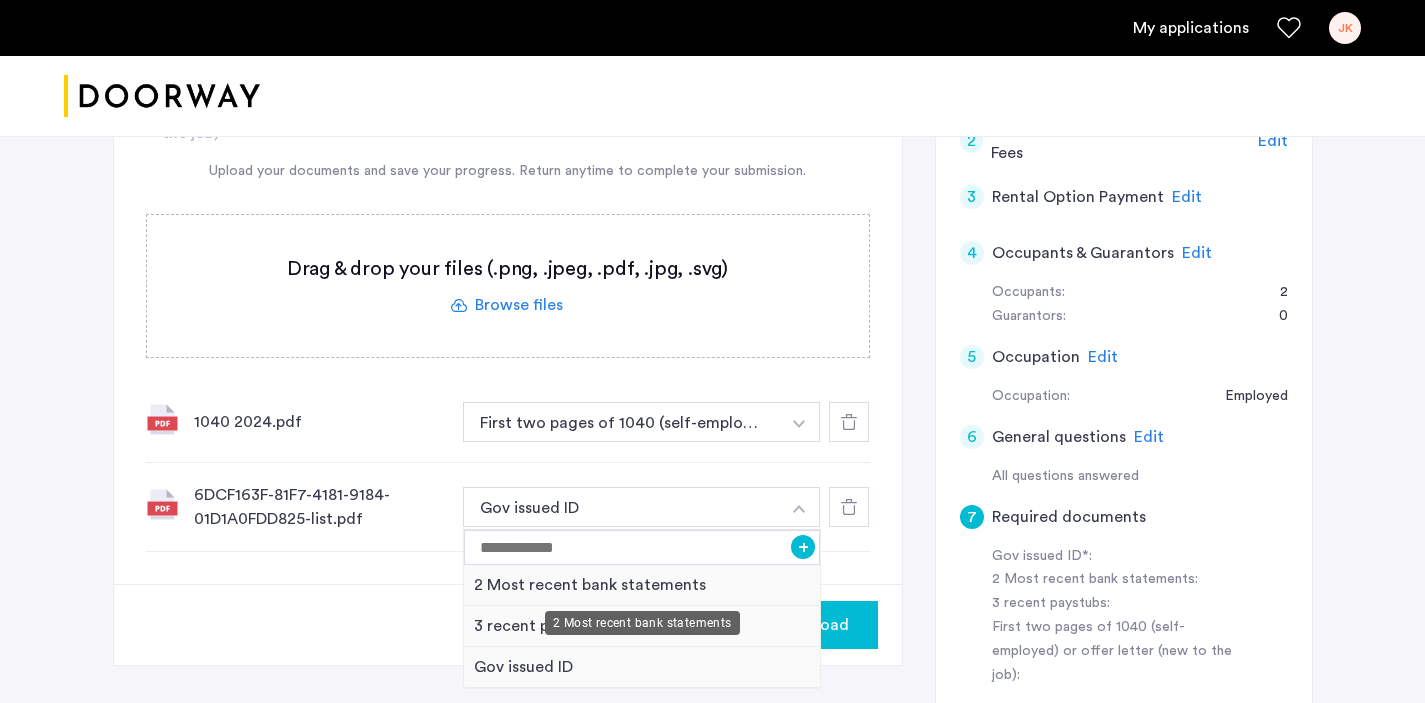 scroll, scrollTop: 504, scrollLeft: 0, axis: vertical 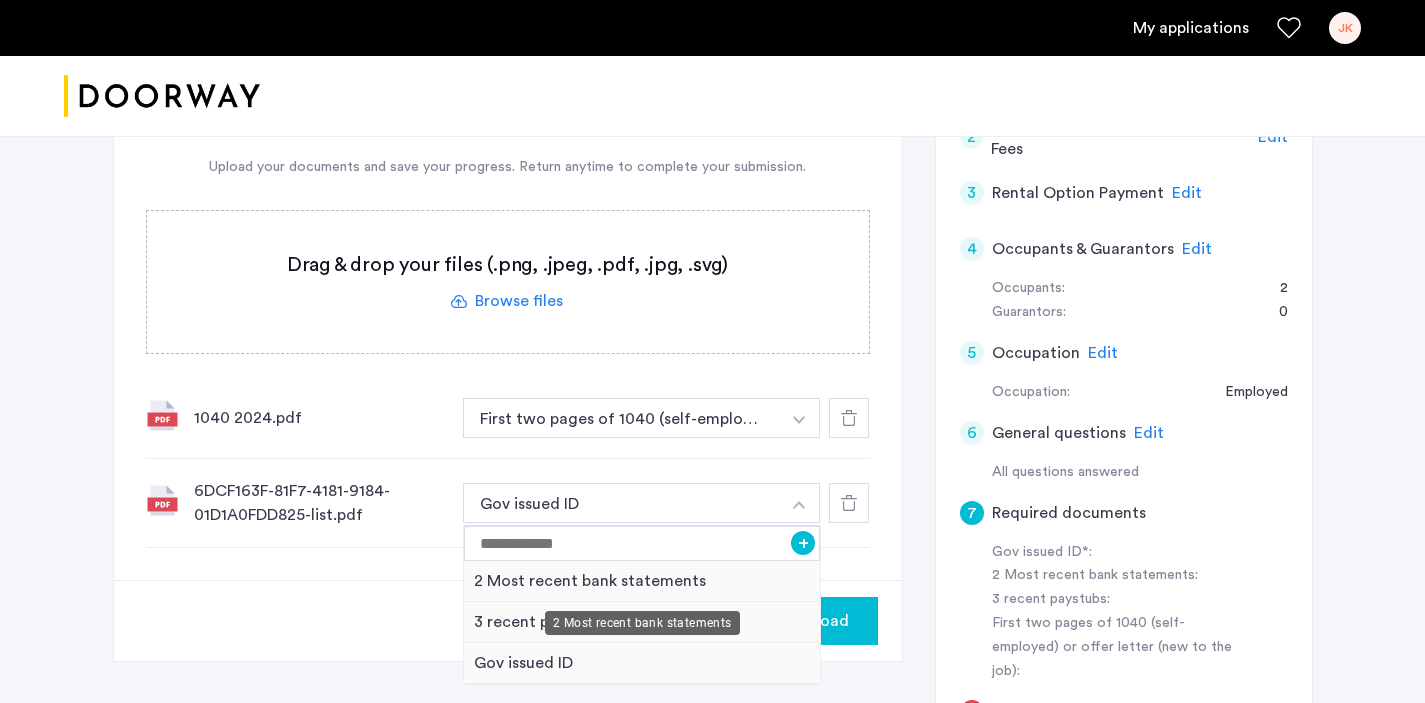 click on "2 Most recent bank statements" at bounding box center (642, 581) 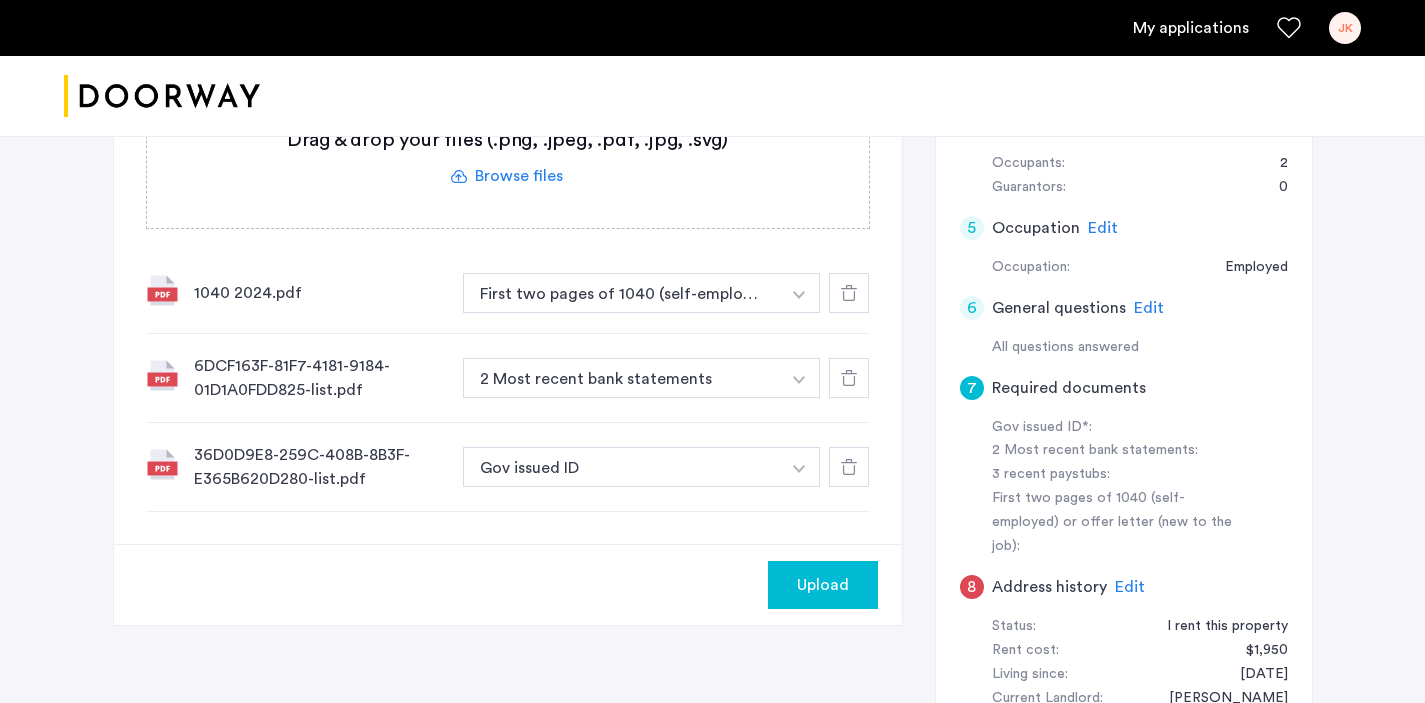scroll, scrollTop: 705, scrollLeft: 0, axis: vertical 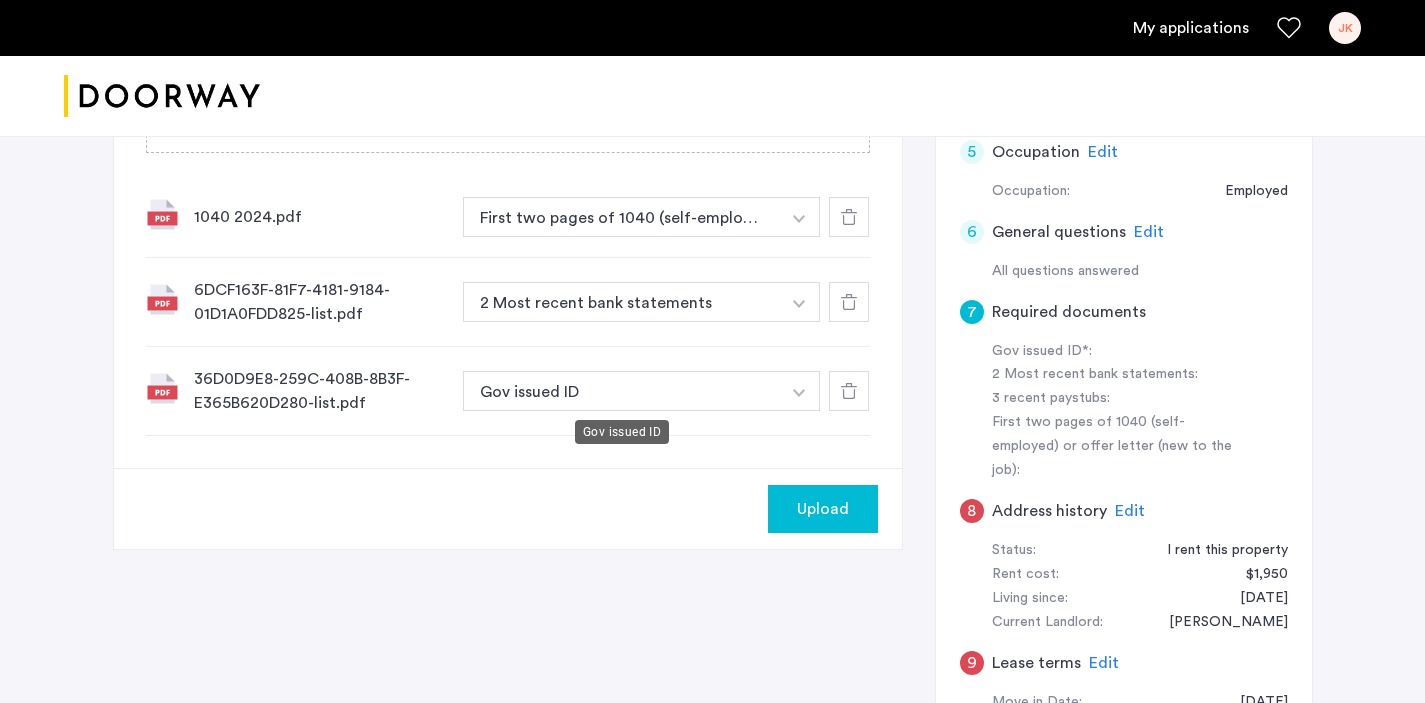 click on "Gov issued ID" at bounding box center [622, 391] 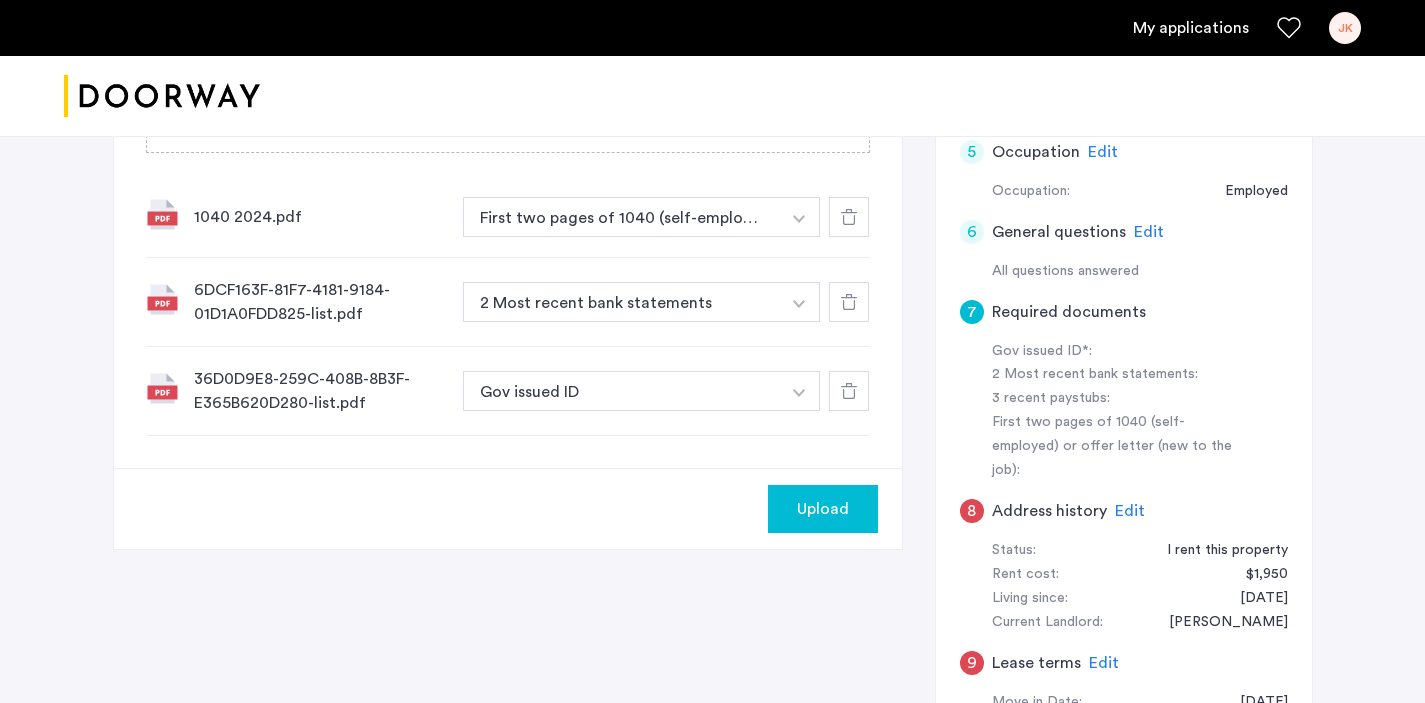 click at bounding box center (799, 217) 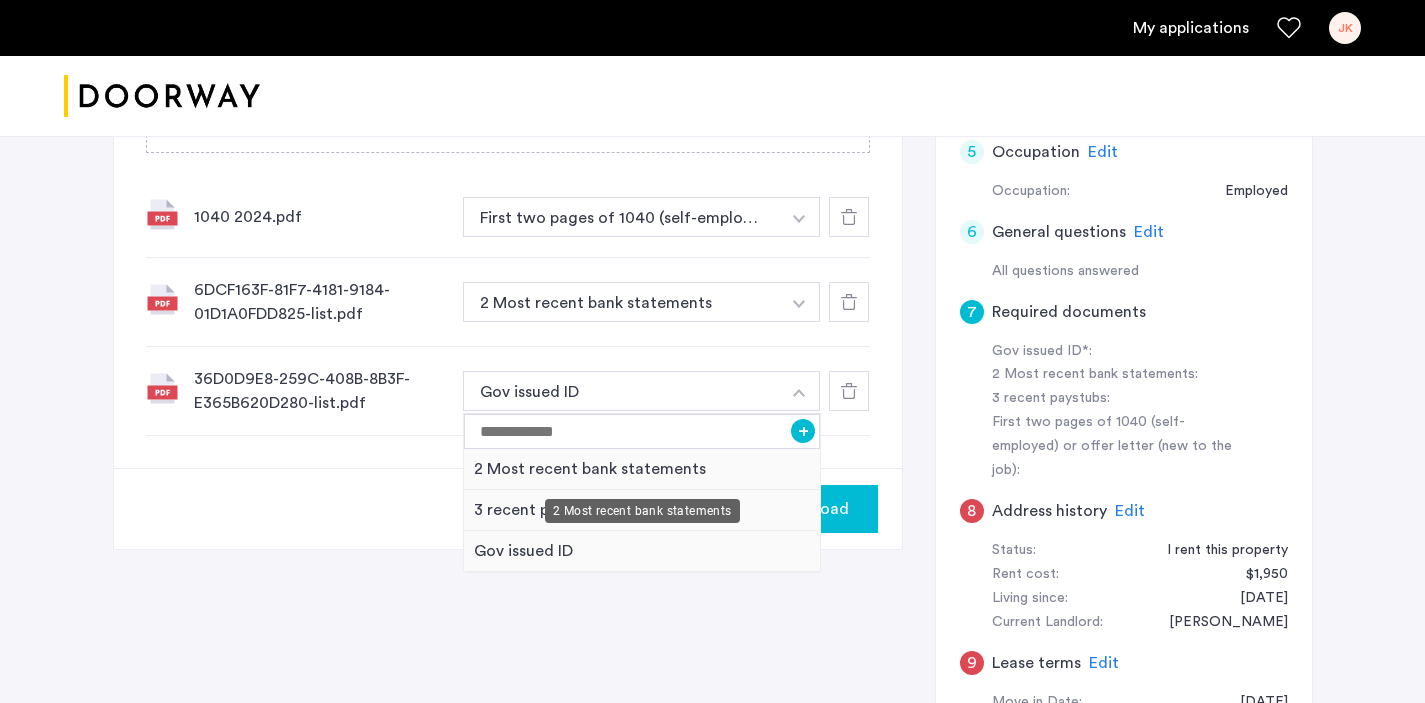 click on "2 Most recent bank statements" at bounding box center (642, 469) 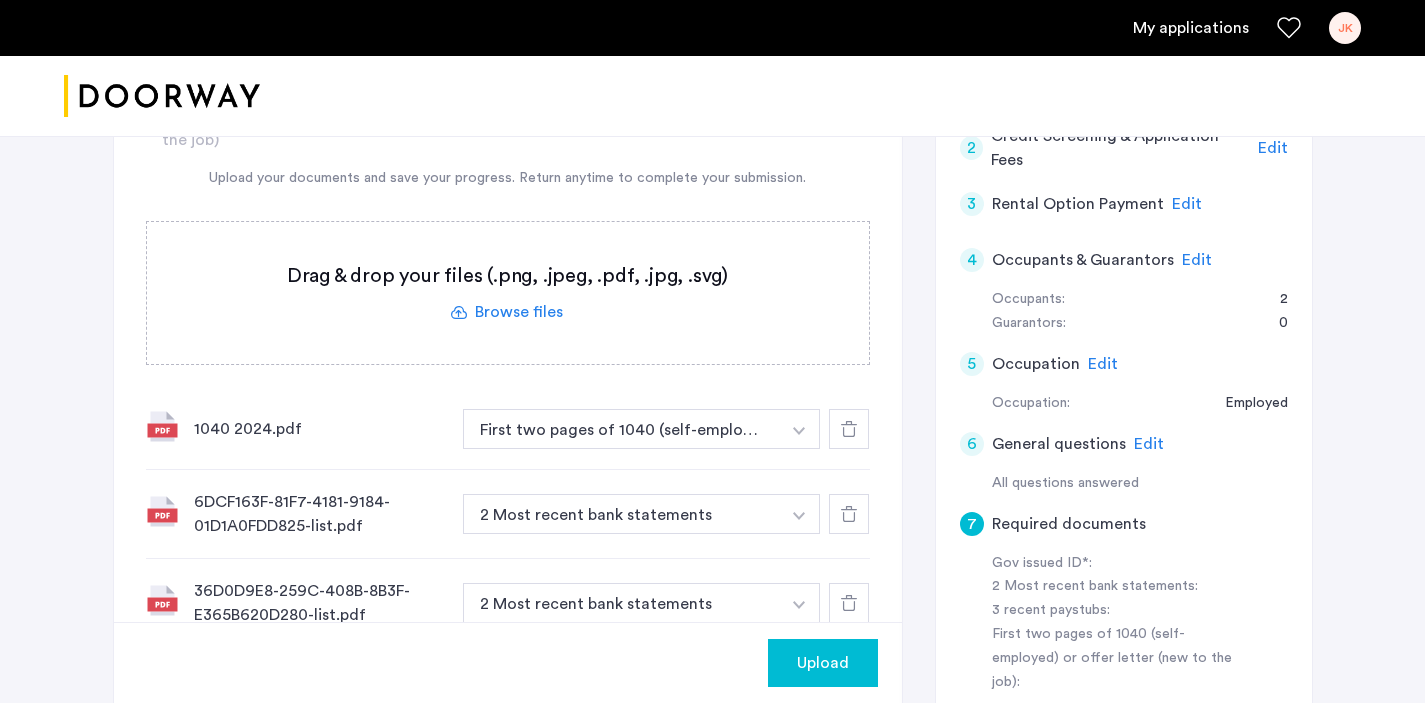 scroll, scrollTop: 599, scrollLeft: 0, axis: vertical 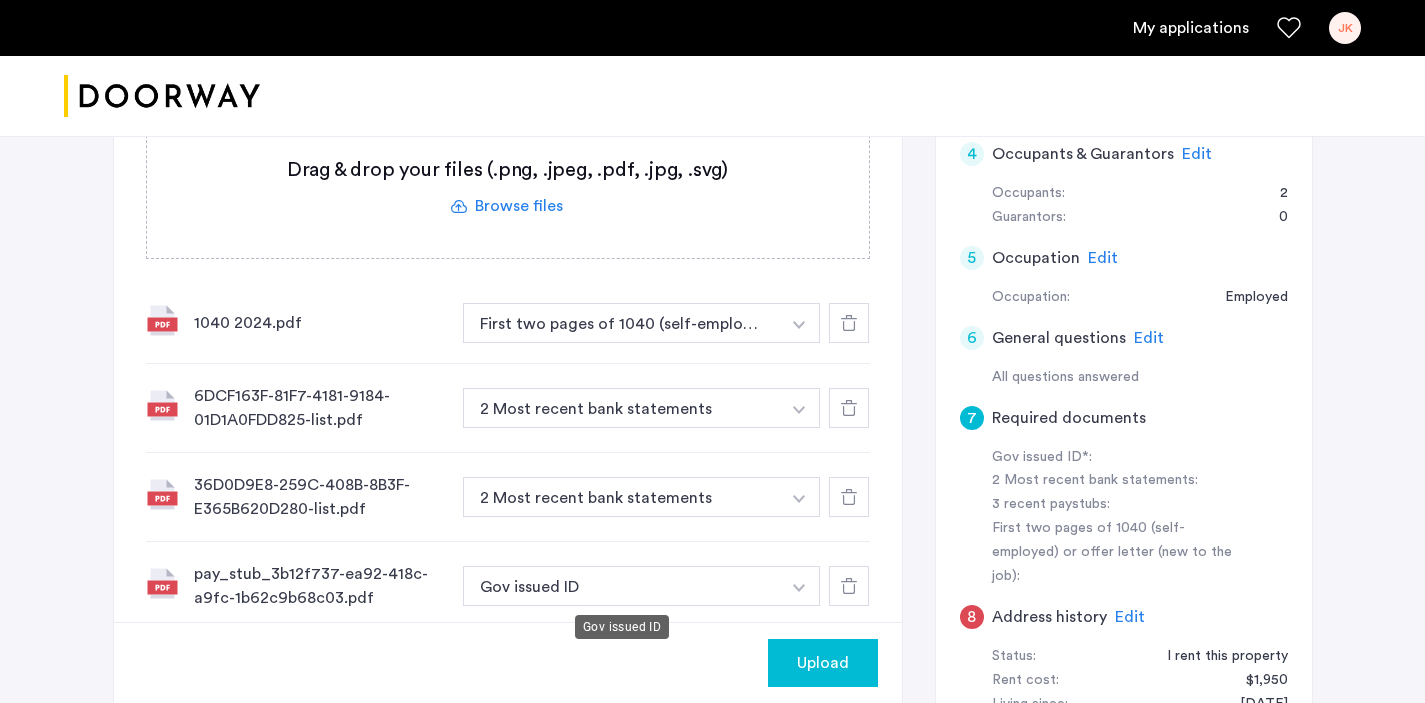 click on "Gov issued ID" at bounding box center (622, 586) 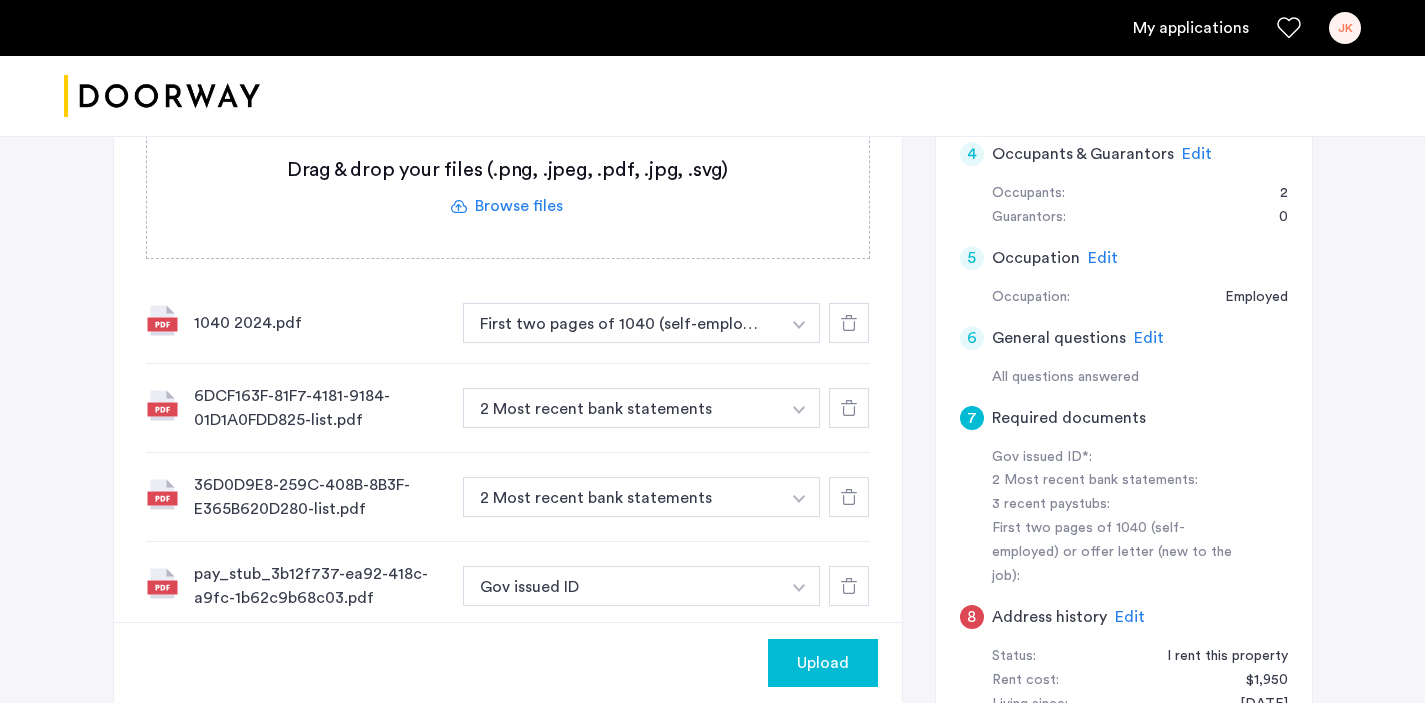 click at bounding box center (799, 323) 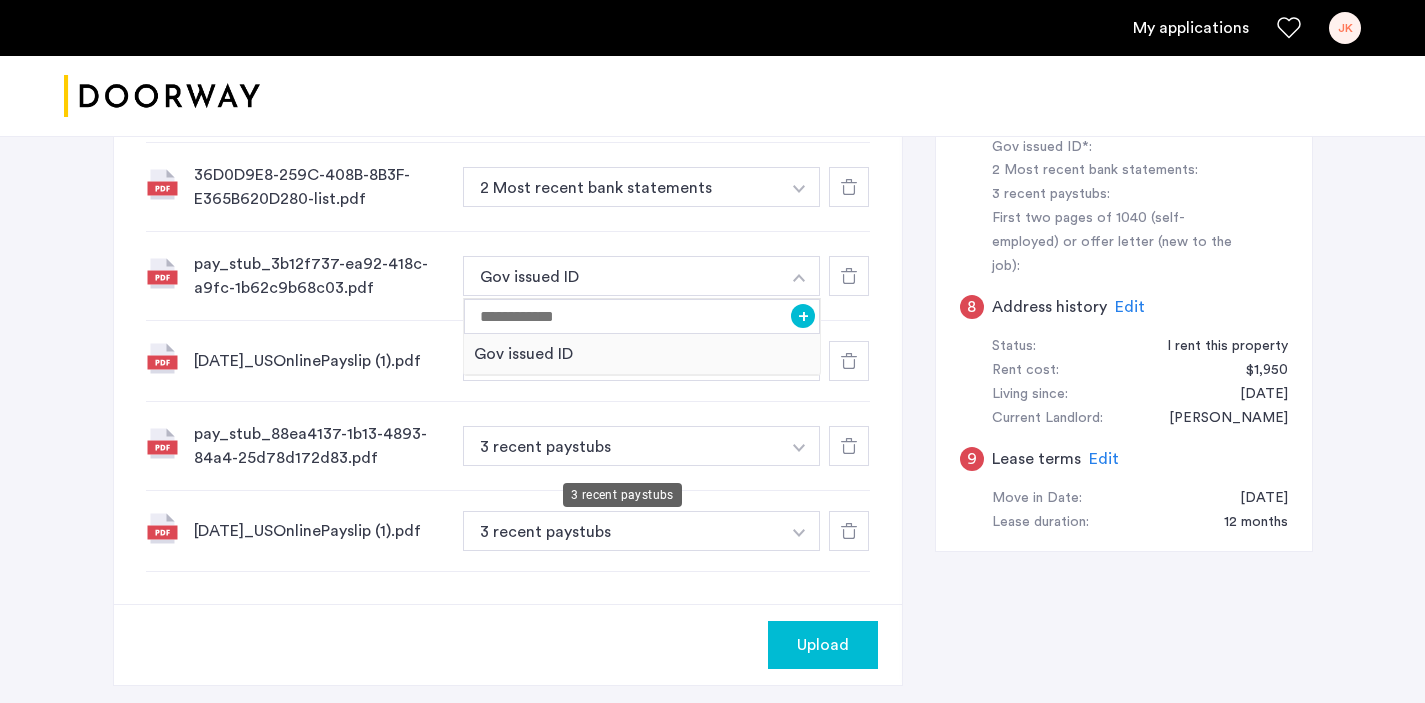 scroll, scrollTop: 909, scrollLeft: 0, axis: vertical 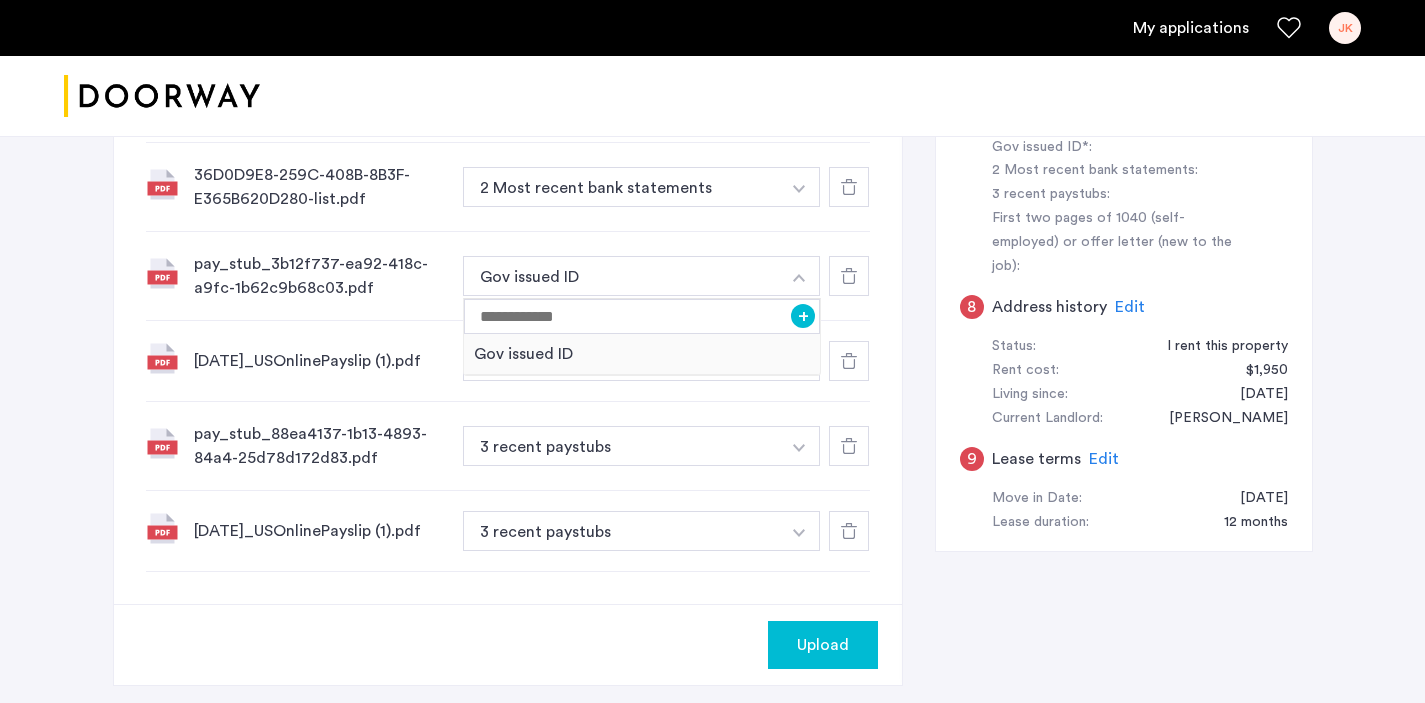 click on "2025-05-09_USOnlinePayslip (1).pdf" 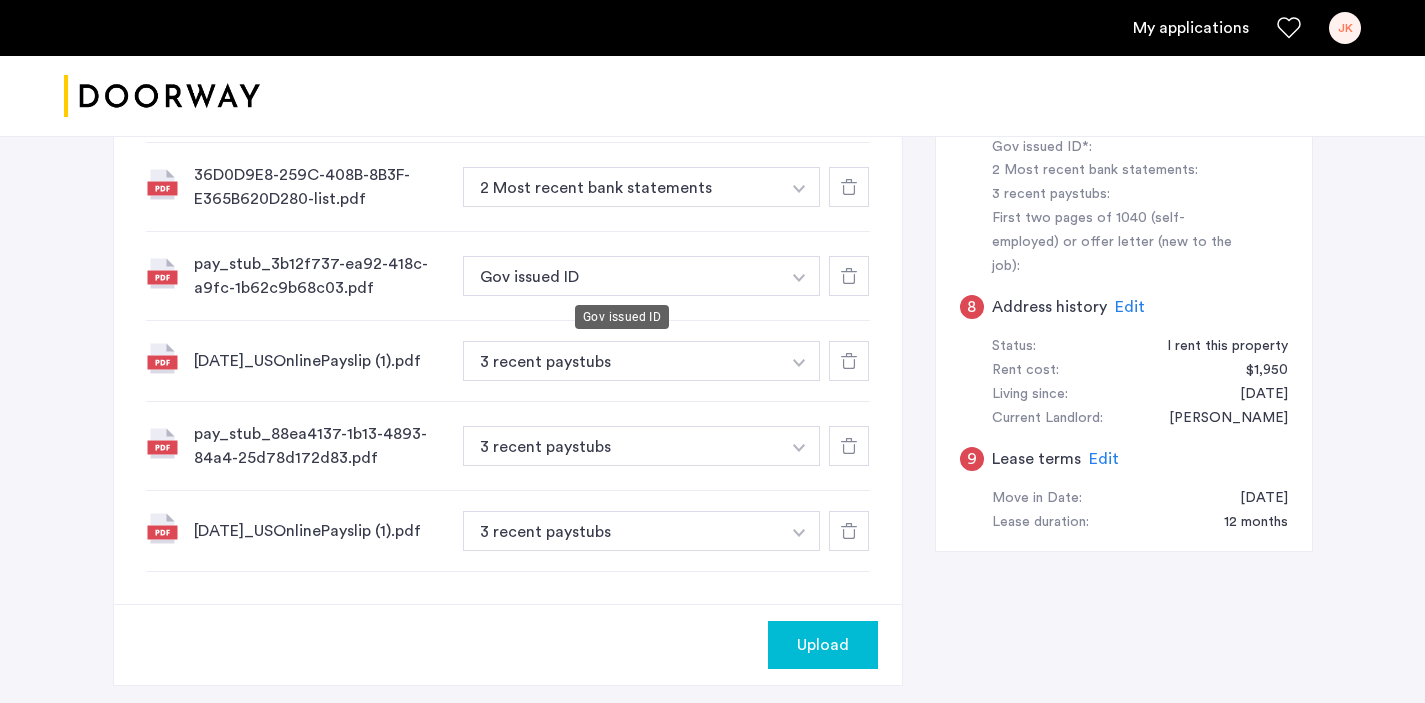 click on "Gov issued ID" at bounding box center (622, 276) 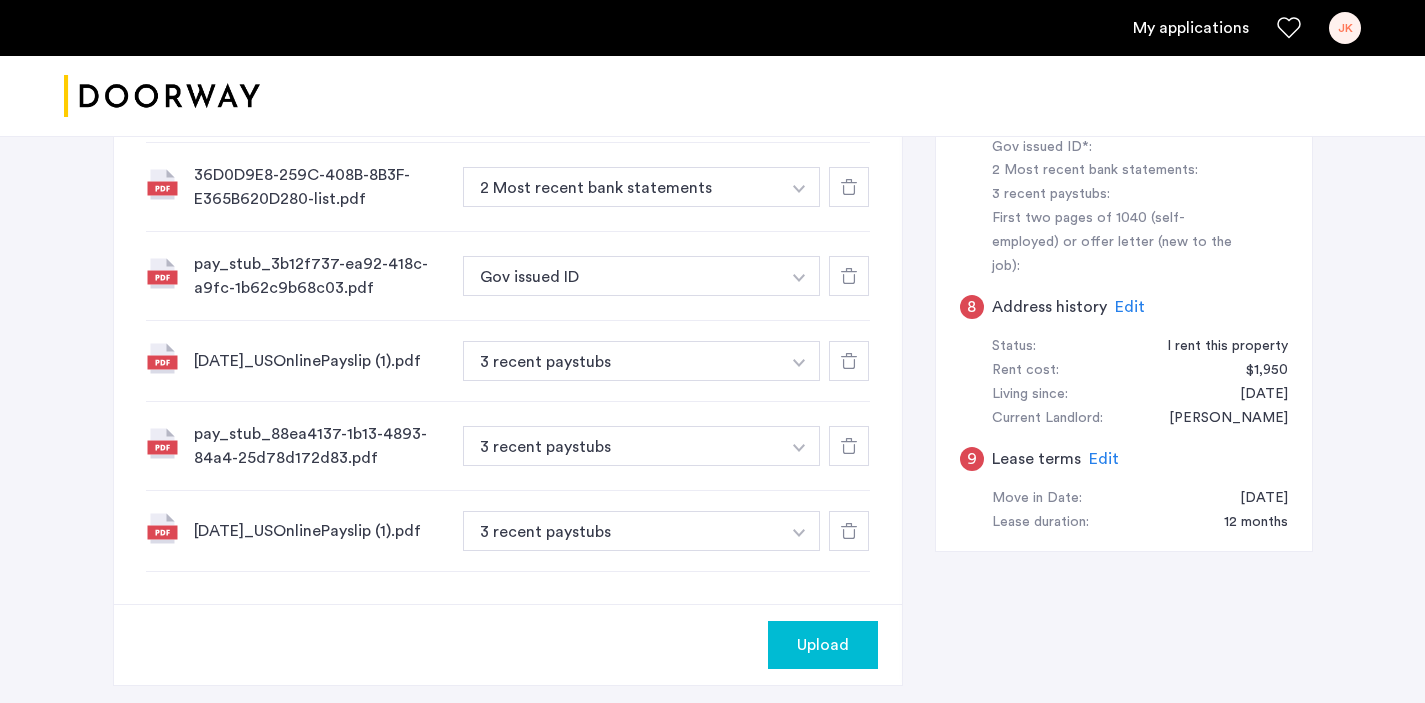 click on "Gov issued ID" at bounding box center [622, 276] 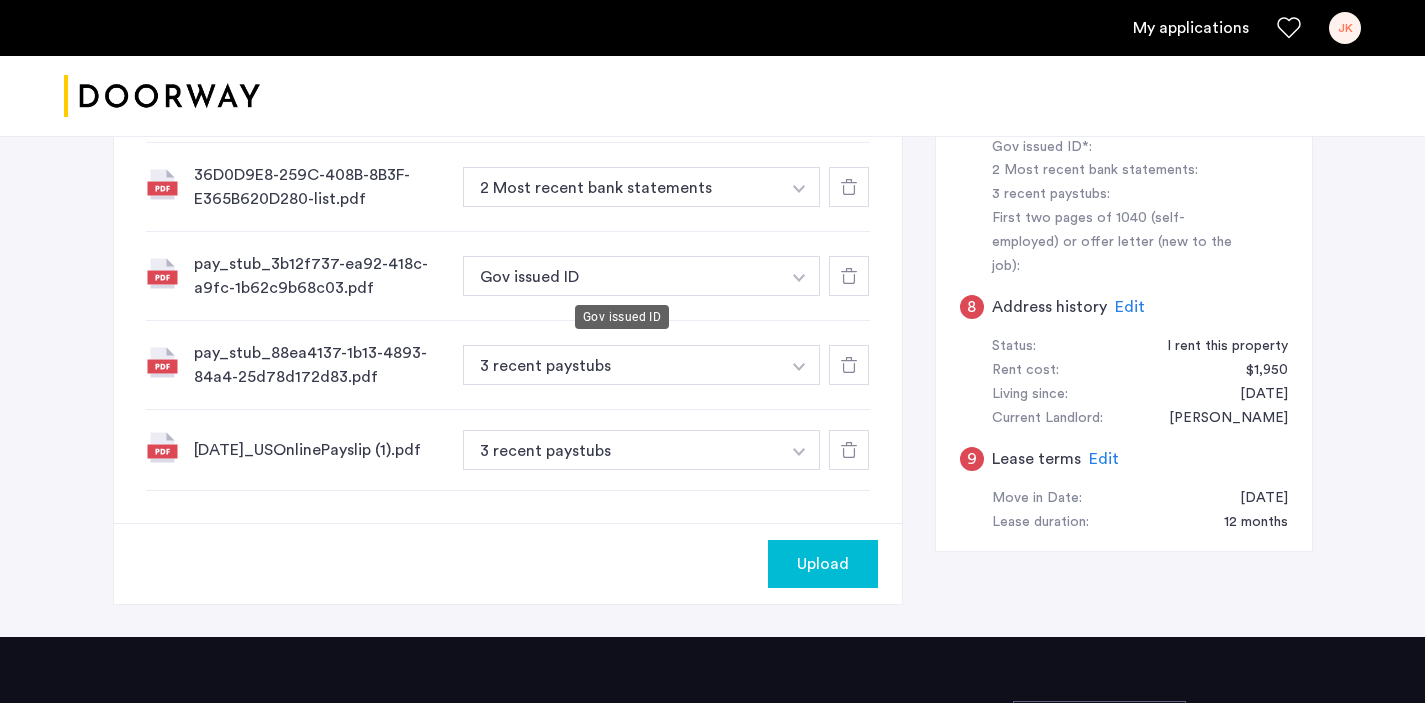 click on "Gov issued ID" at bounding box center [622, 276] 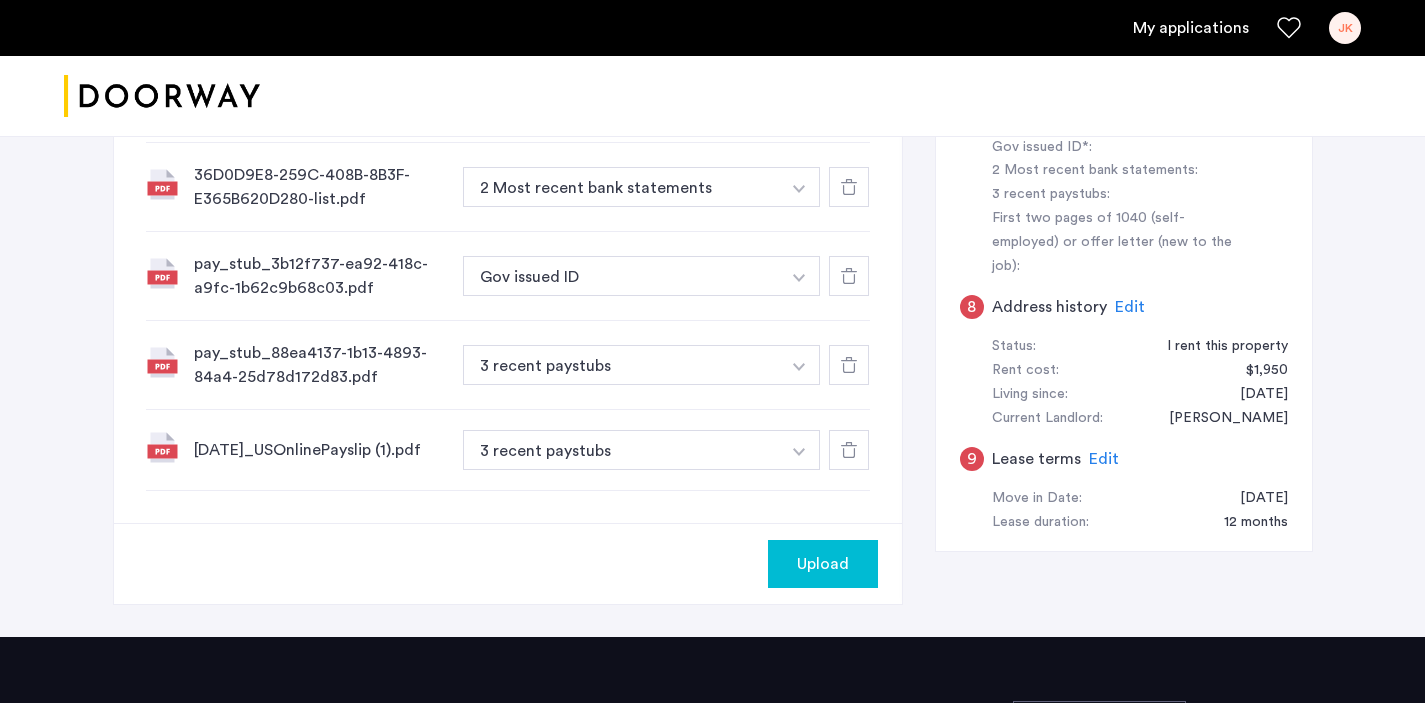 click on "Gov issued ID" at bounding box center [622, 276] 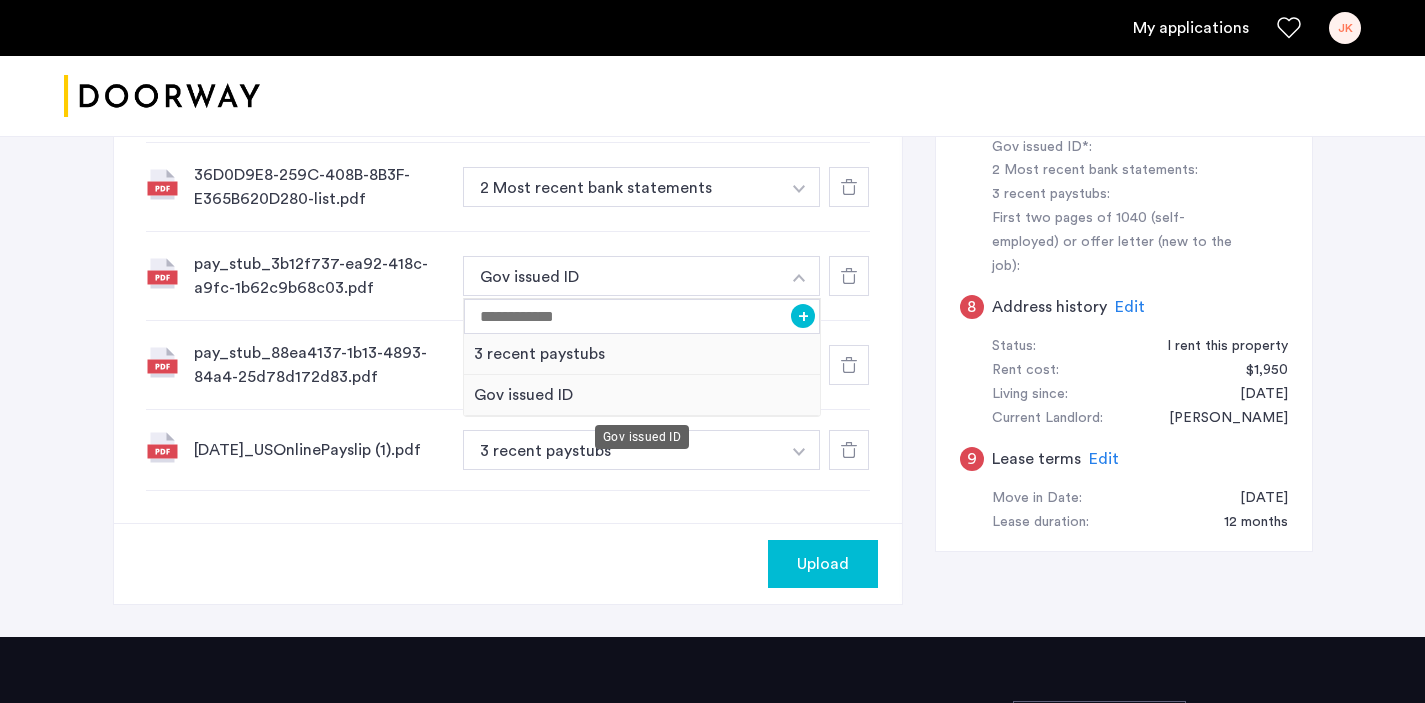 click on "3 recent paystubs" at bounding box center [642, 354] 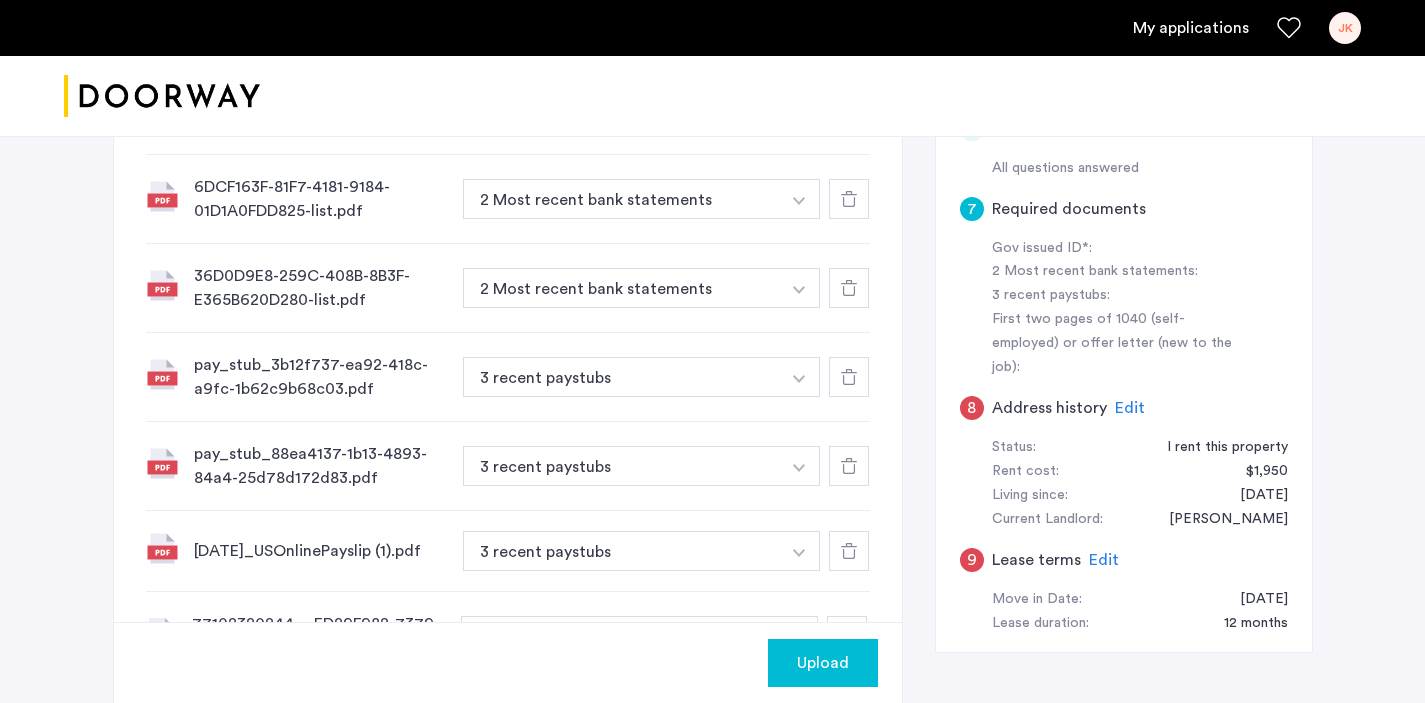 scroll, scrollTop: 994, scrollLeft: 0, axis: vertical 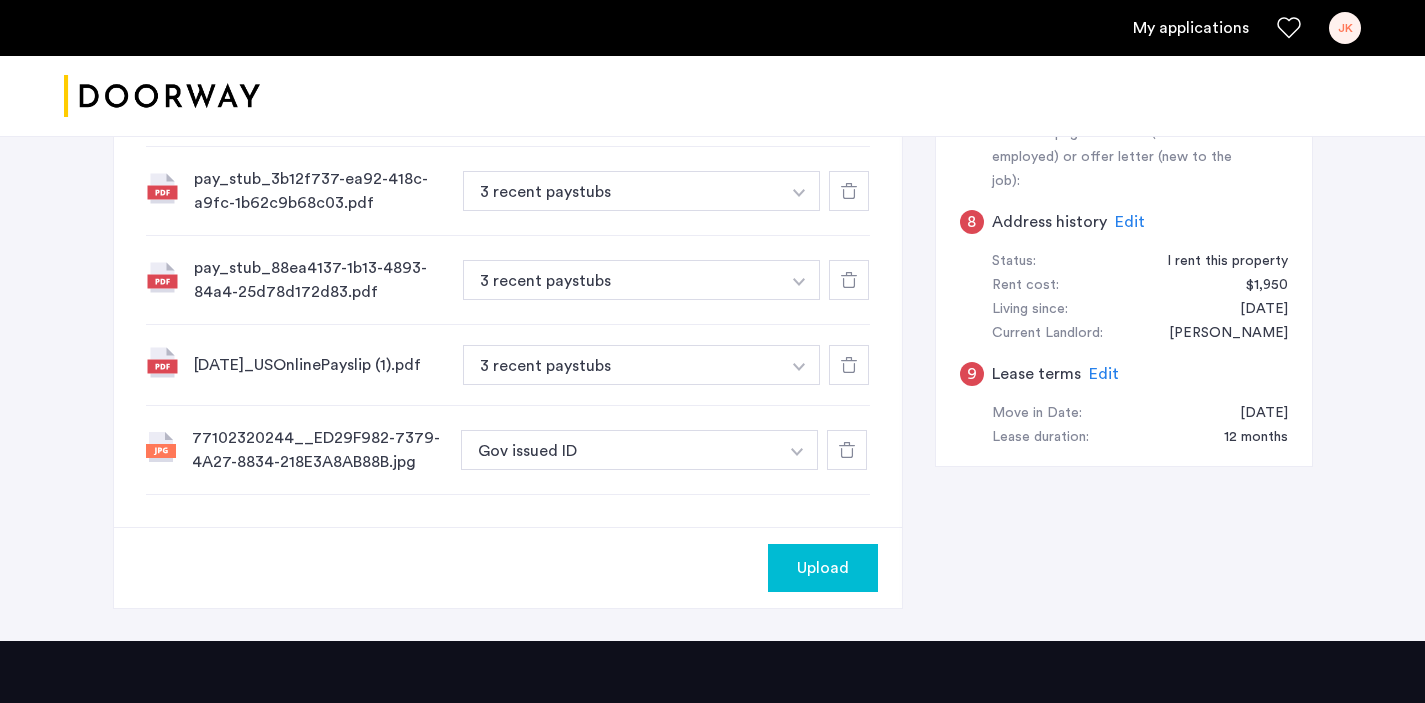 click on "Upload" 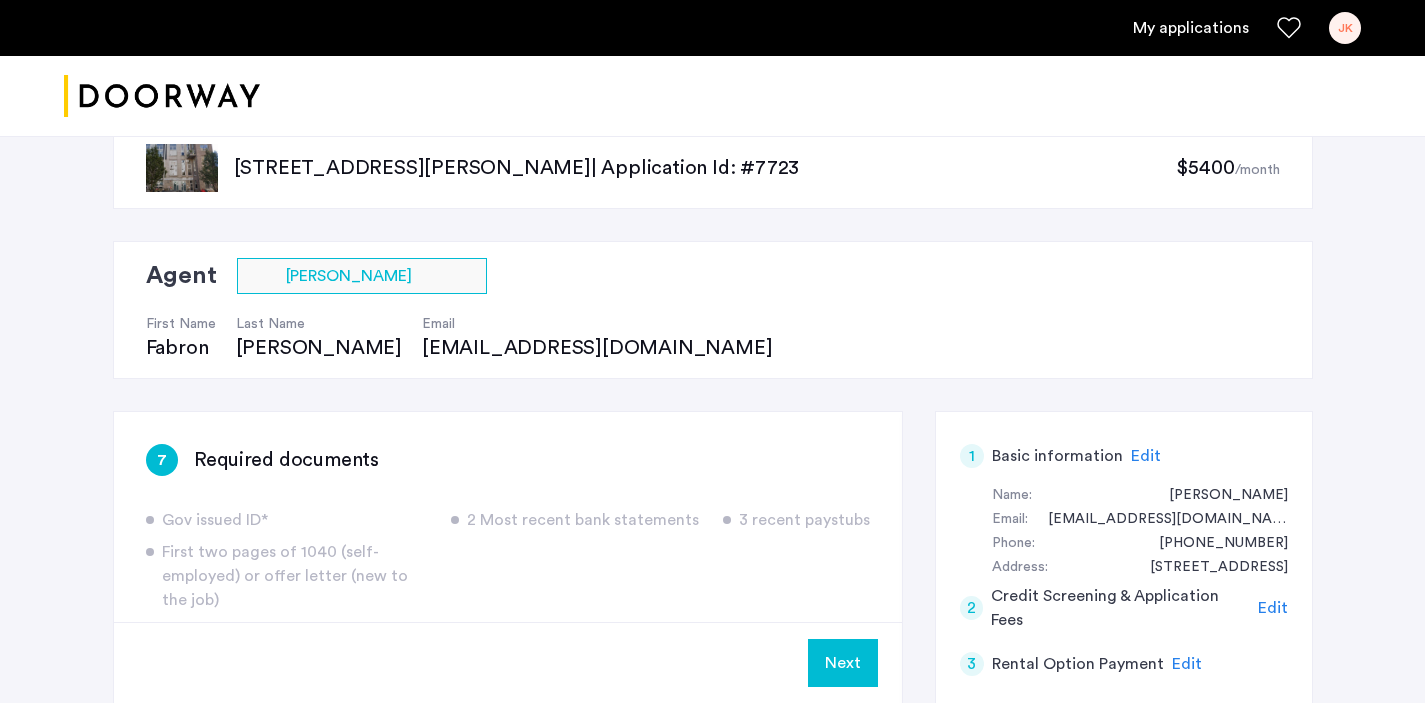 scroll, scrollTop: 375, scrollLeft: 0, axis: vertical 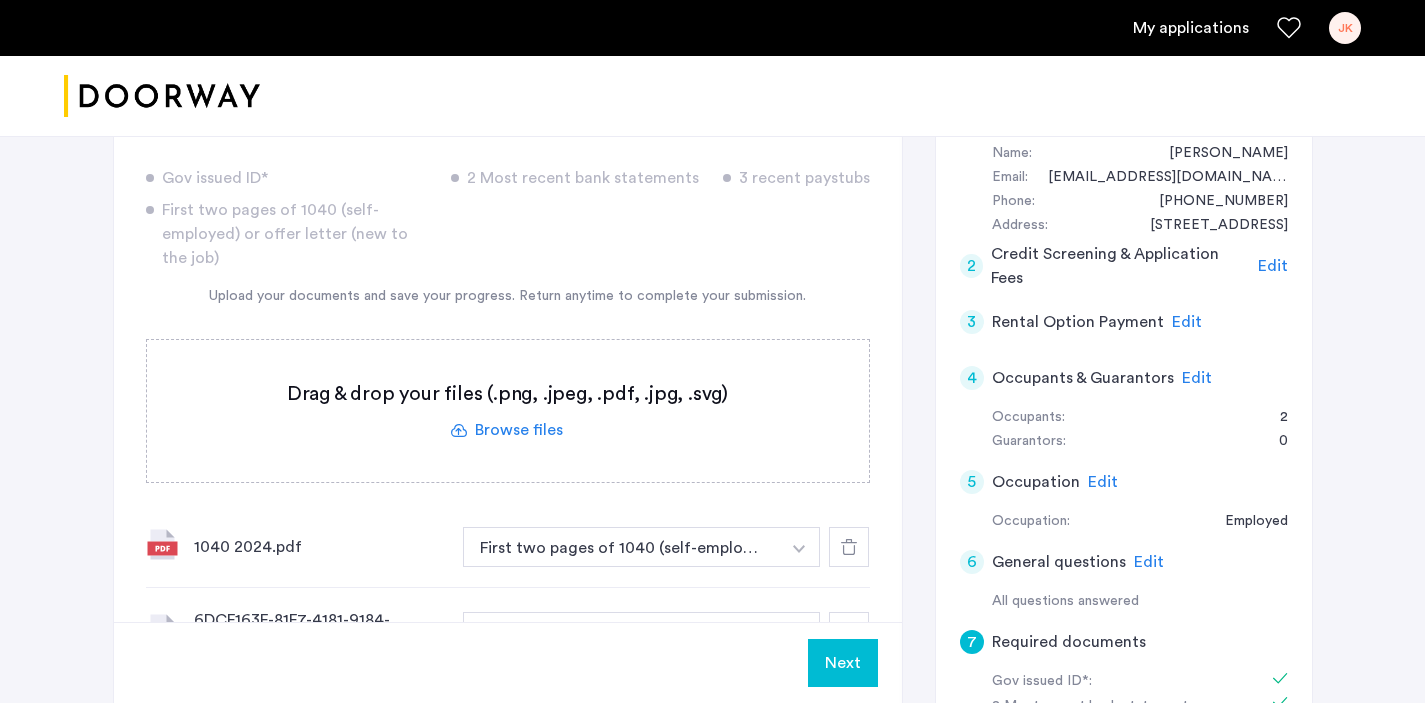 click on "Next" 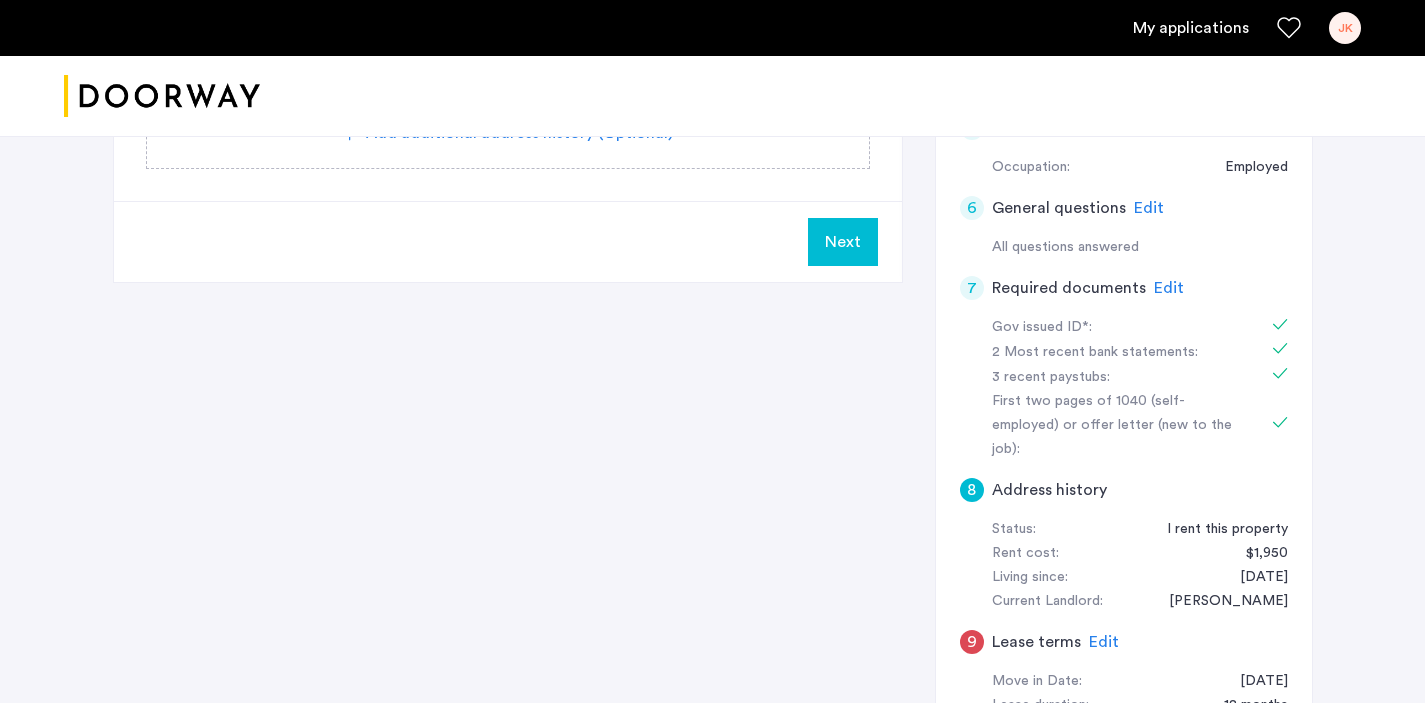 scroll, scrollTop: 654, scrollLeft: 0, axis: vertical 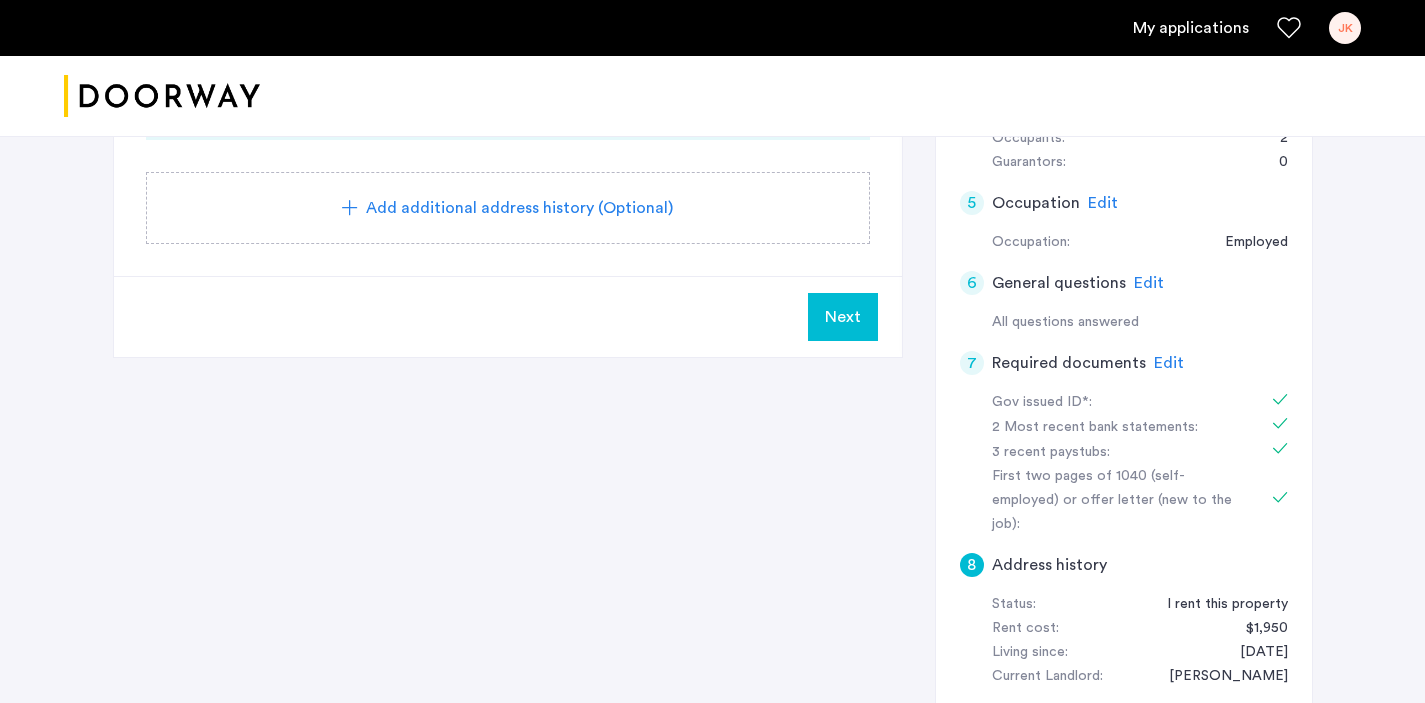 click on "Next" 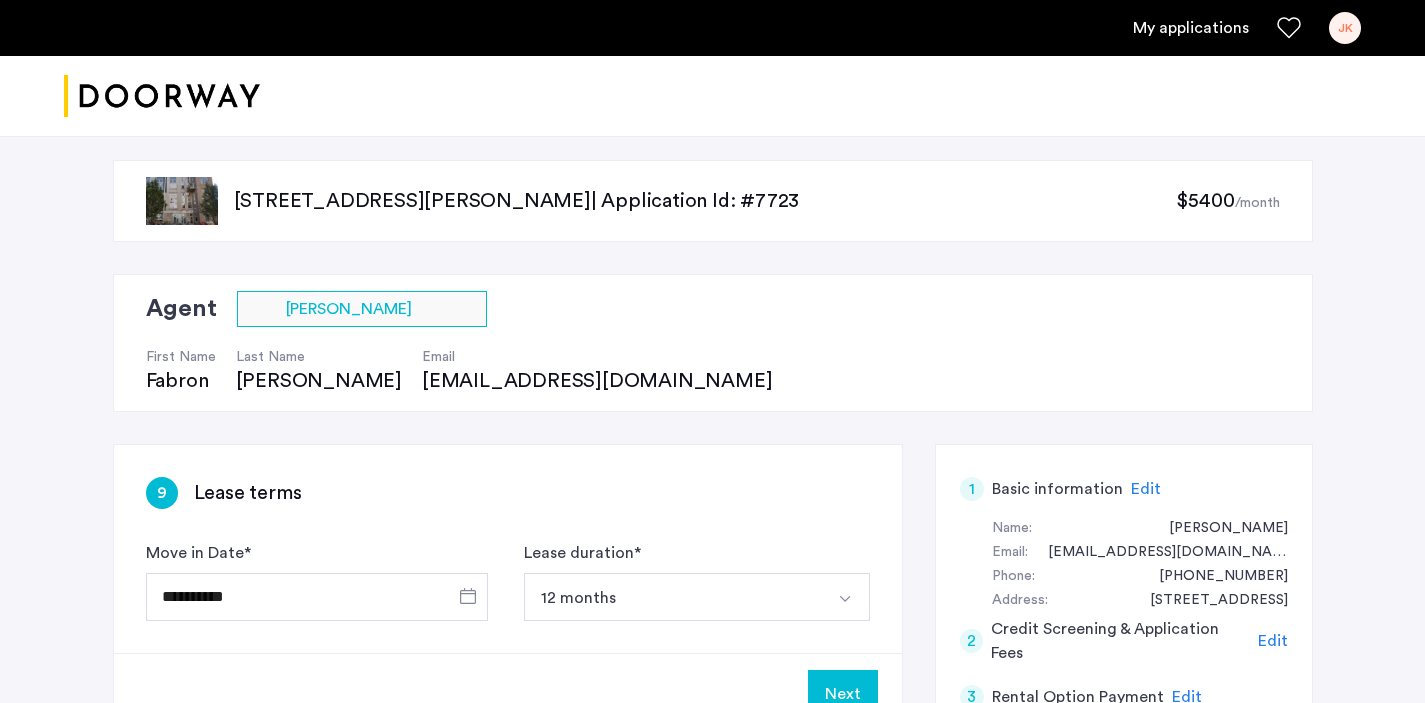 scroll, scrollTop: 448, scrollLeft: 0, axis: vertical 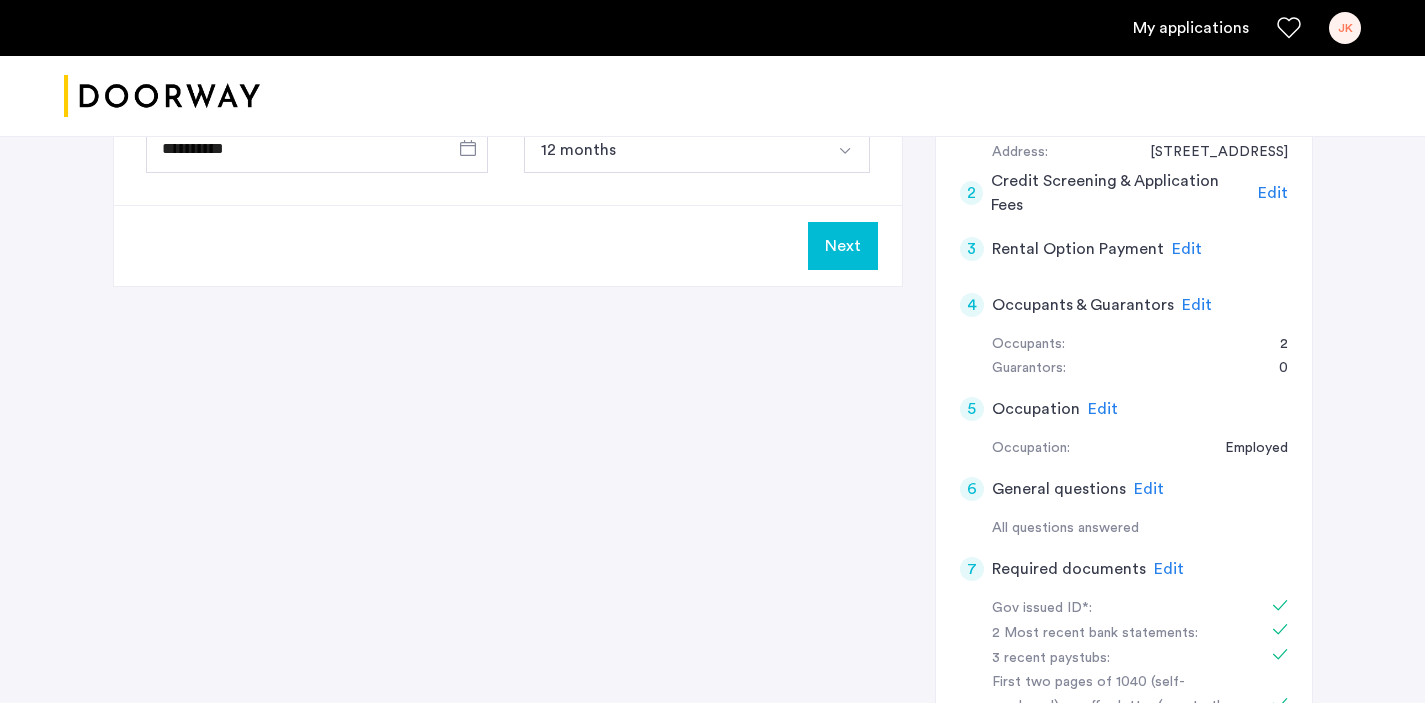 click on "Next" 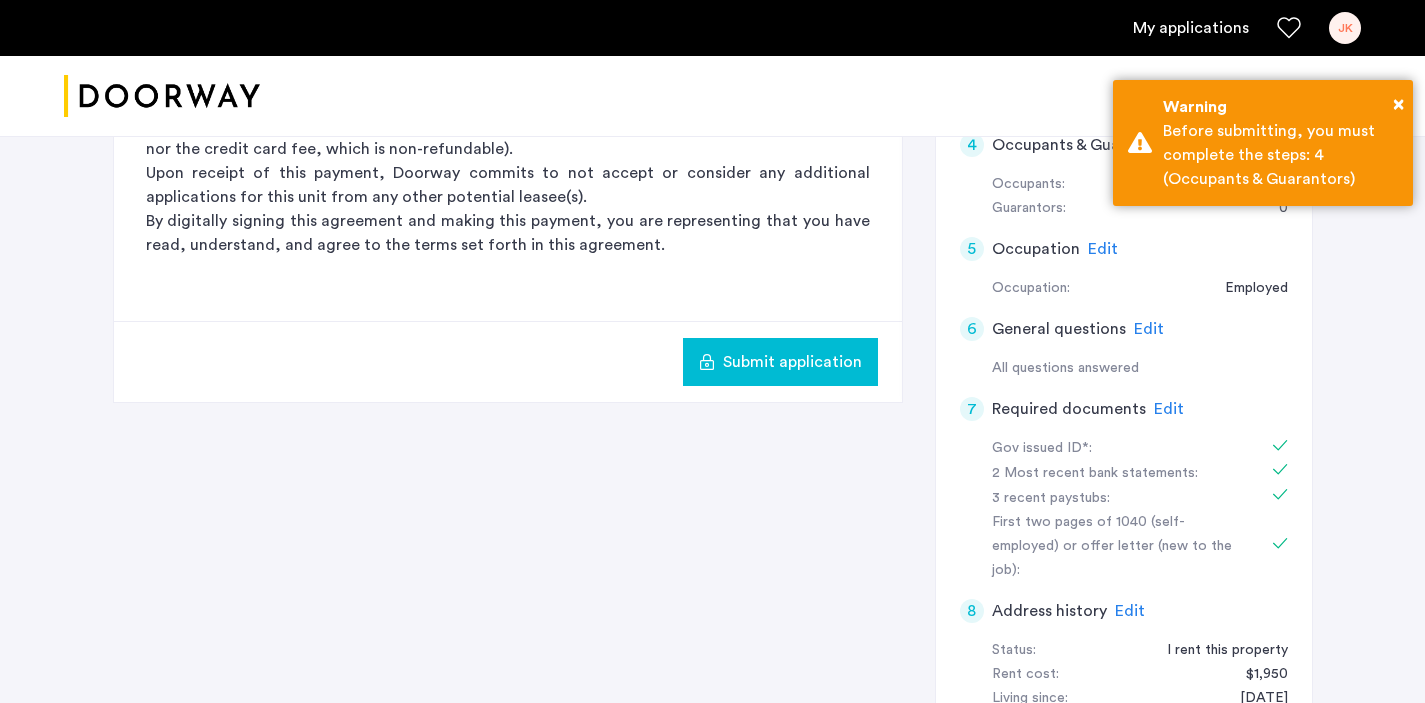 scroll, scrollTop: 645, scrollLeft: 0, axis: vertical 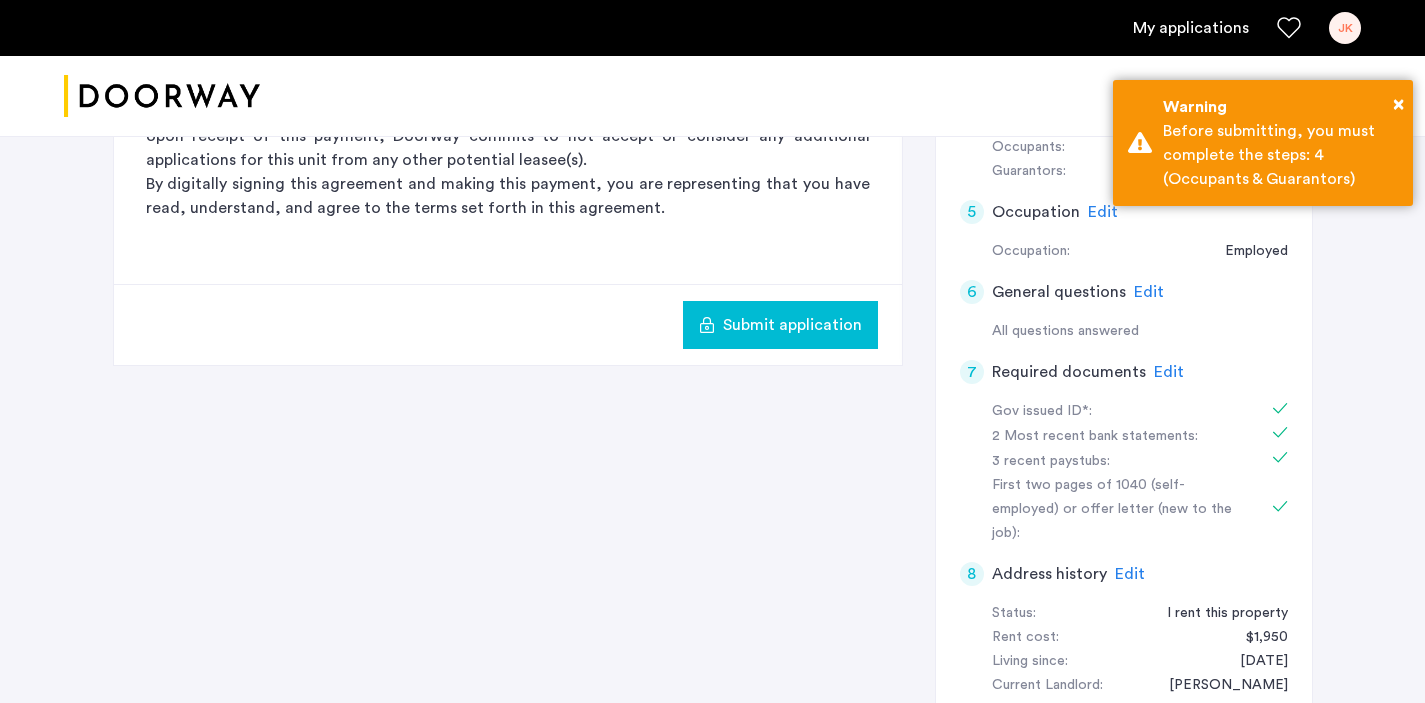 click on "Submit application" 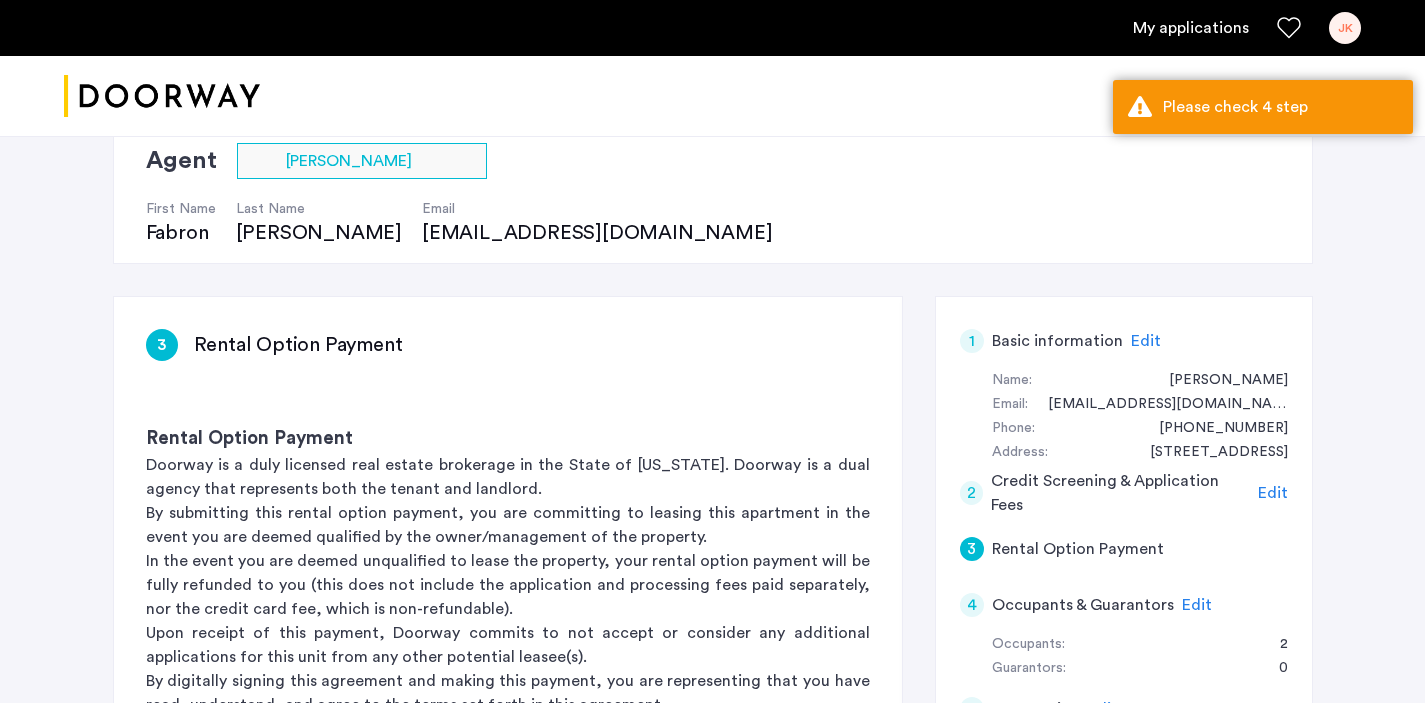 scroll, scrollTop: 415, scrollLeft: 0, axis: vertical 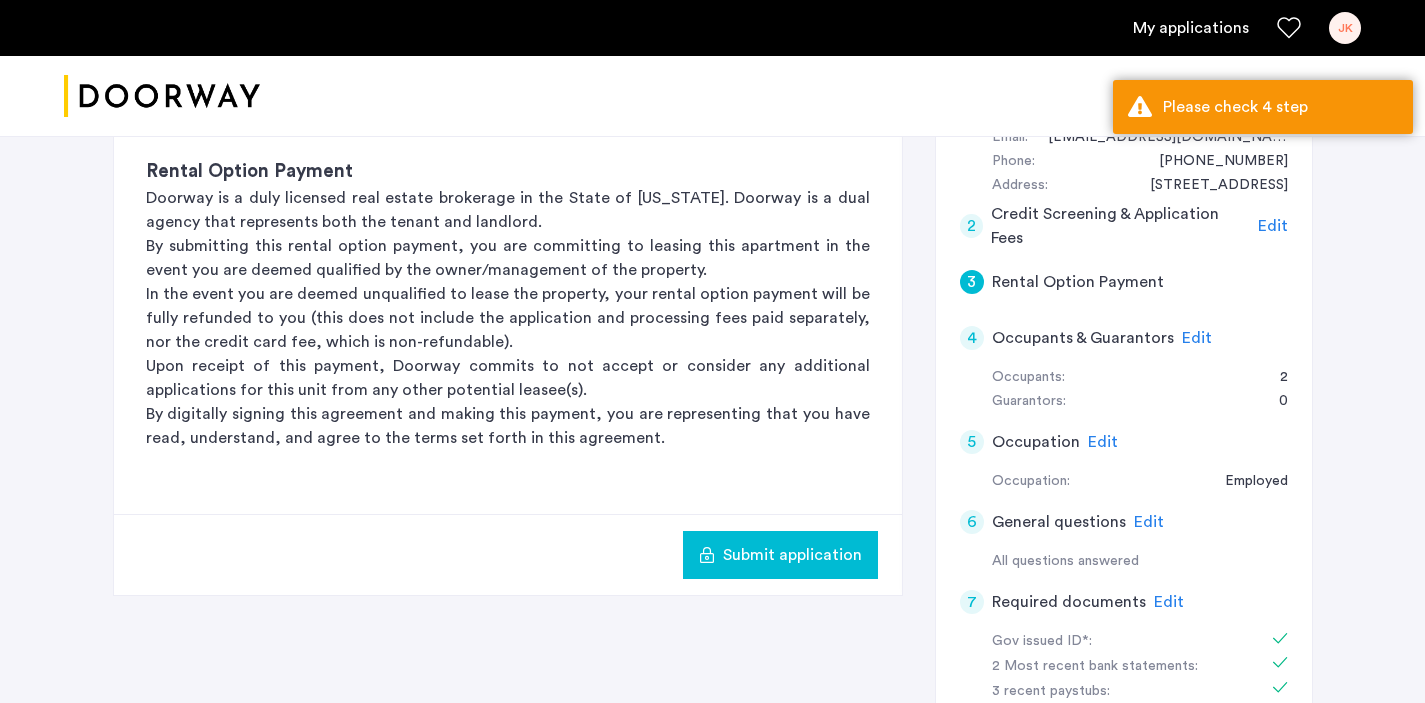 click on "Occupants & Guarantors" 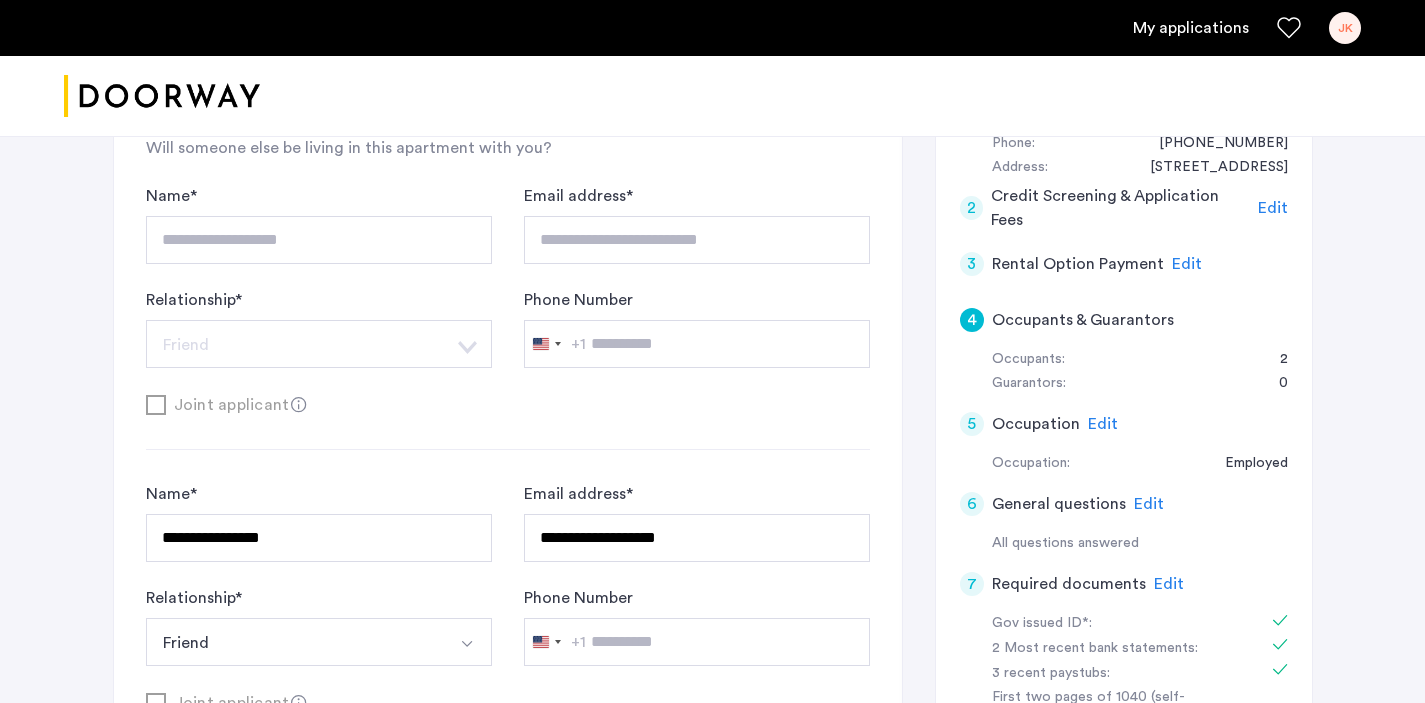 scroll, scrollTop: 859, scrollLeft: 0, axis: vertical 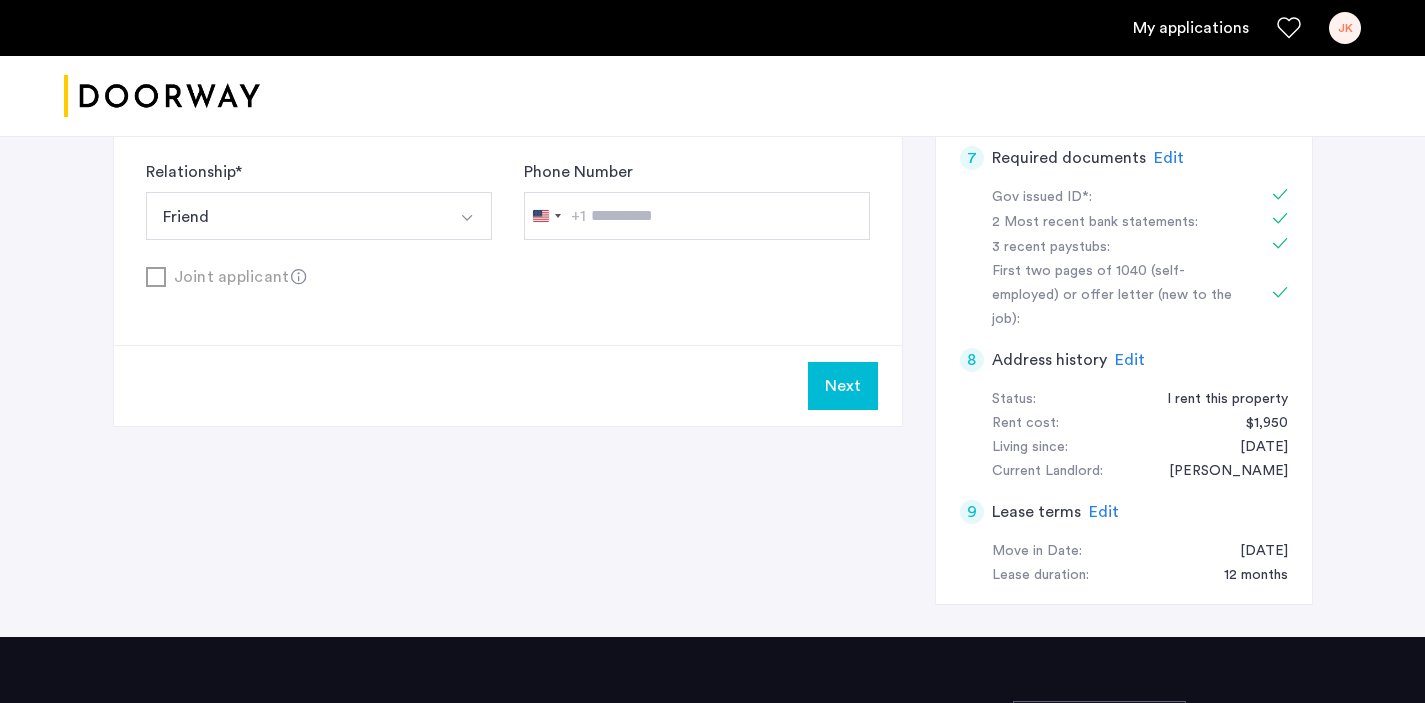 click on "Next" 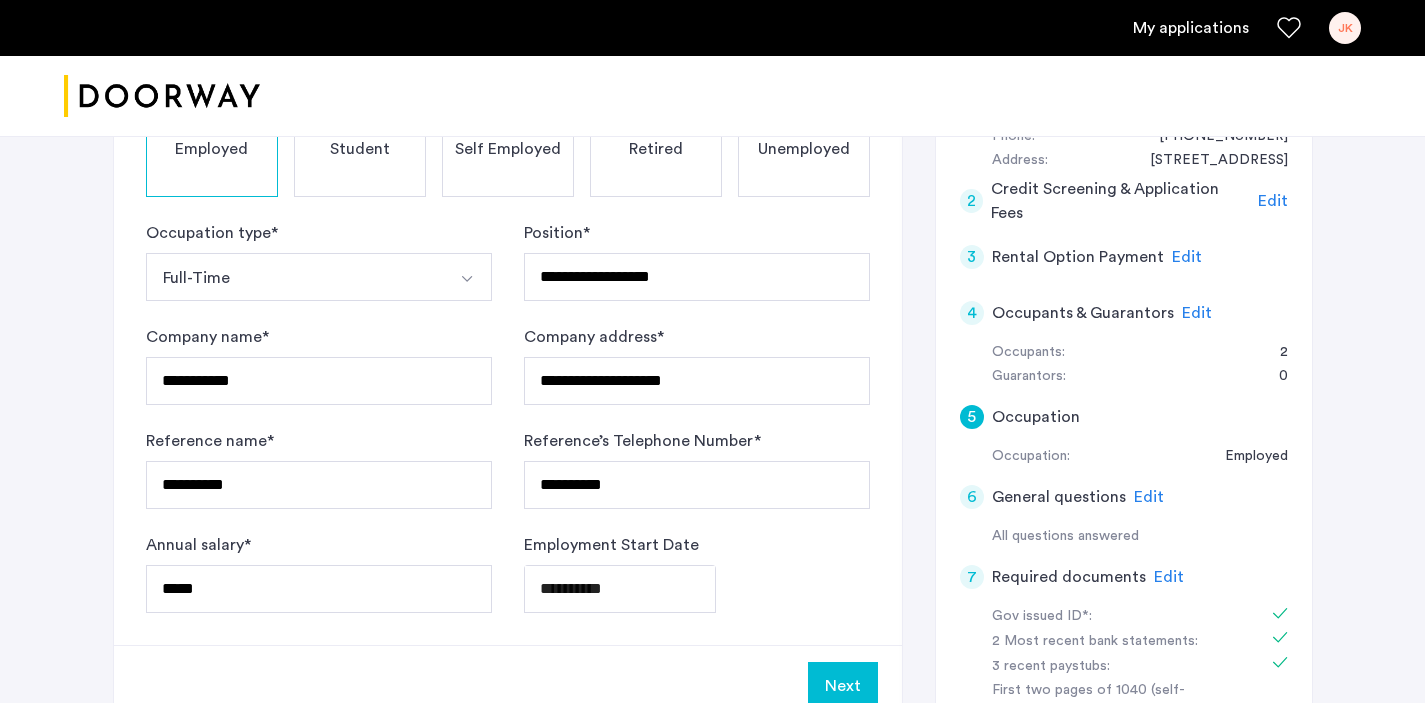 scroll, scrollTop: 580, scrollLeft: 0, axis: vertical 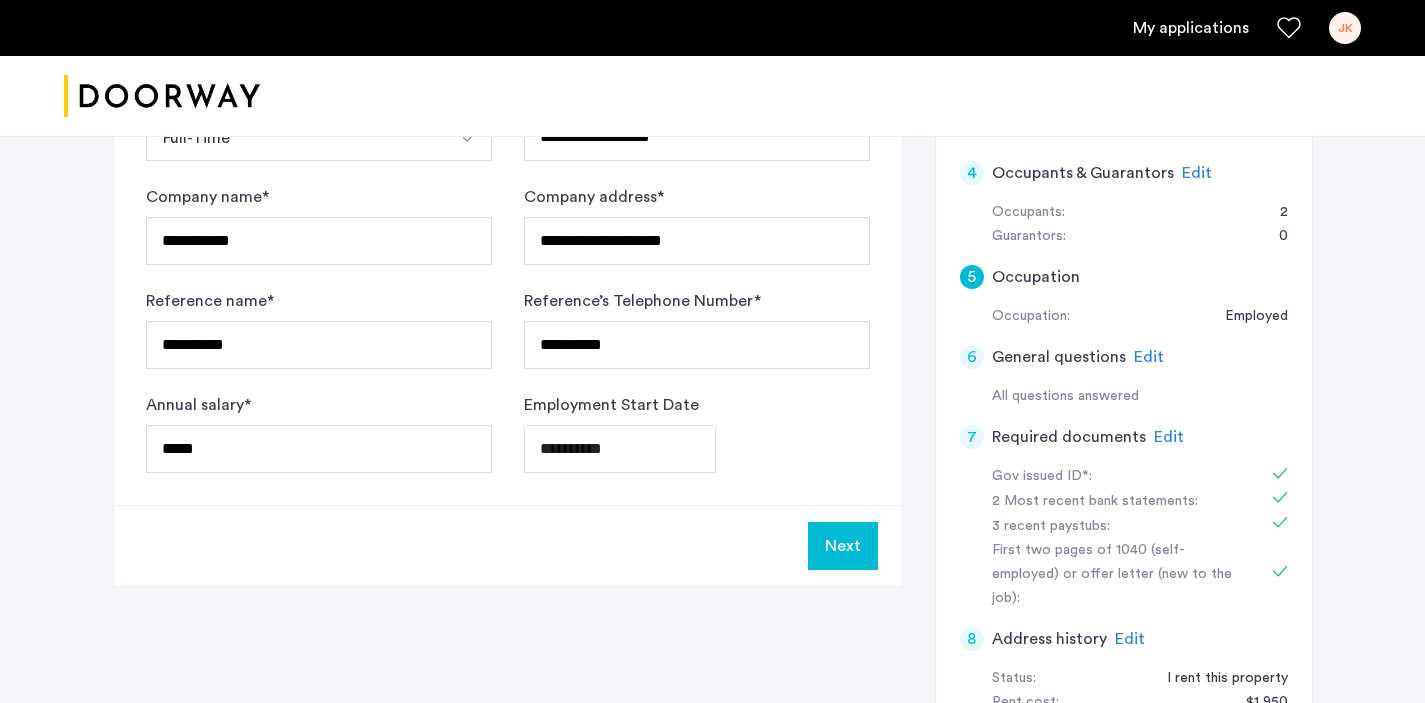 click on "Next" 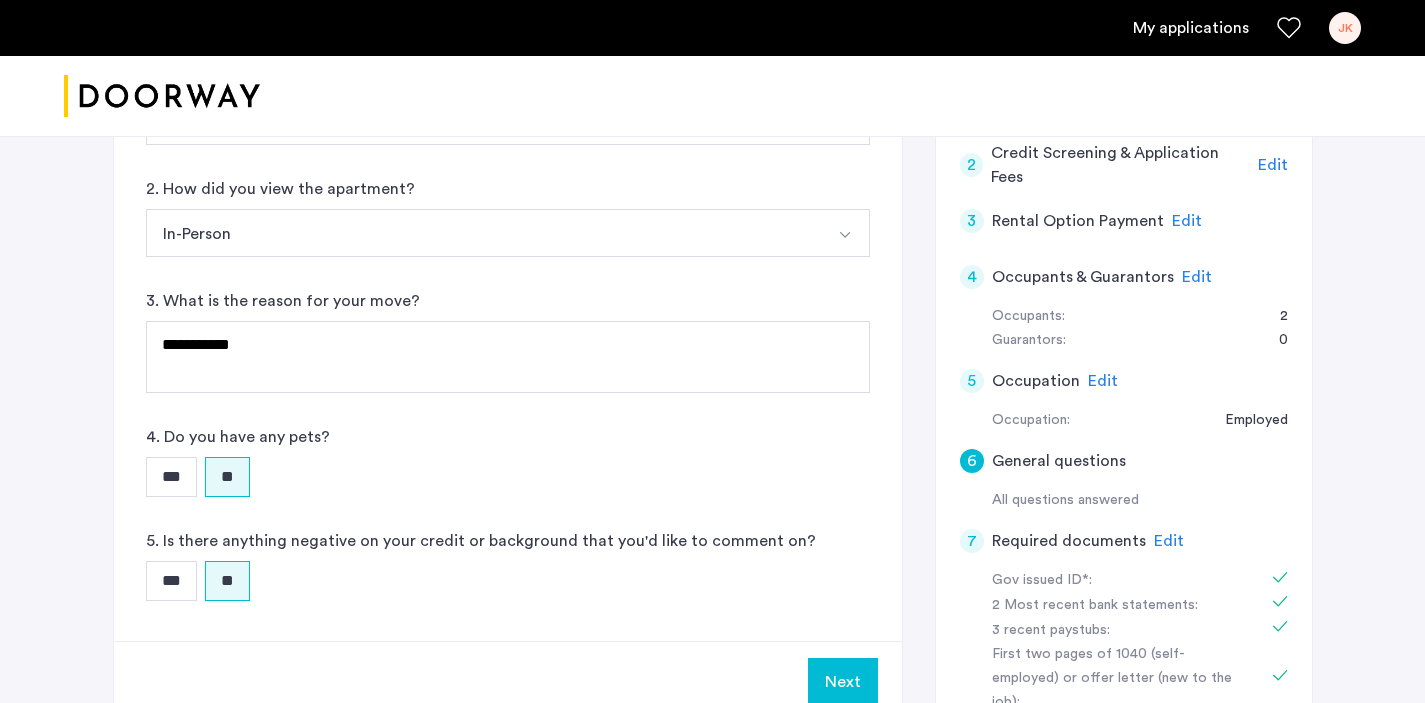 scroll, scrollTop: 384, scrollLeft: 0, axis: vertical 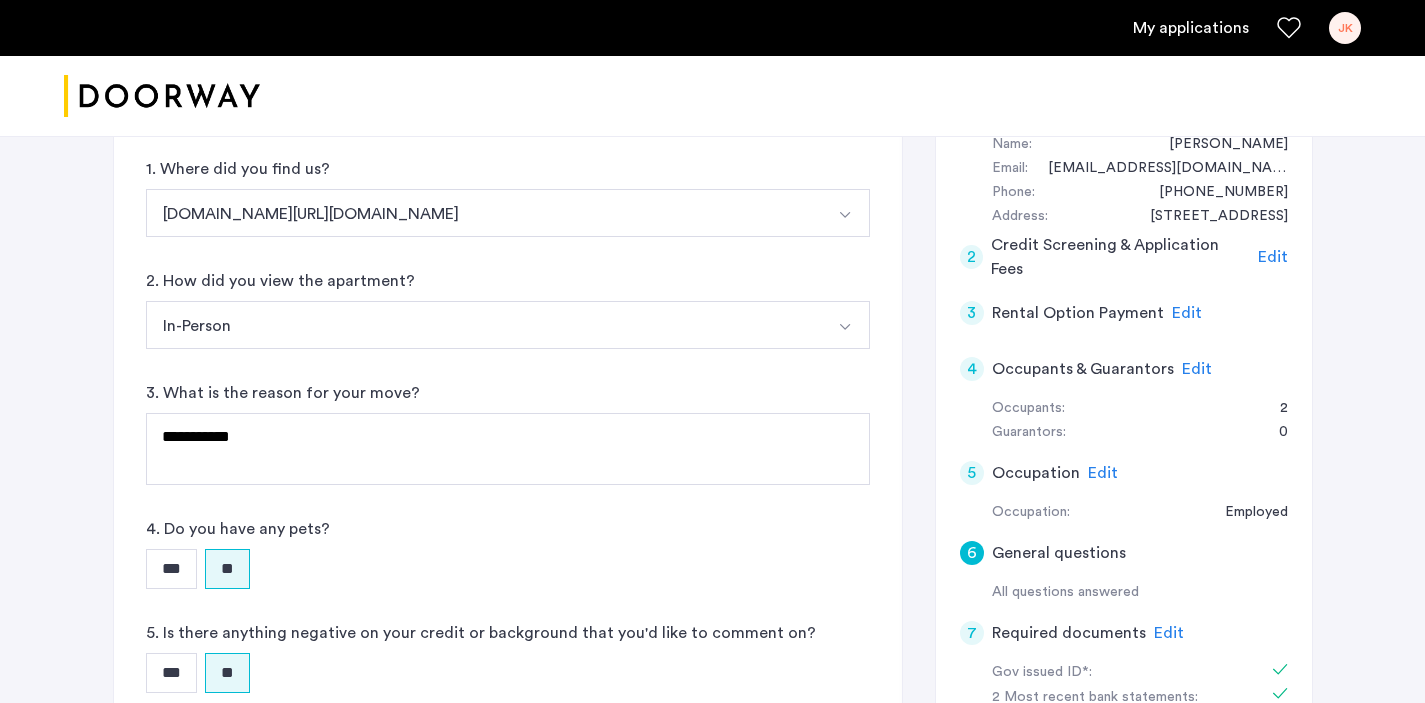 click on "Edit" 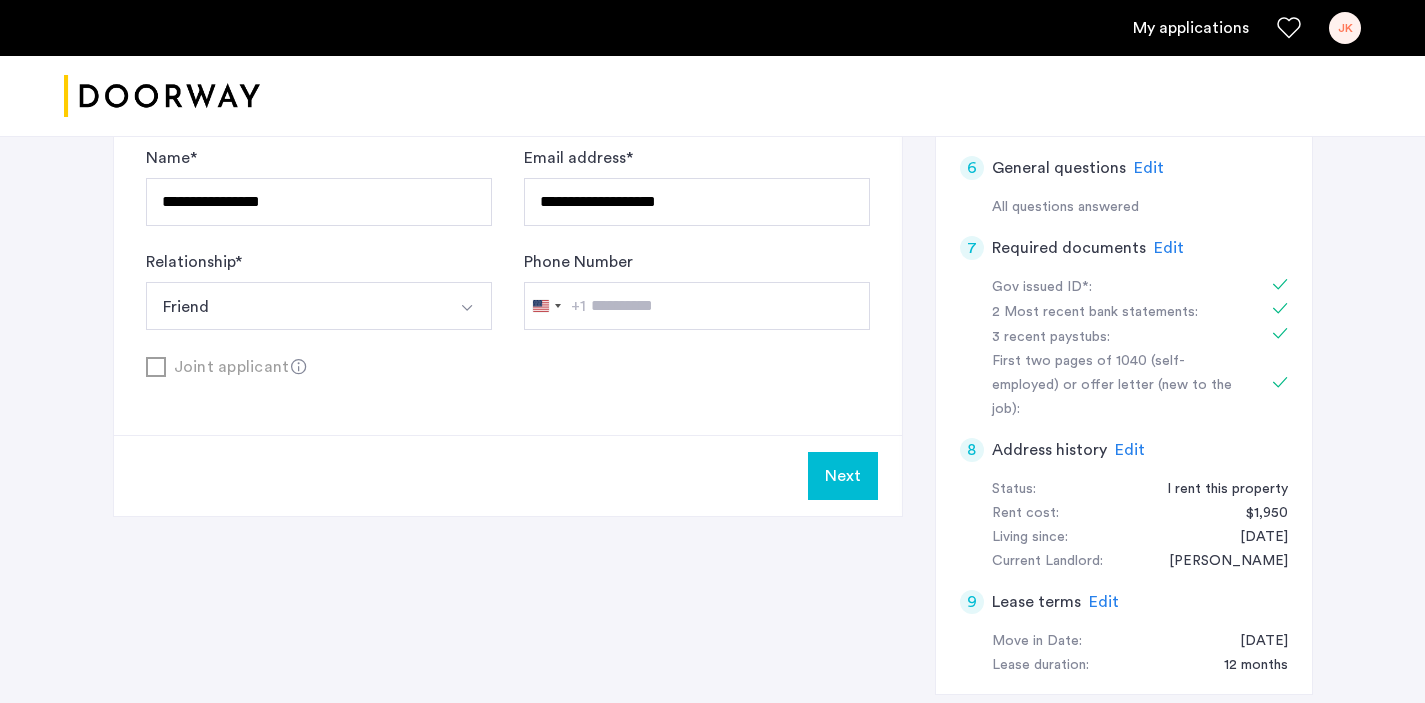 scroll, scrollTop: 954, scrollLeft: 0, axis: vertical 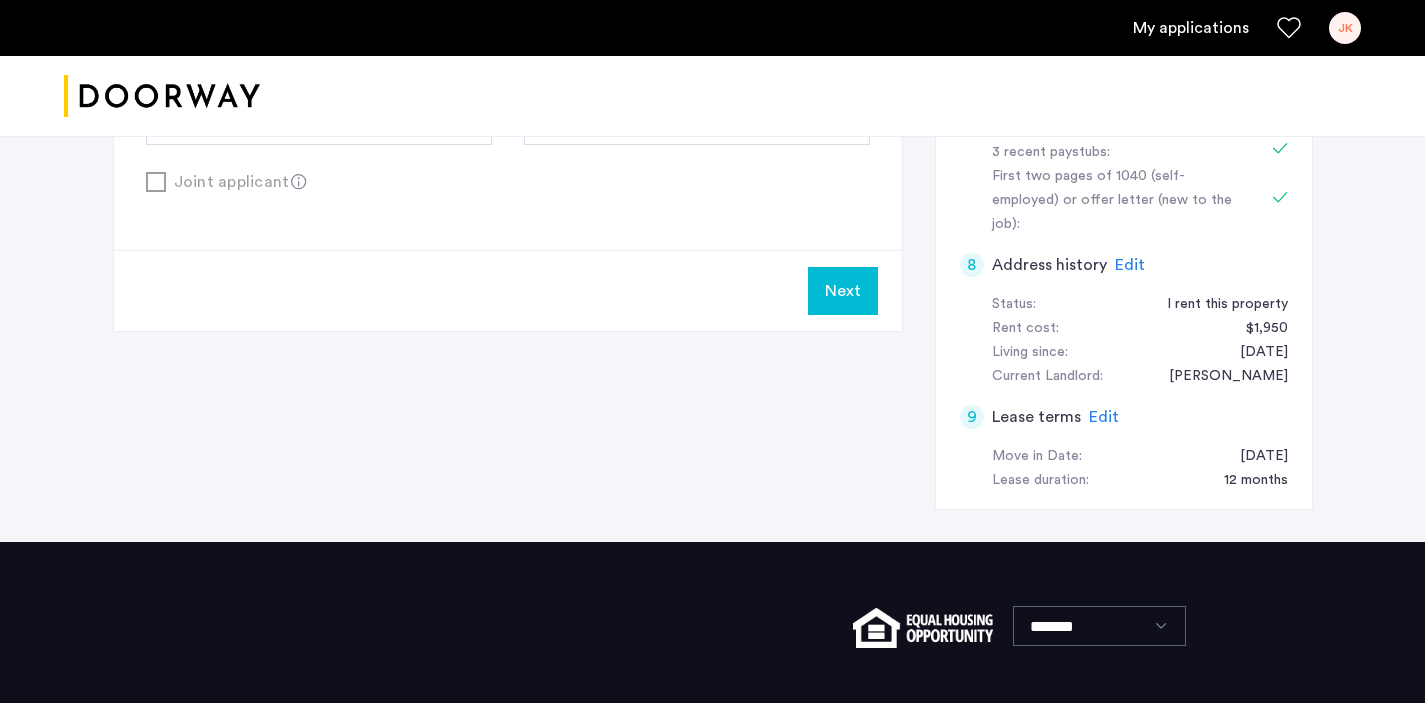 click on "Lease terms" 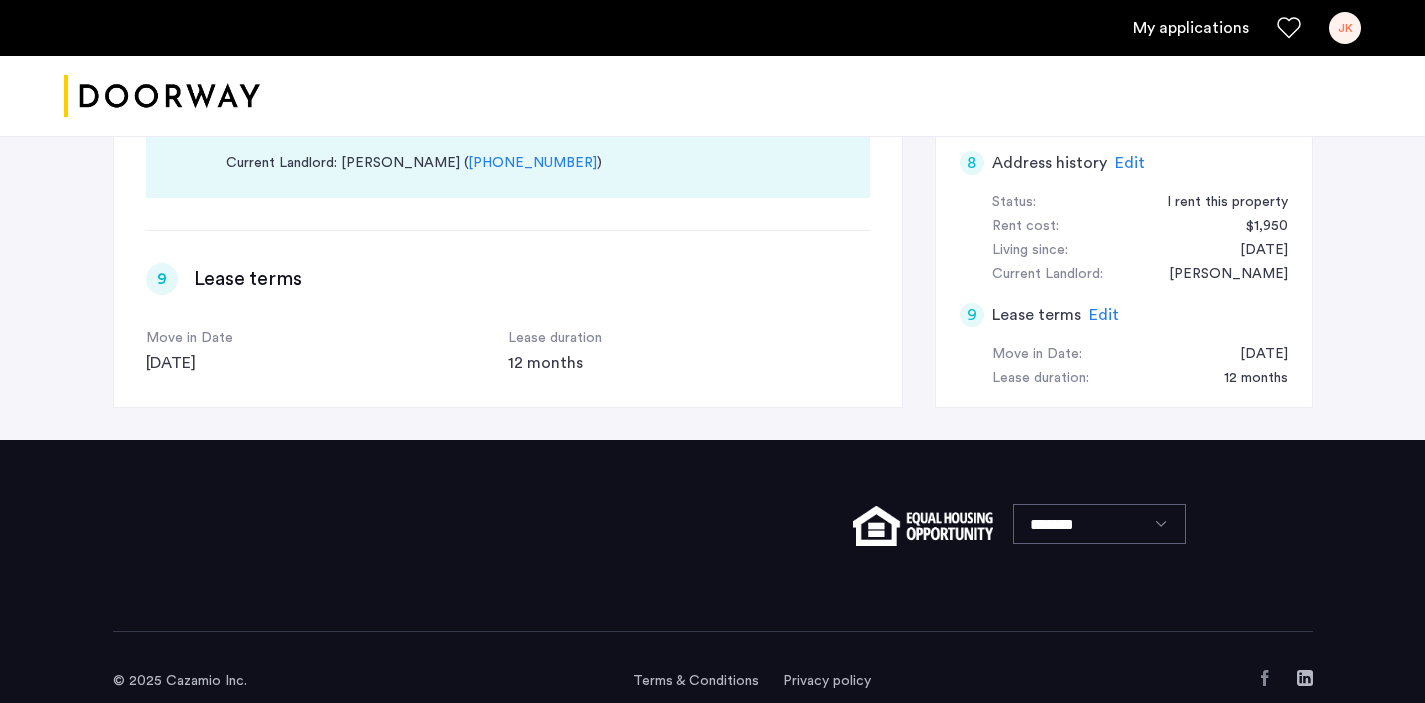 scroll 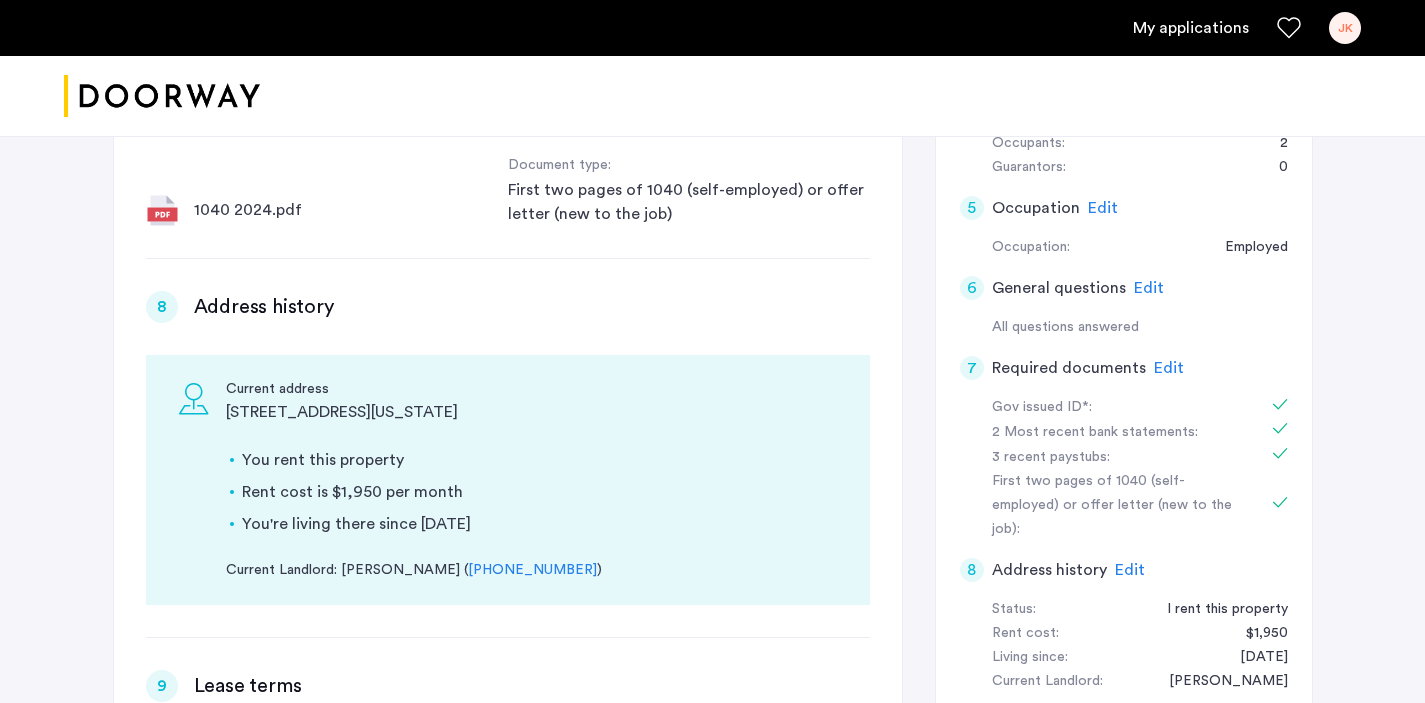 click on "Address history" 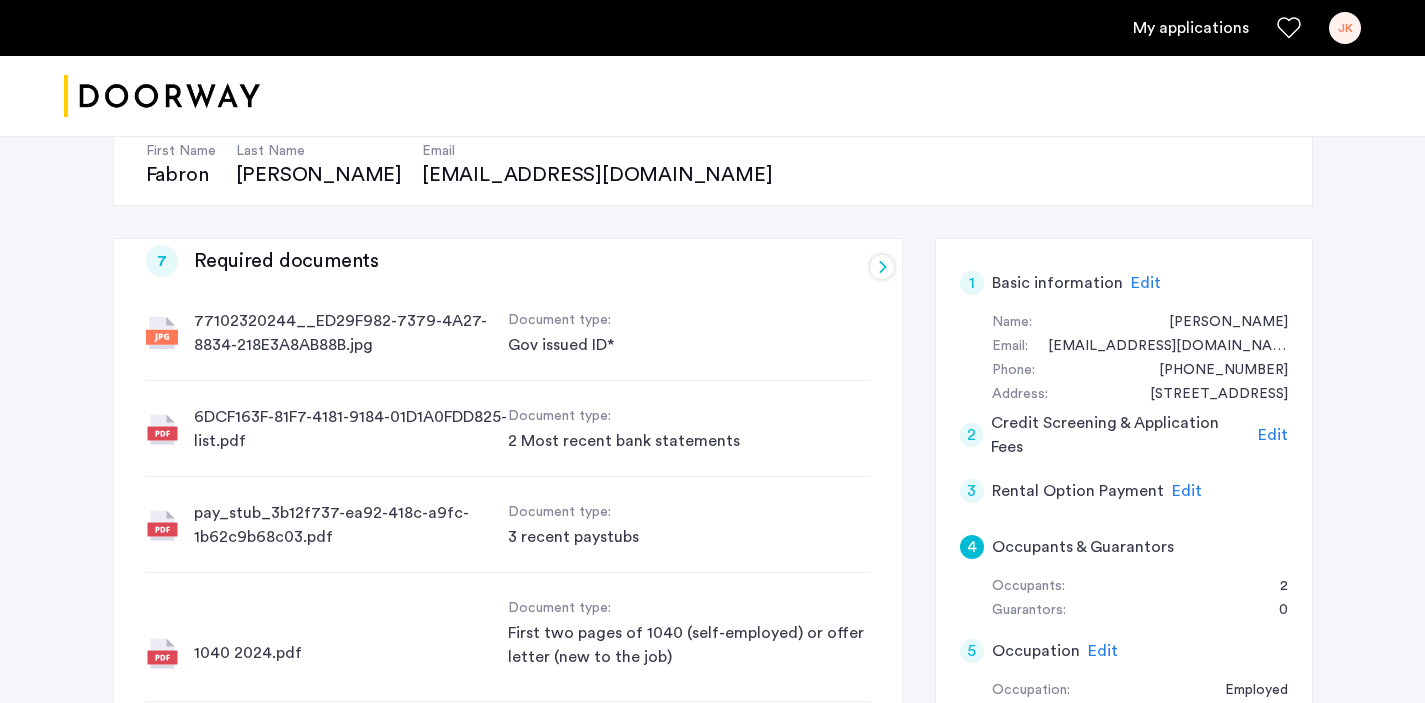 click on "Basic information" 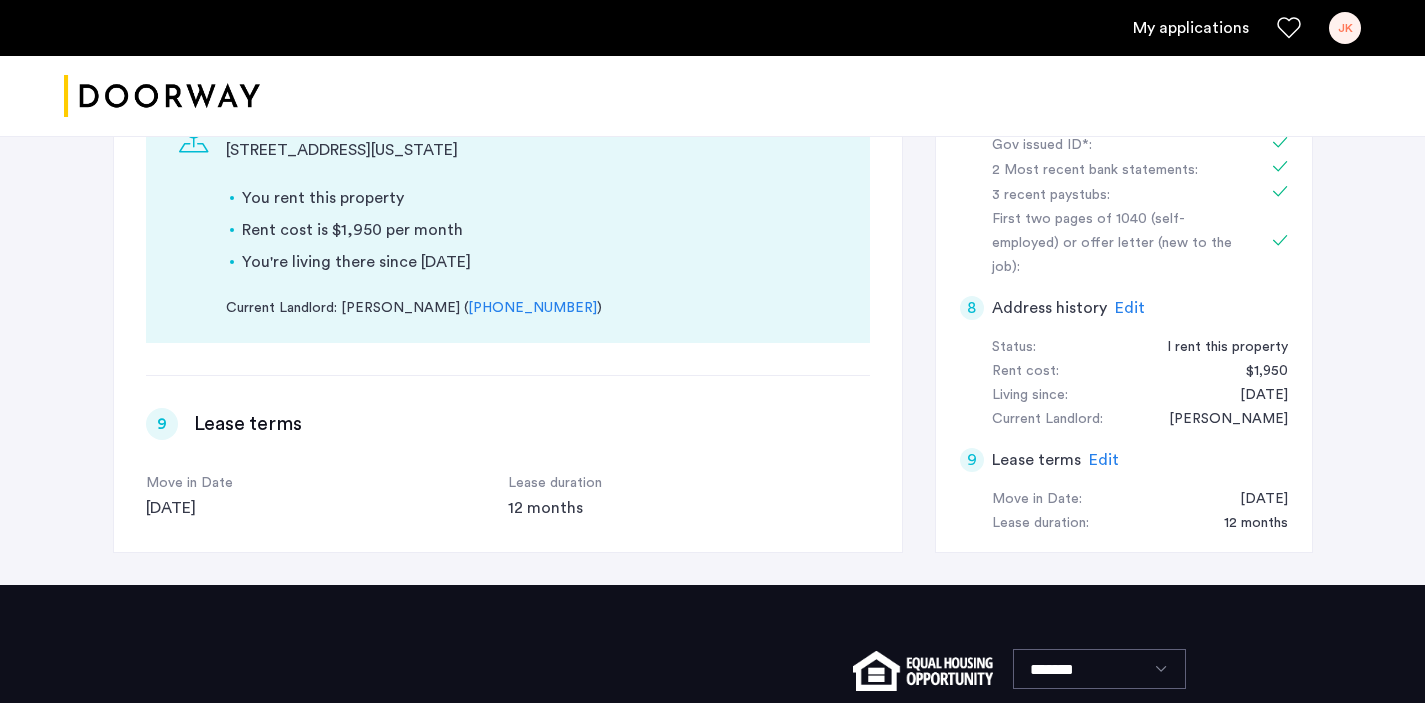 click on "9" 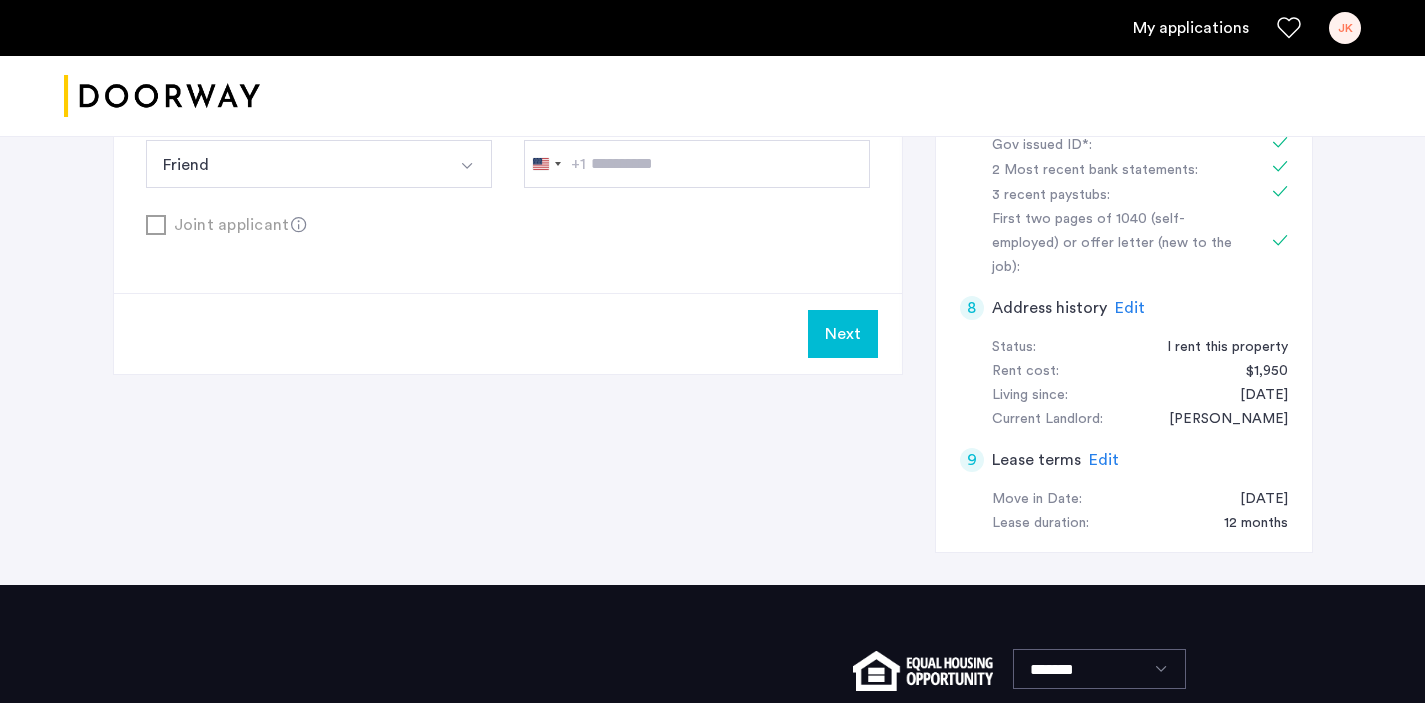click on "Next" 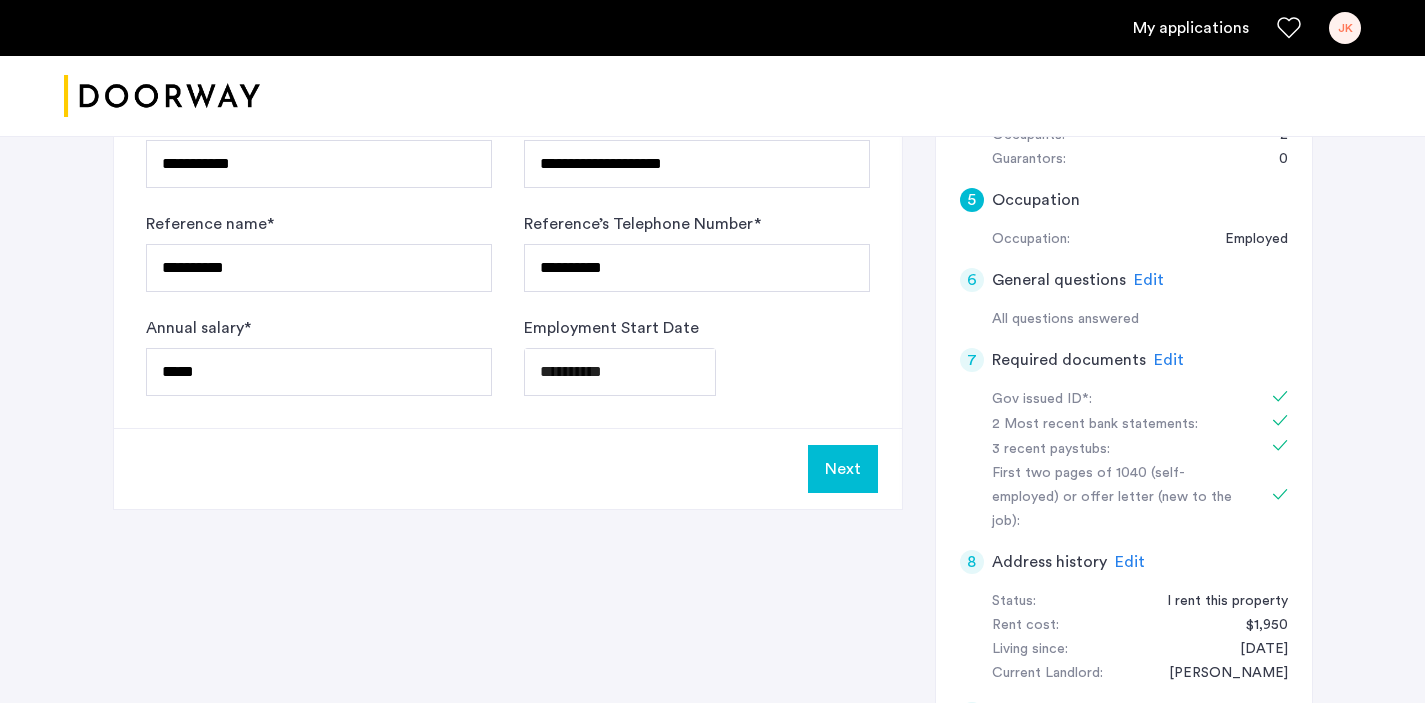 click on "Next" 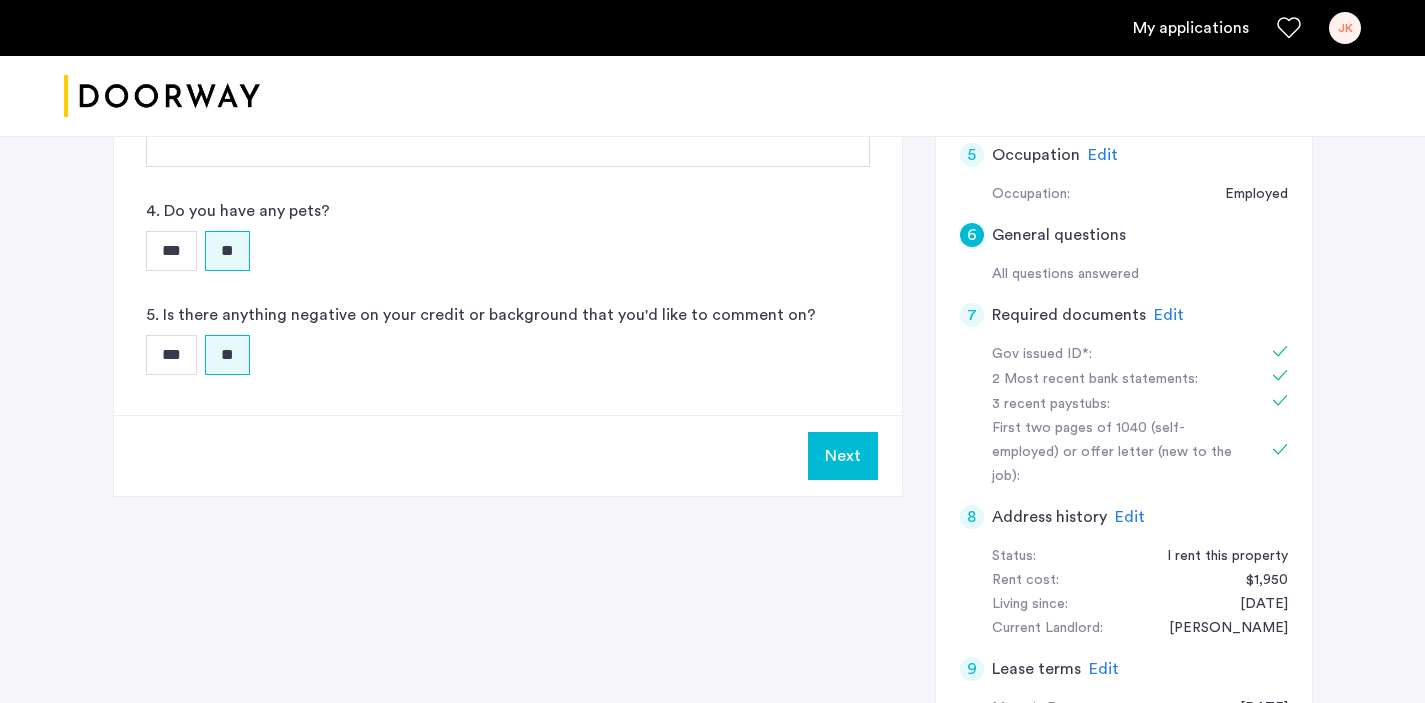 click on "Next" at bounding box center [843, 456] 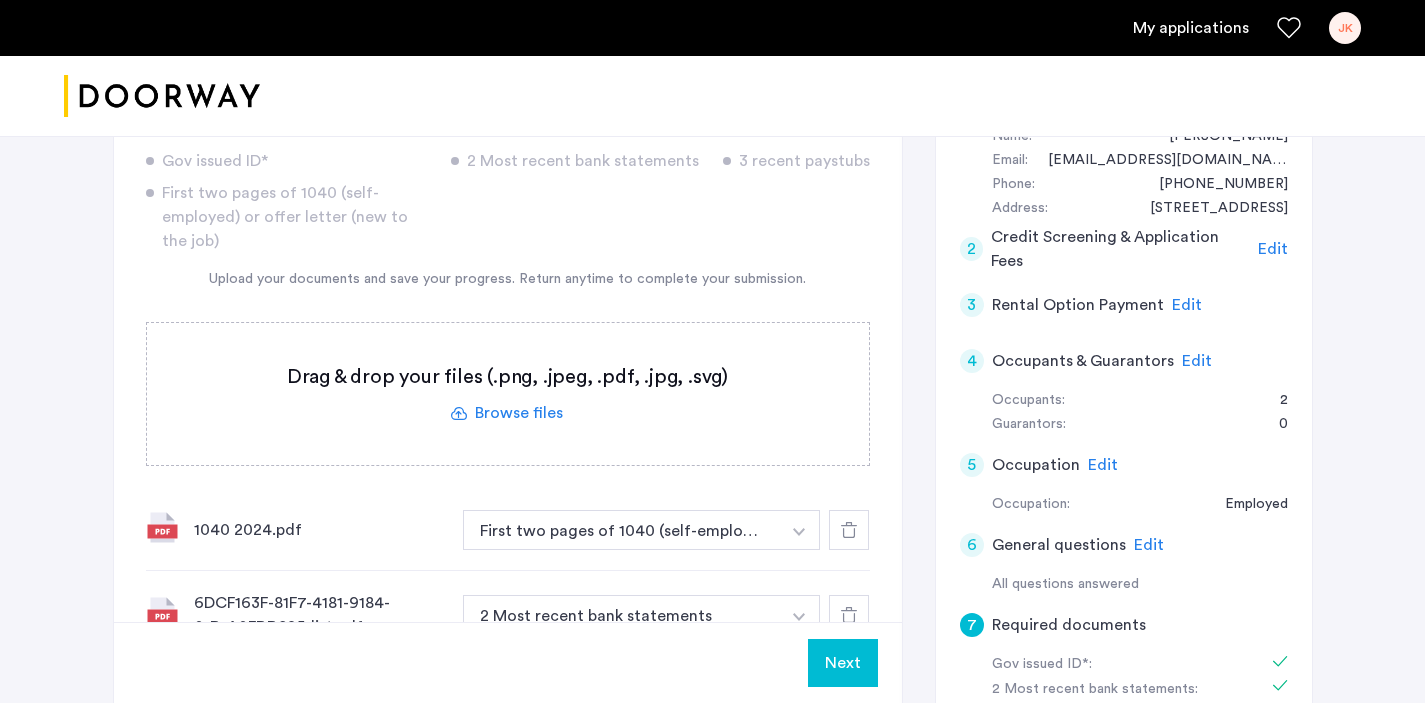 click on "Next" 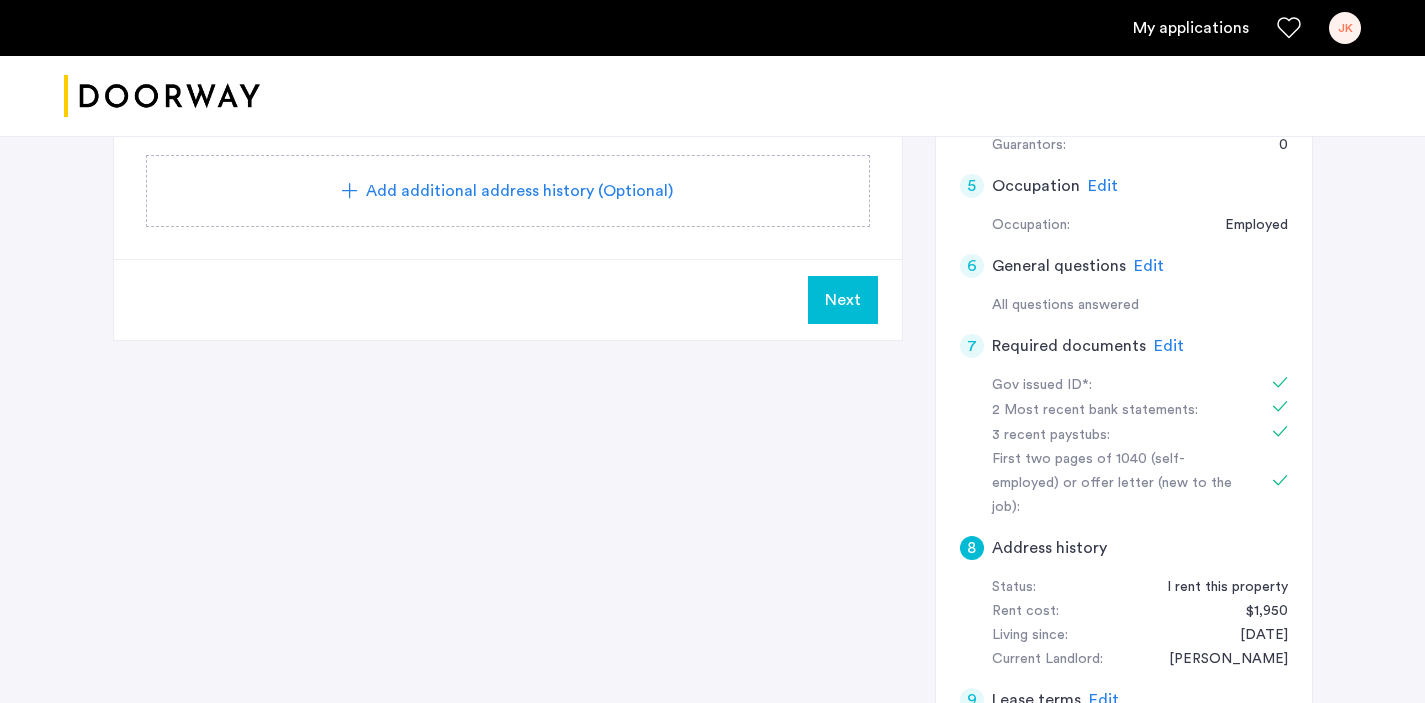 click on "Next" 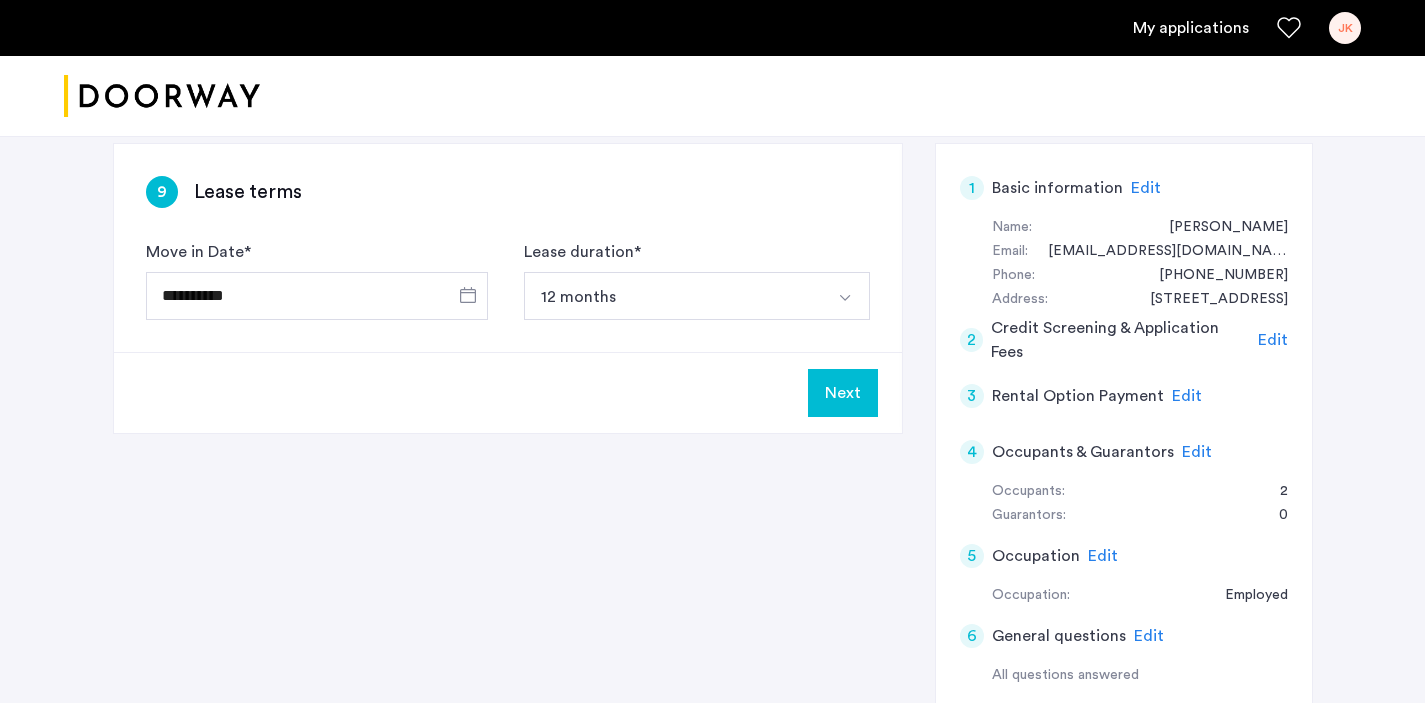 click on "Next" 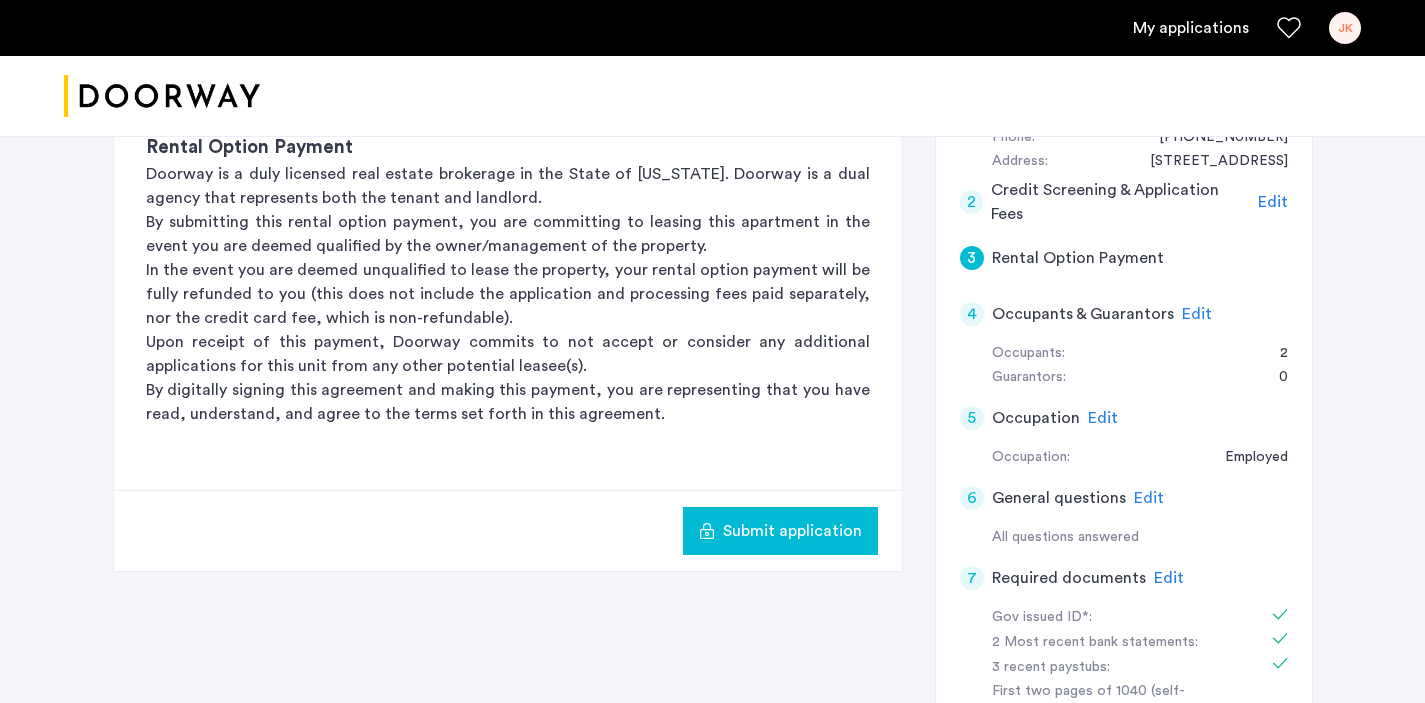 click on "Submit application" 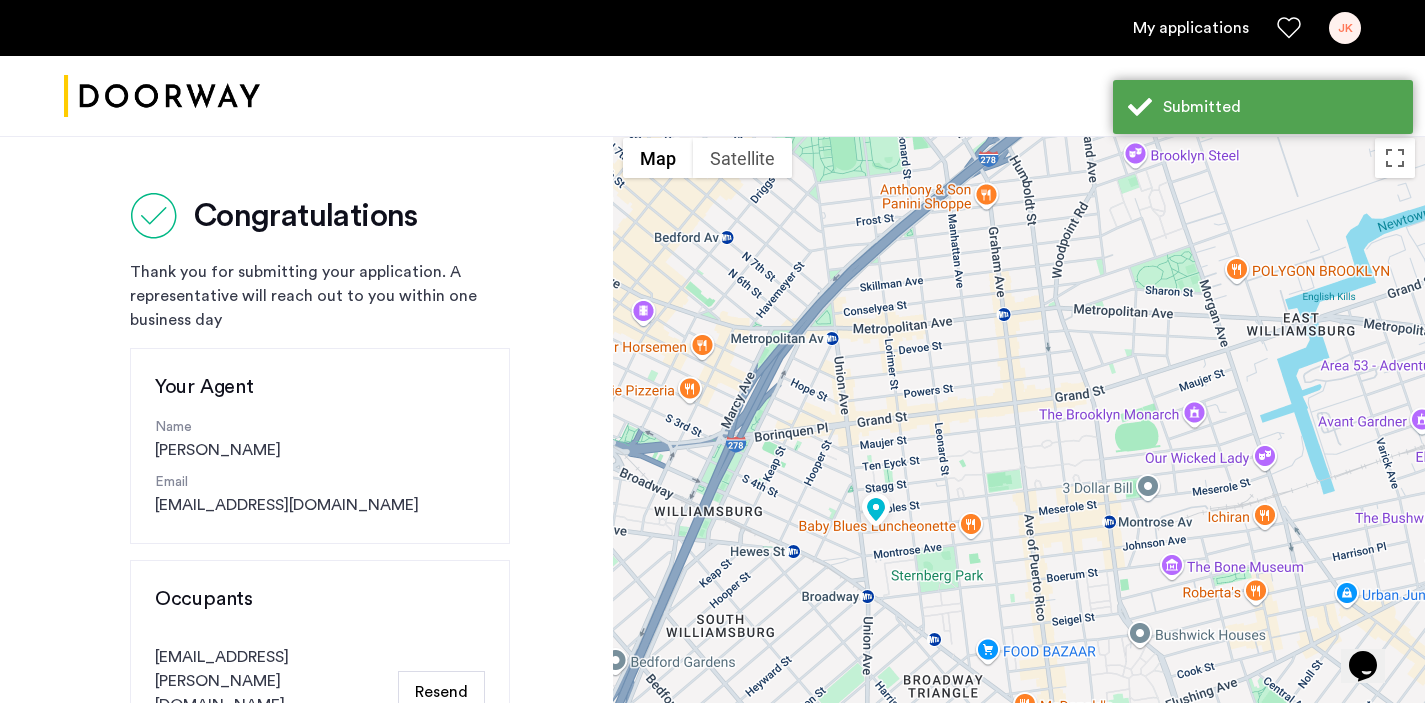 drag, startPoint x: 994, startPoint y: 401, endPoint x: 849, endPoint y: 206, distance: 243.00206 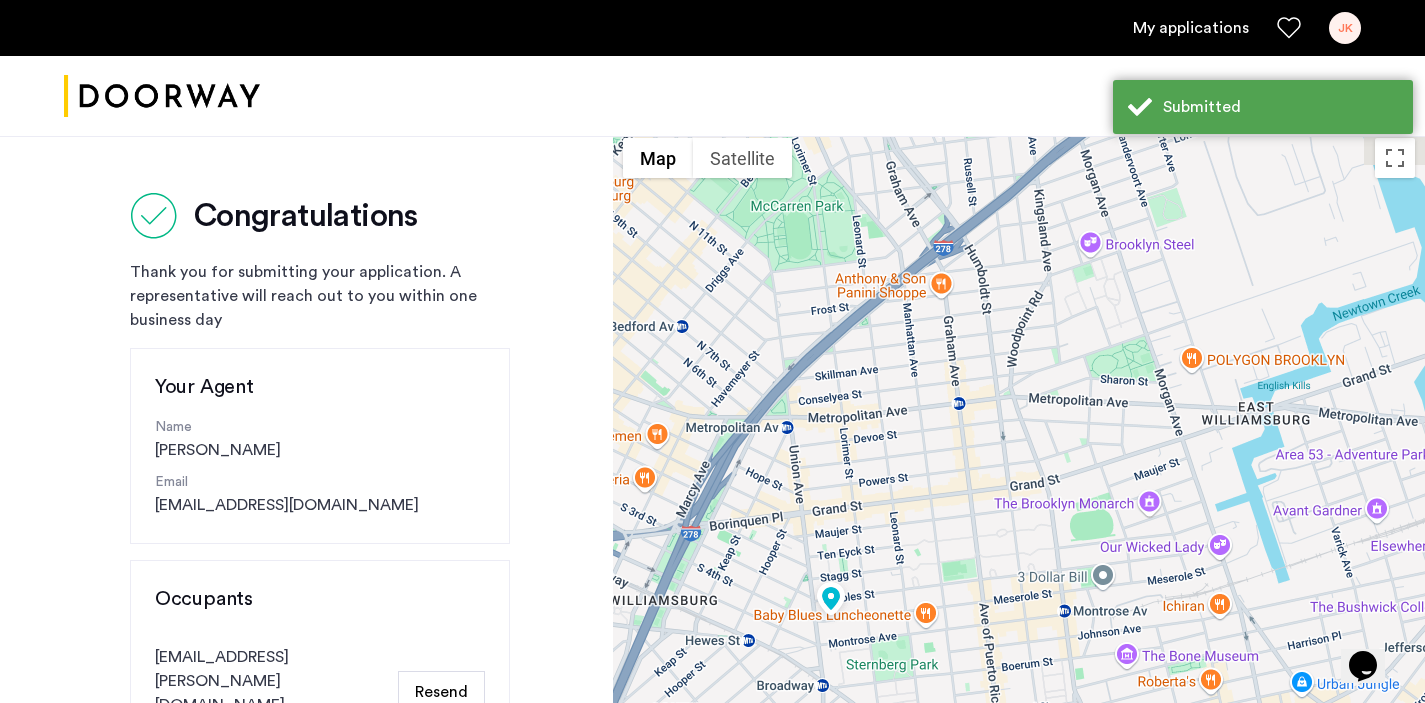 drag, startPoint x: 834, startPoint y: 411, endPoint x: 736, endPoint y: 558, distance: 176.67201 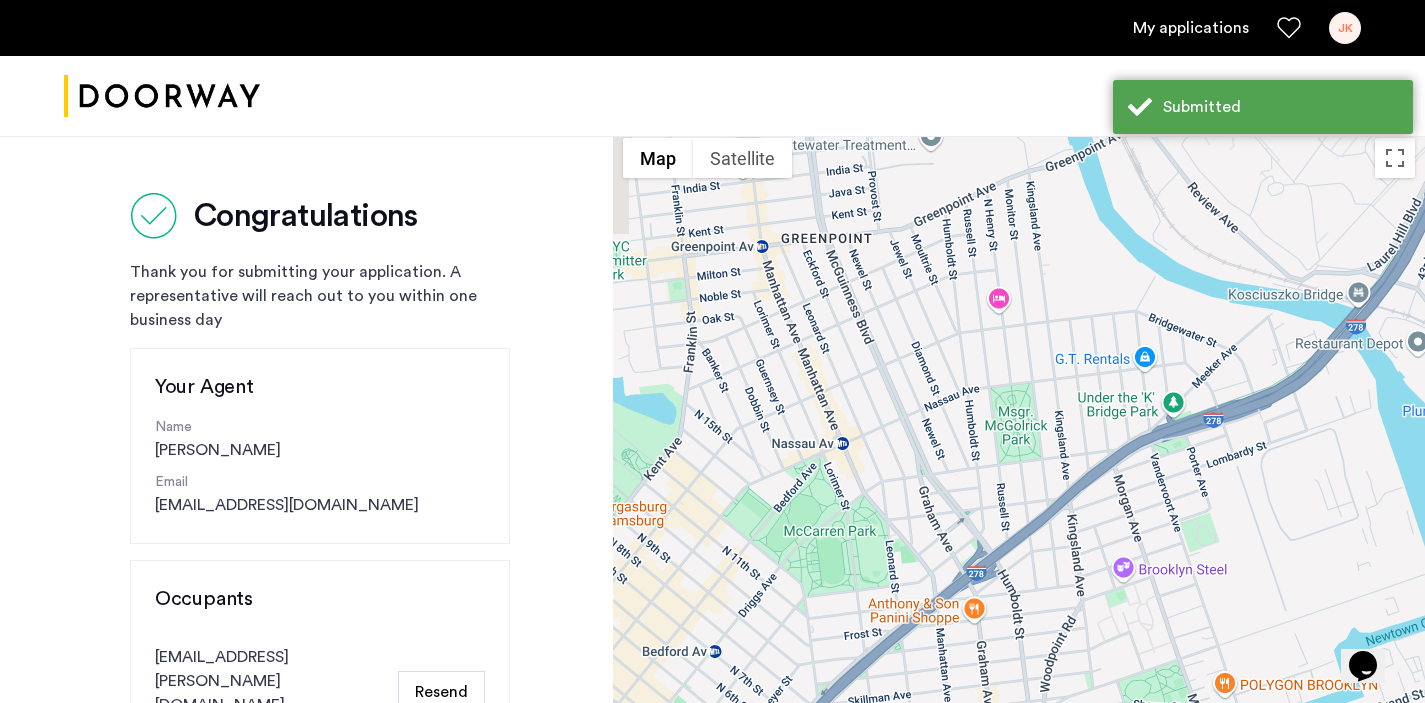 drag, startPoint x: 1053, startPoint y: 404, endPoint x: 1349, endPoint y: 237, distance: 339.86026 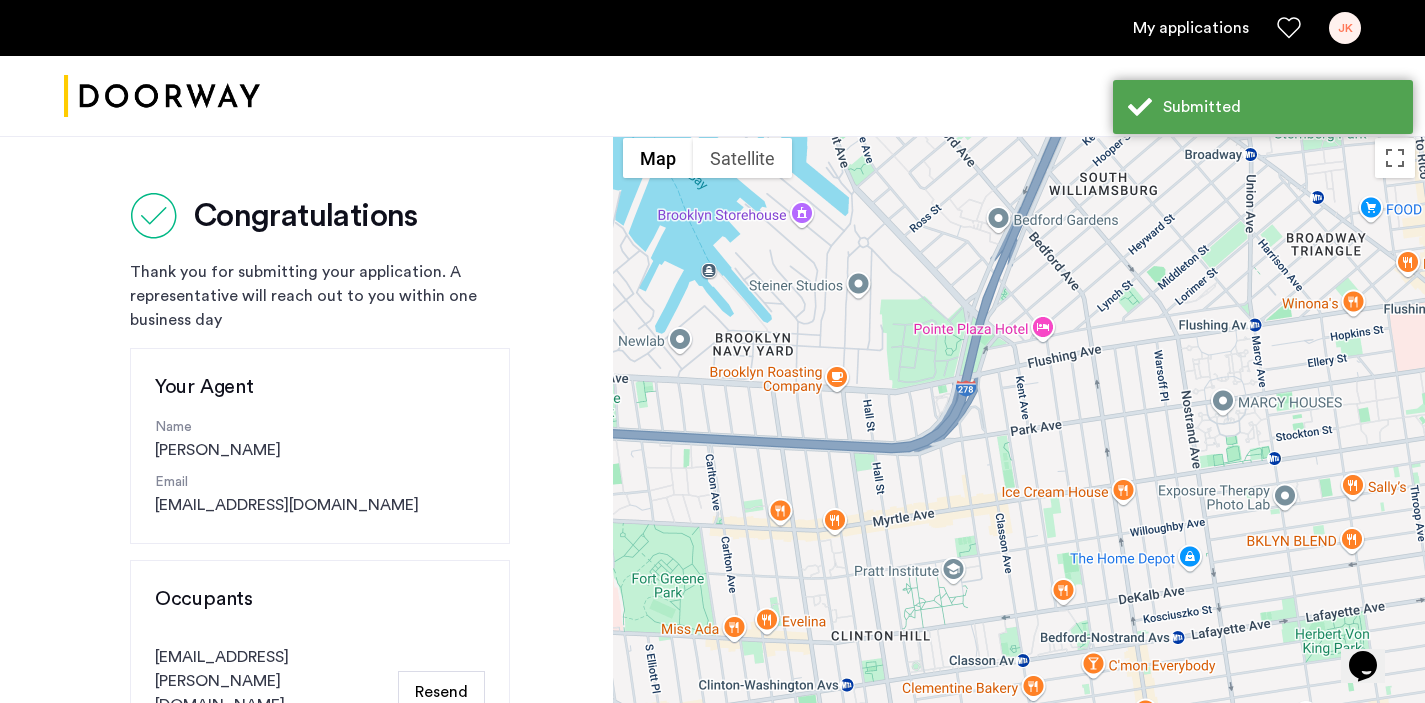 drag, startPoint x: 1012, startPoint y: 475, endPoint x: 1235, endPoint y: 554, distance: 236.5798 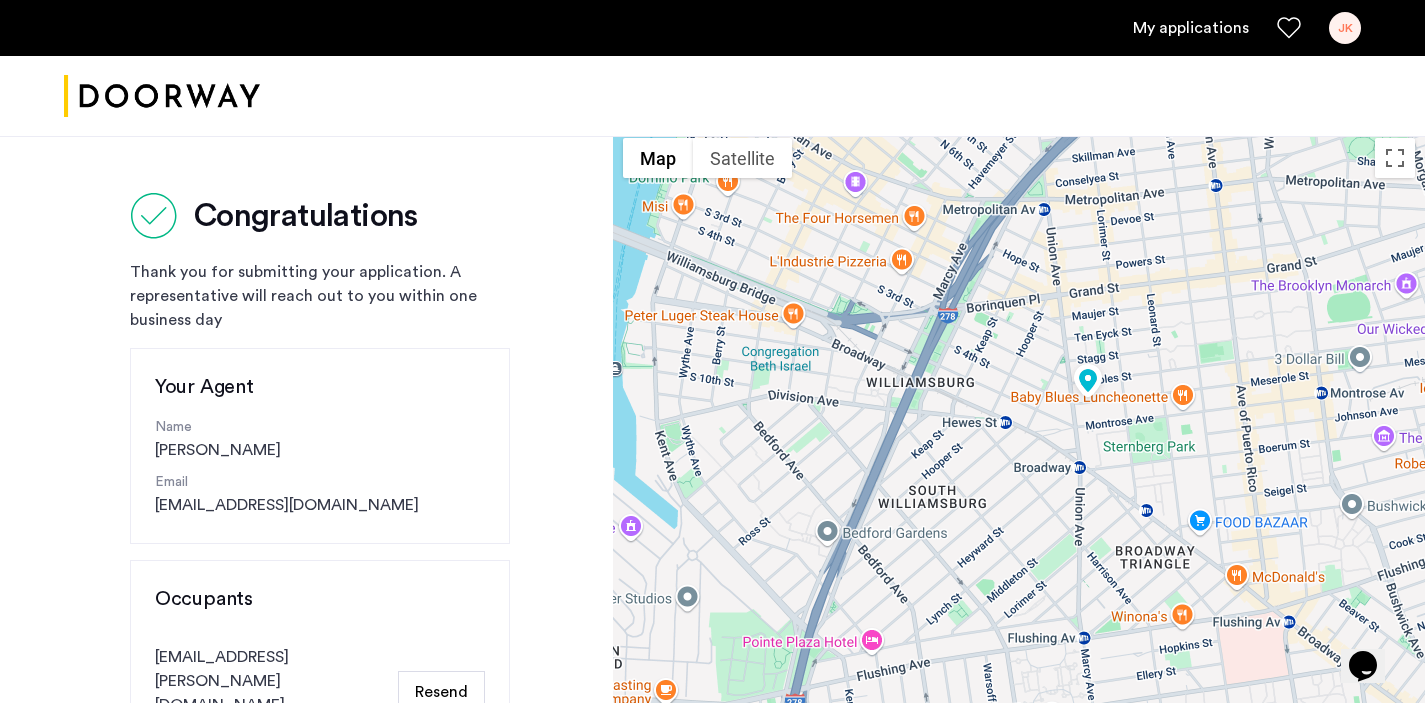 drag, startPoint x: 917, startPoint y: 399, endPoint x: 881, endPoint y: 416, distance: 39.812057 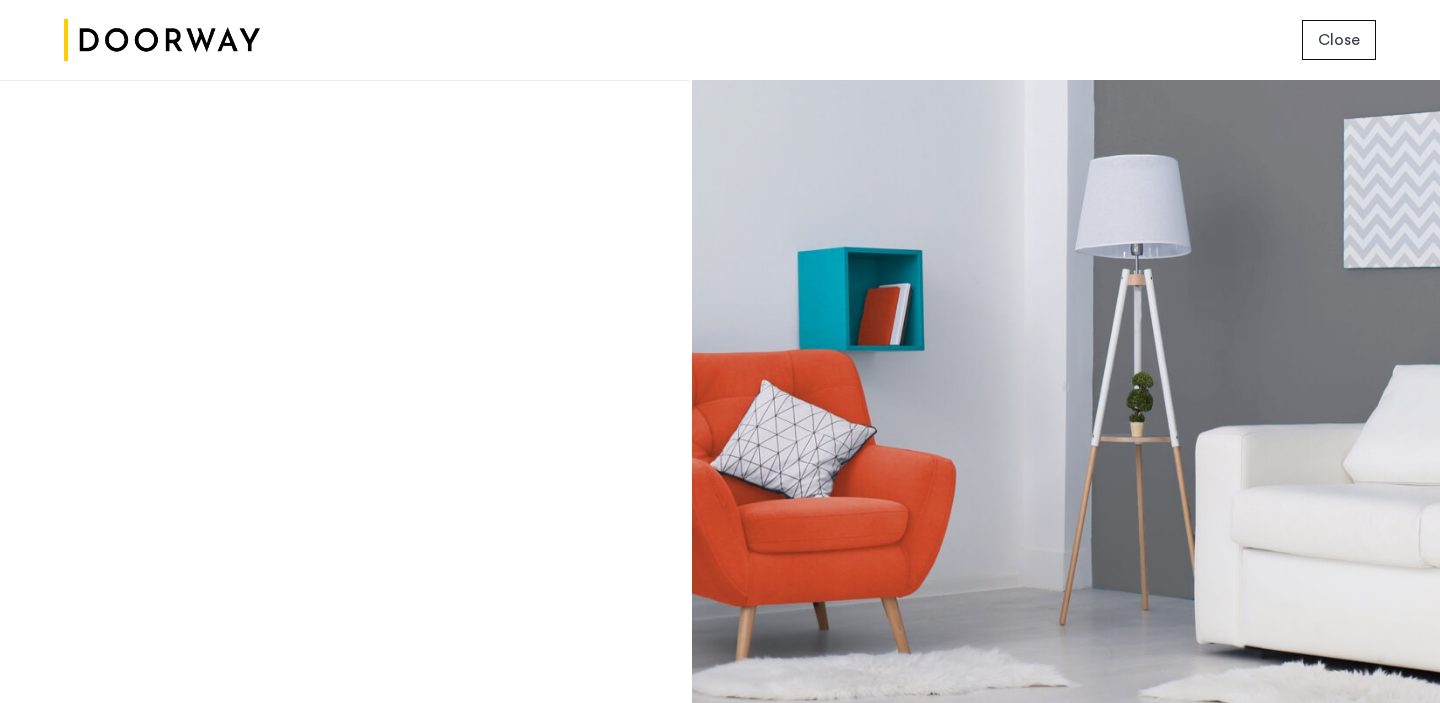 scroll, scrollTop: 0, scrollLeft: 0, axis: both 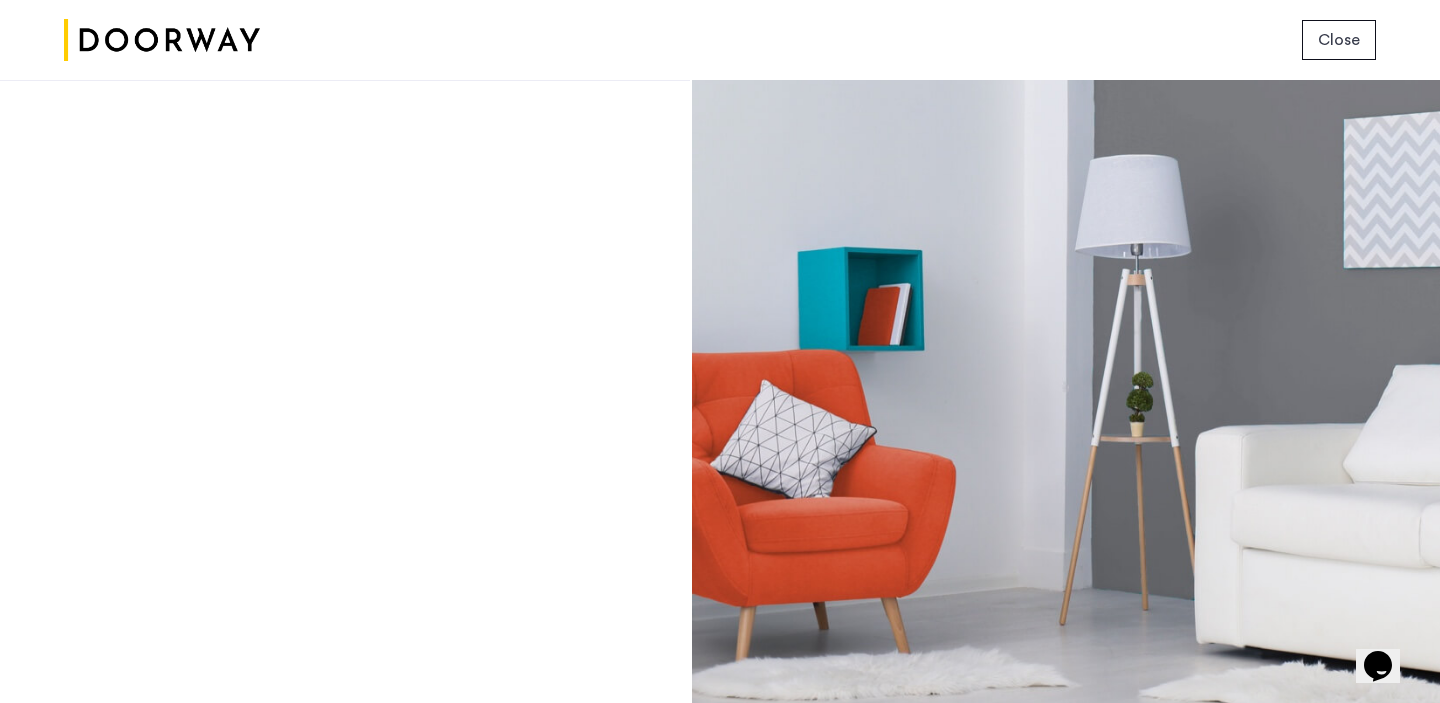 click on "Close" 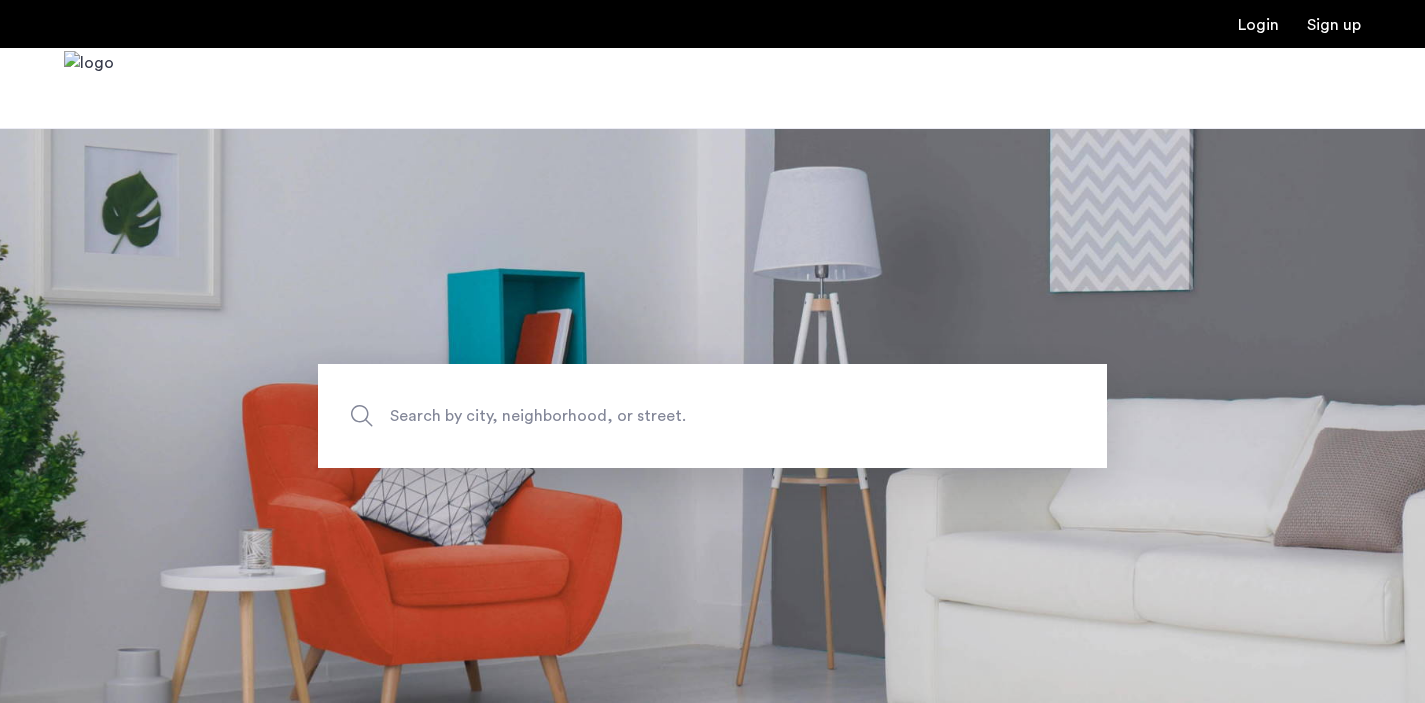 scroll, scrollTop: 0, scrollLeft: 0, axis: both 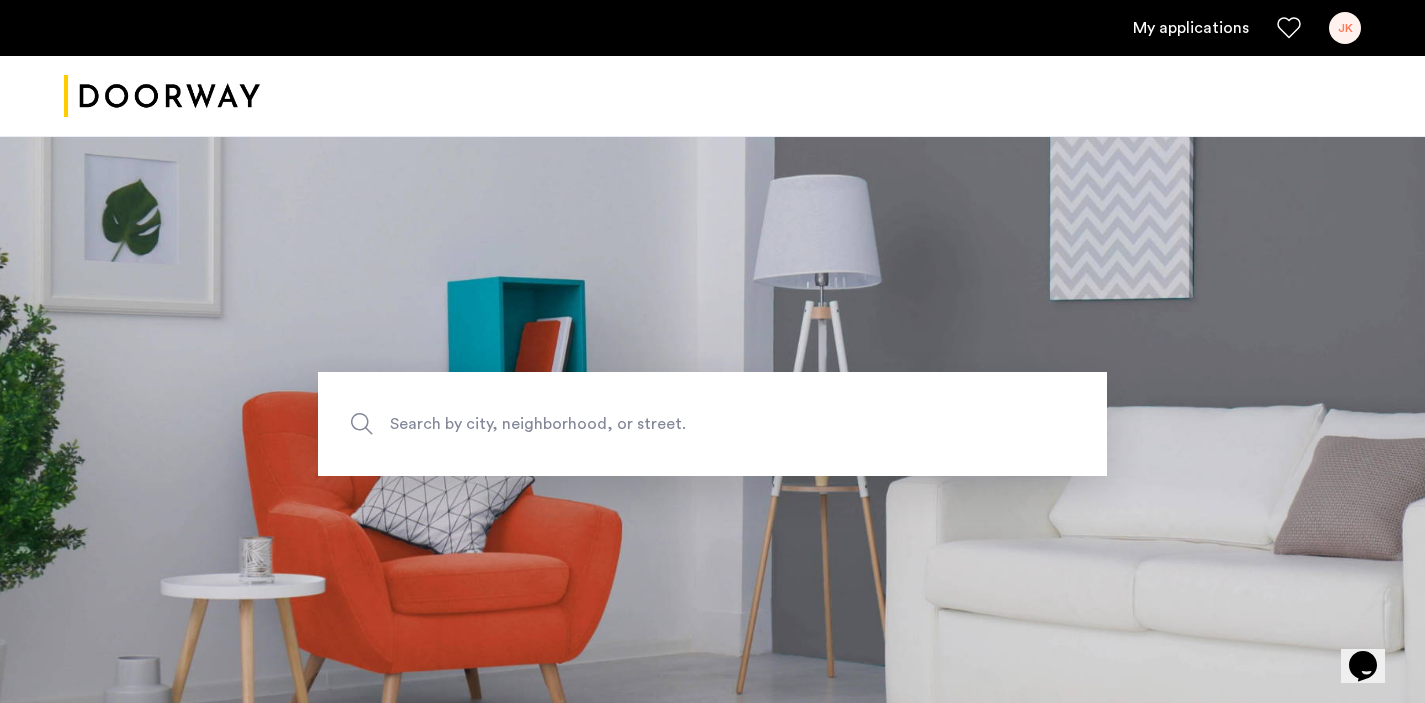 click on "JK" at bounding box center [1345, 28] 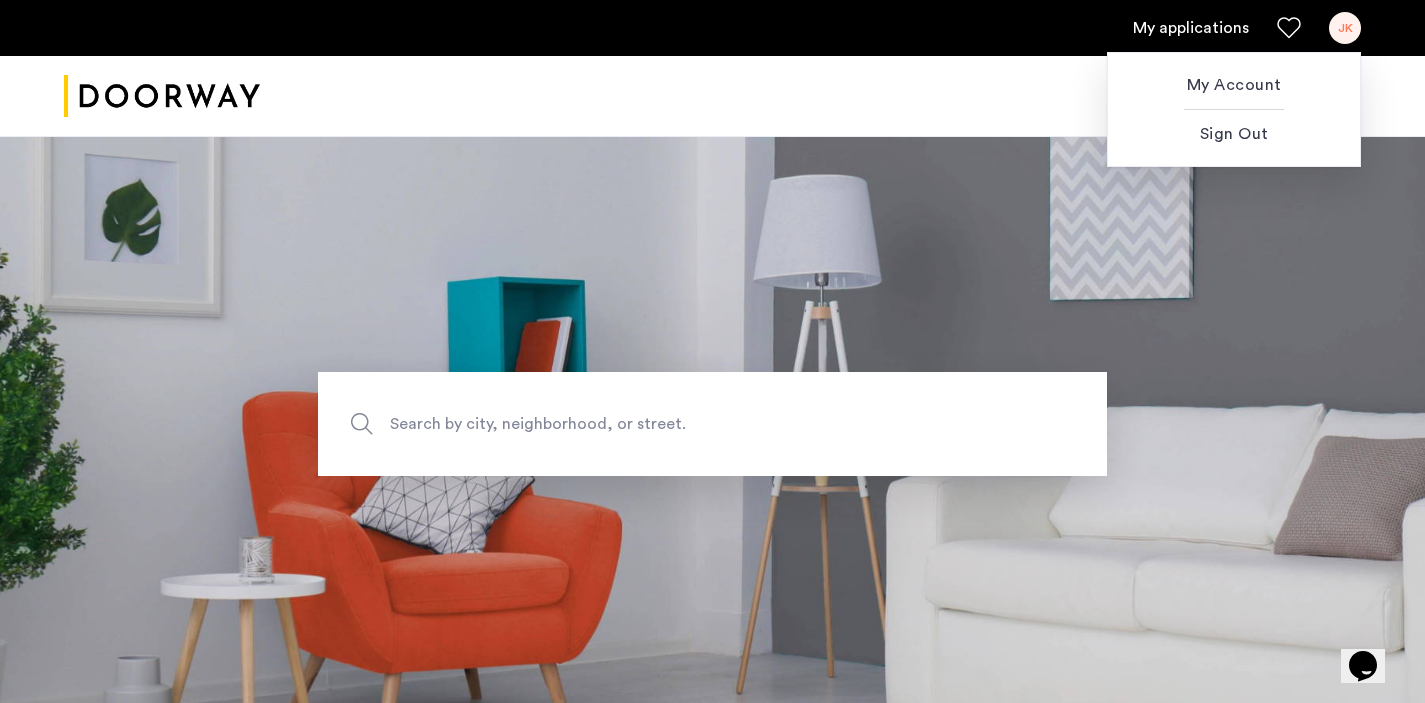 click at bounding box center [712, 351] 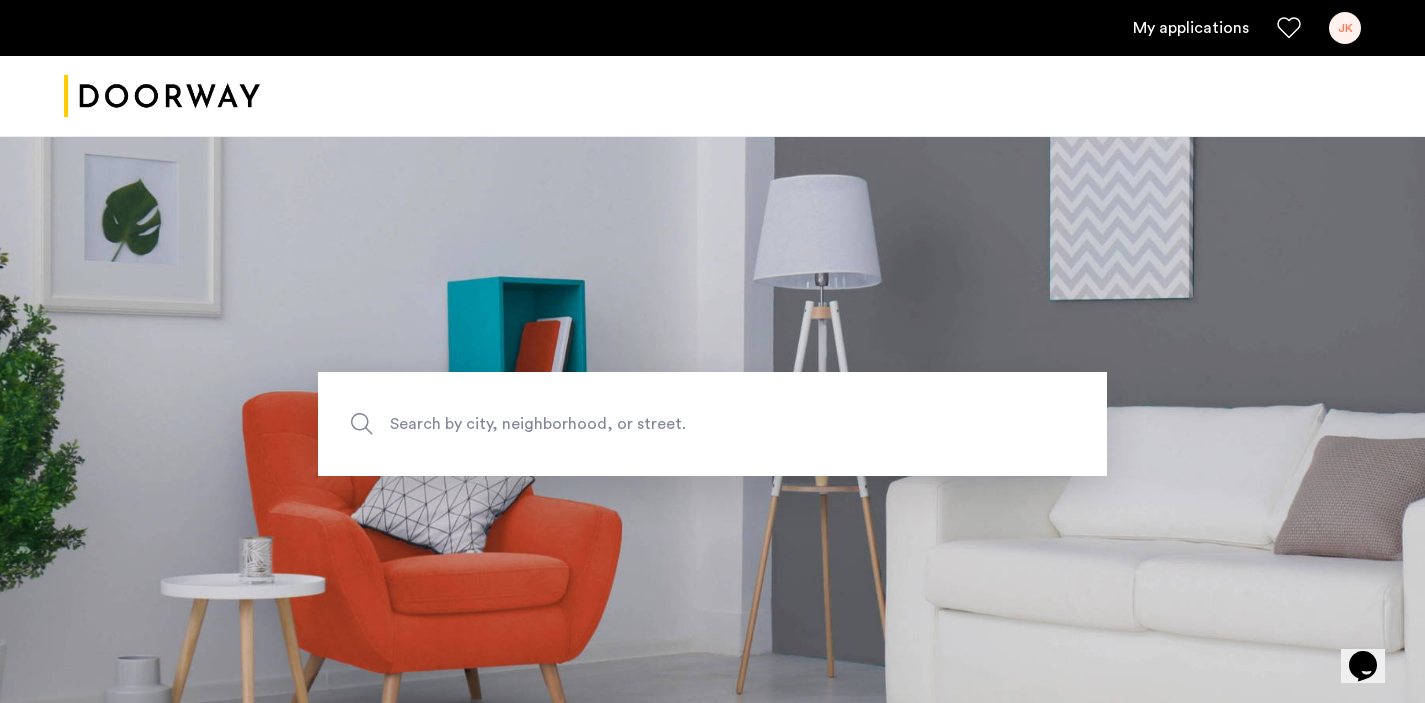 click on "My applications" at bounding box center (1191, 28) 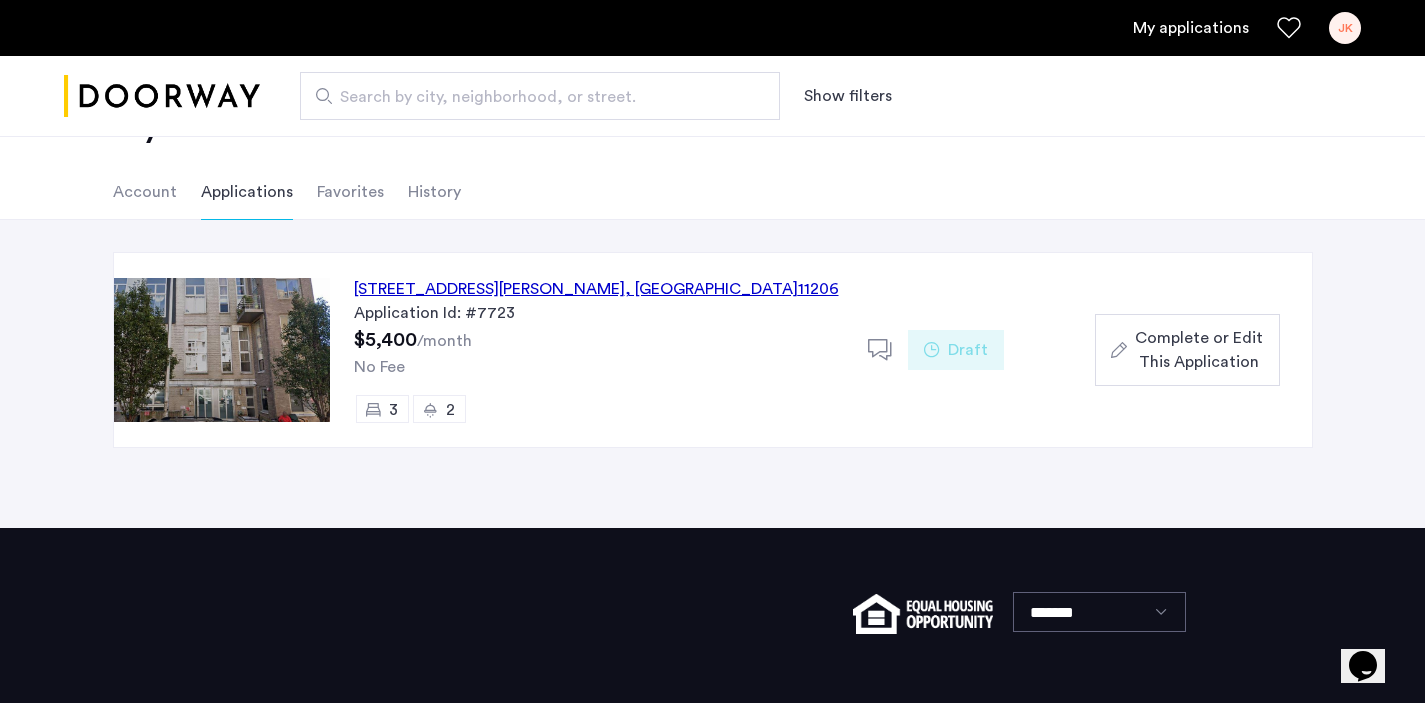 scroll, scrollTop: 78, scrollLeft: 0, axis: vertical 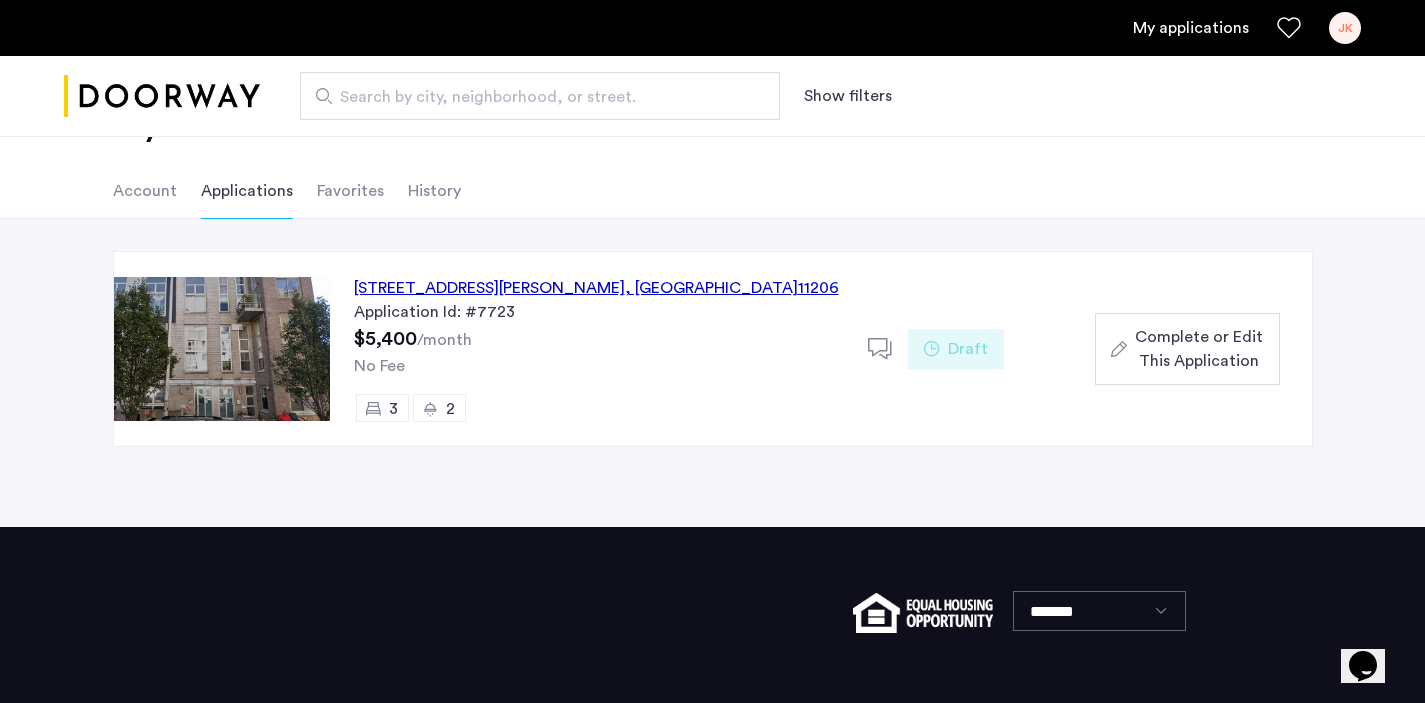 click on "Complete or Edit This Application" 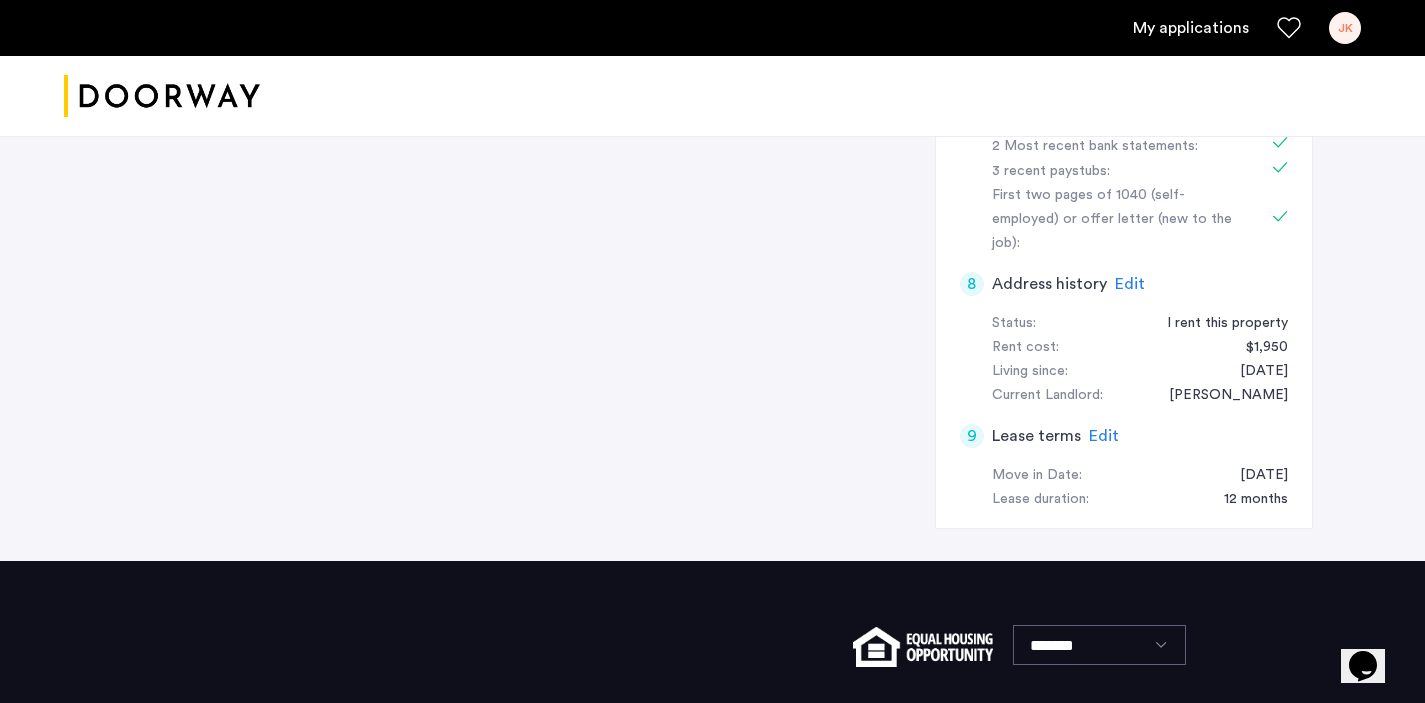 scroll, scrollTop: 938, scrollLeft: 0, axis: vertical 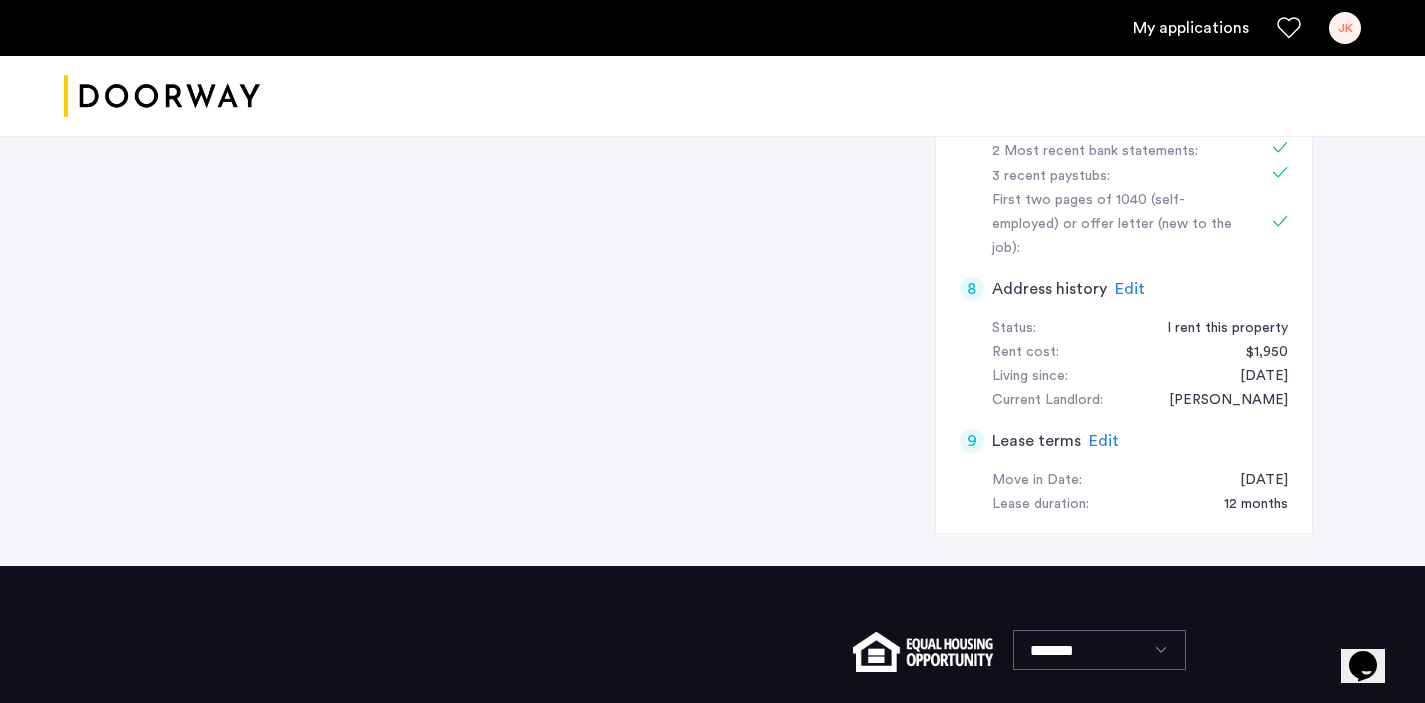 click on "9" 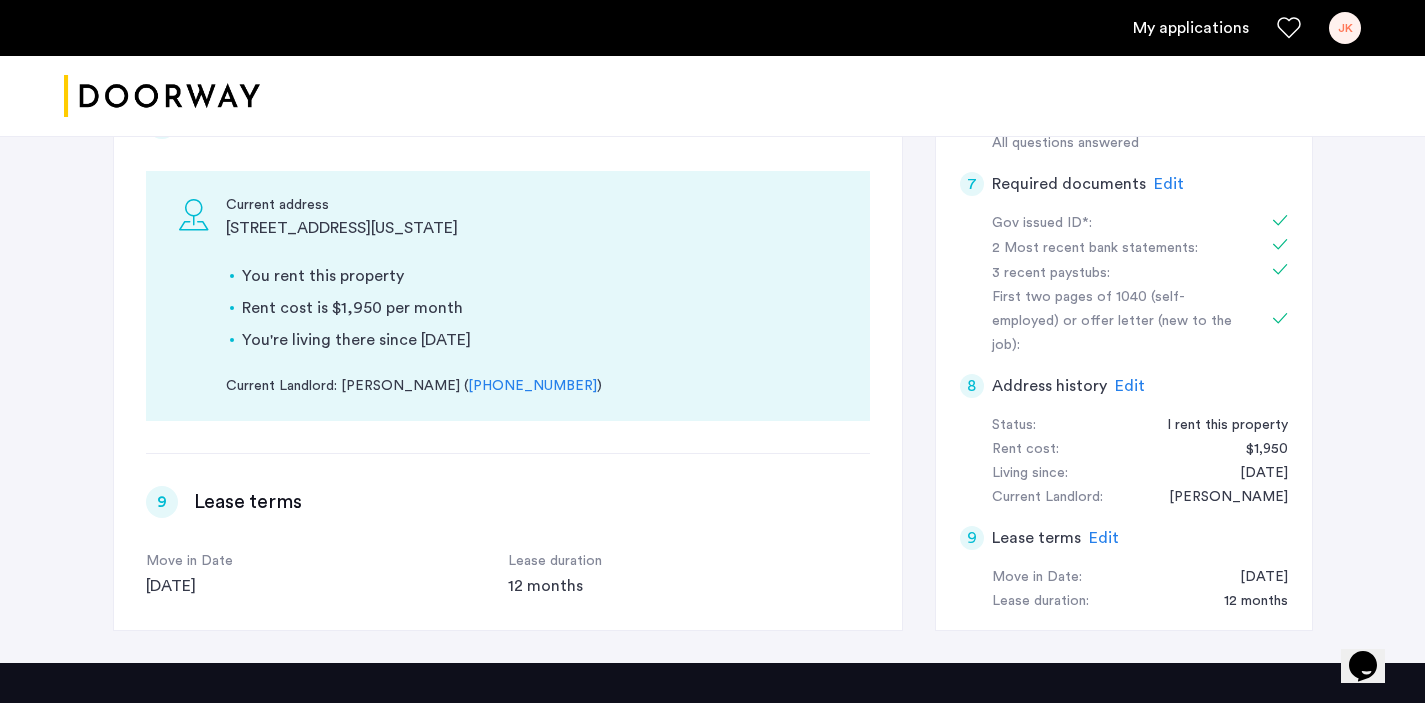 scroll, scrollTop: 0, scrollLeft: 0, axis: both 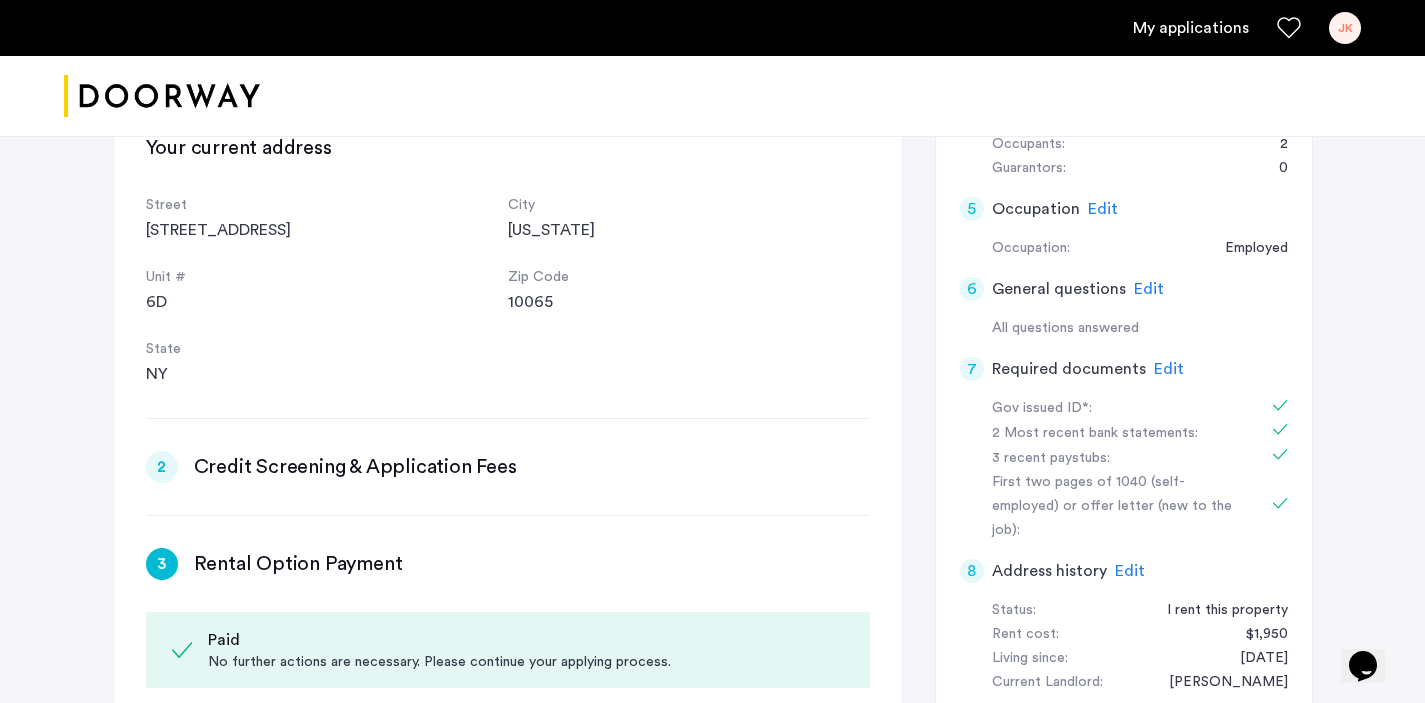 click at bounding box center [162, 96] 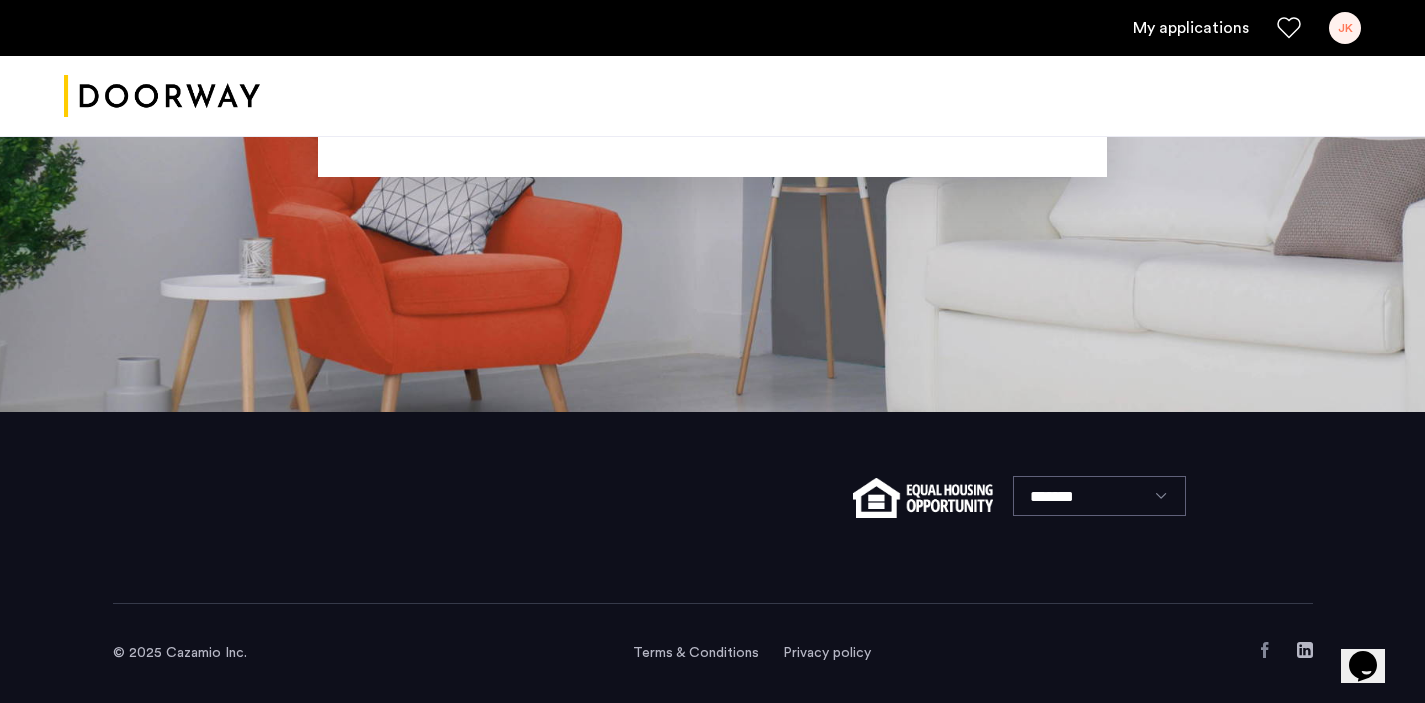scroll, scrollTop: 0, scrollLeft: 0, axis: both 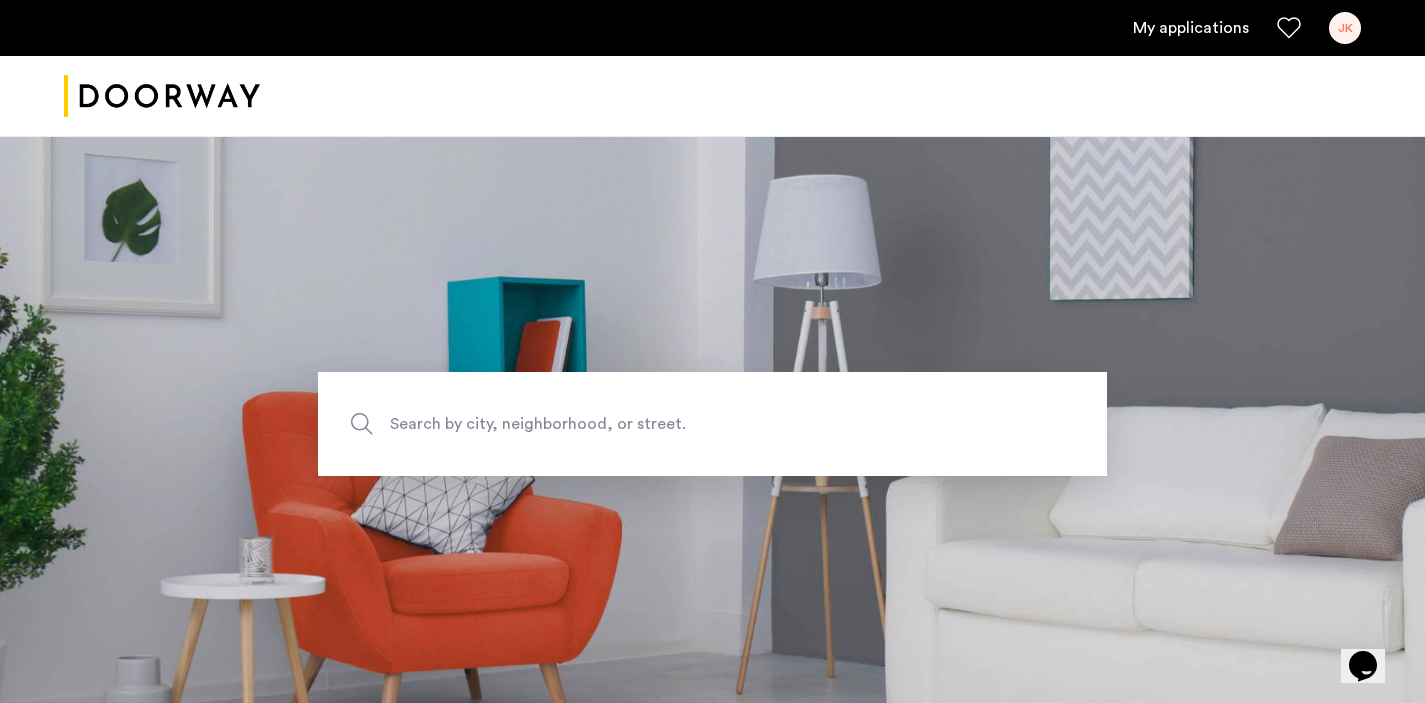 click on "My applications" at bounding box center [1191, 28] 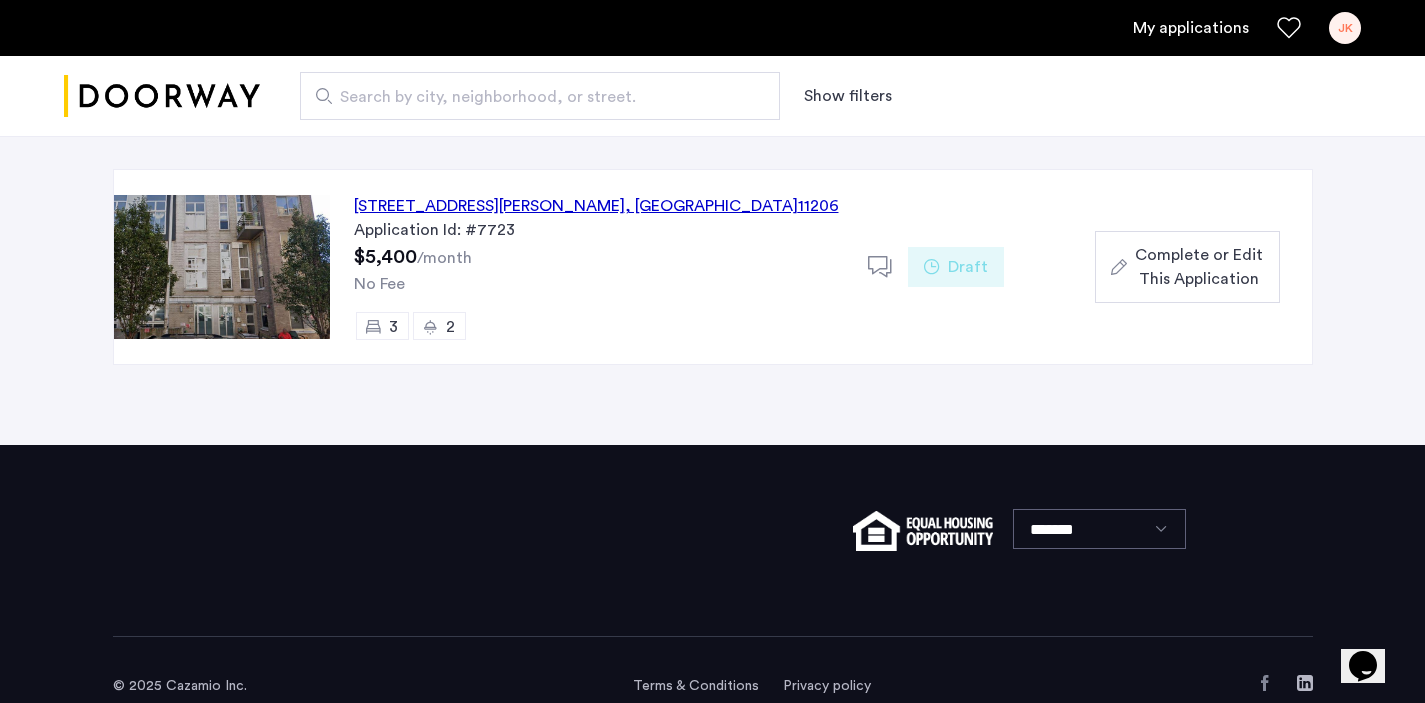 scroll, scrollTop: 8, scrollLeft: 0, axis: vertical 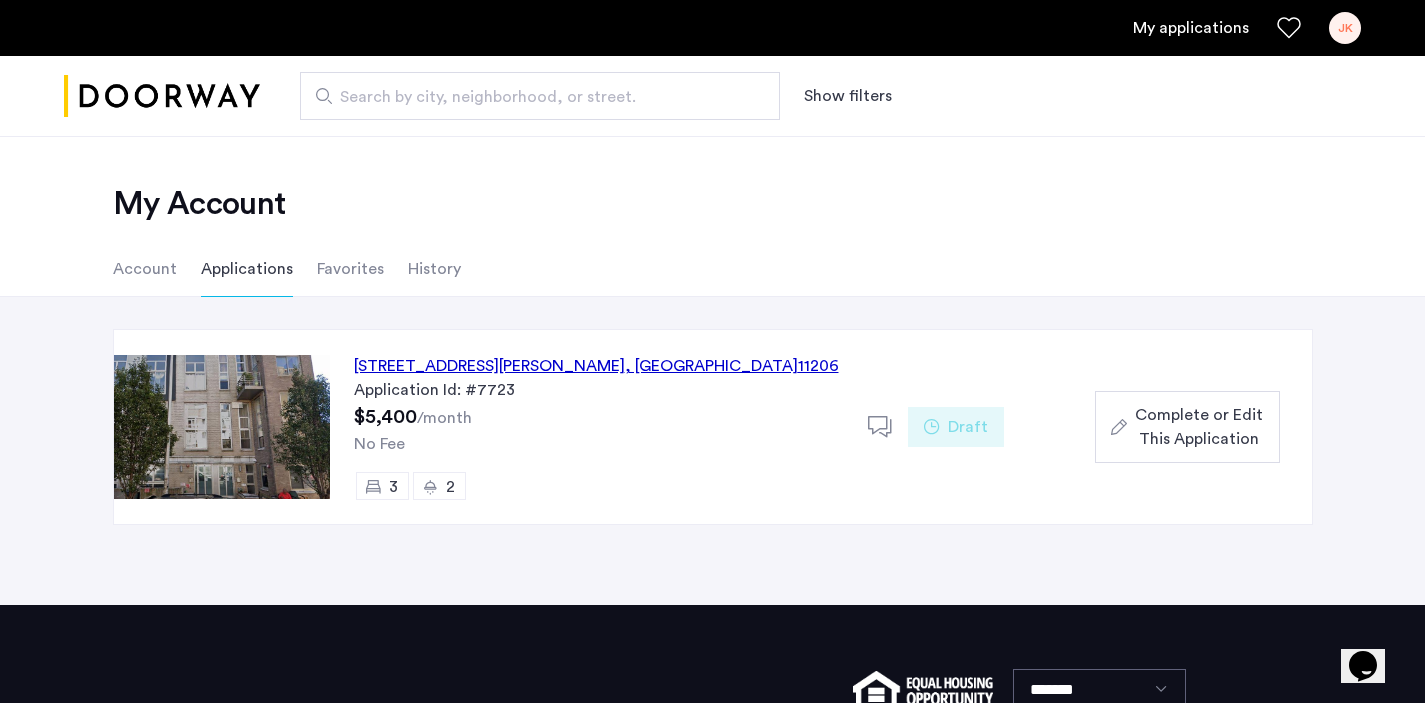 click on "Complete or Edit This Application" 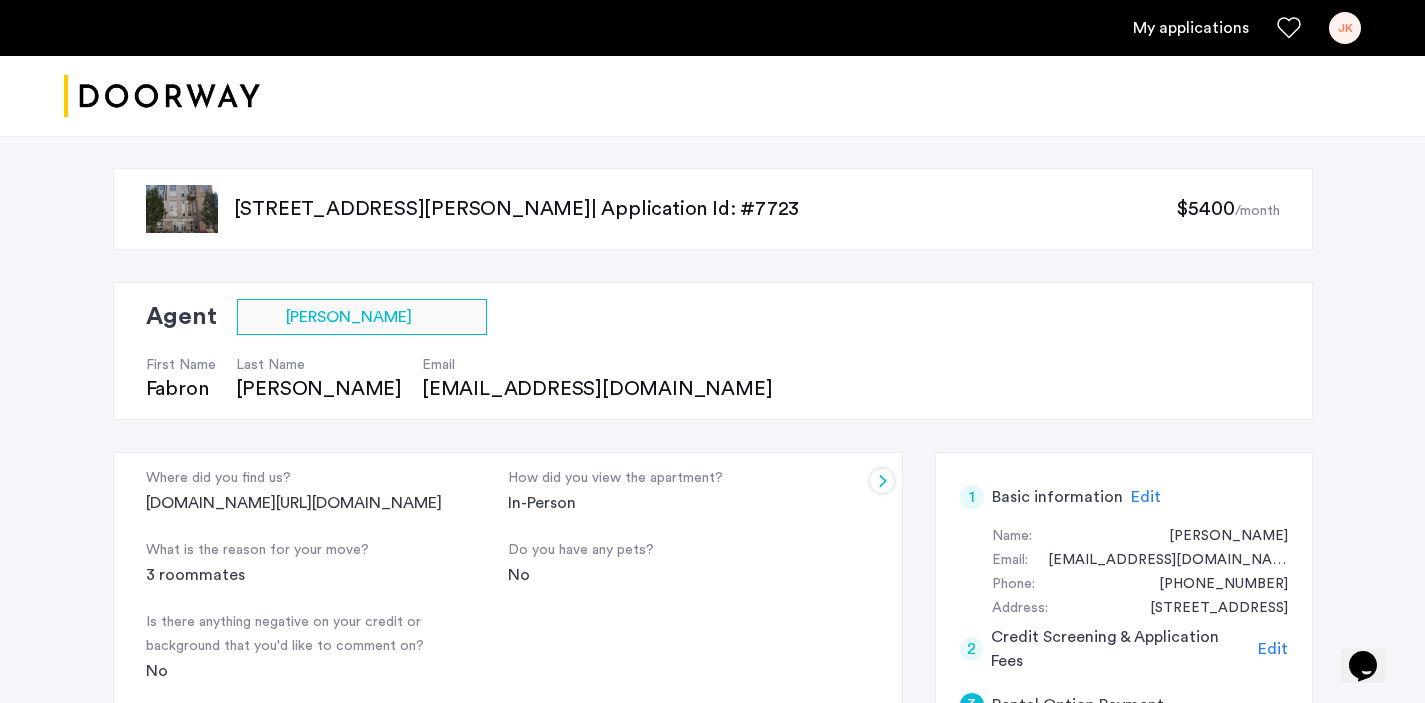 scroll, scrollTop: 2005, scrollLeft: 0, axis: vertical 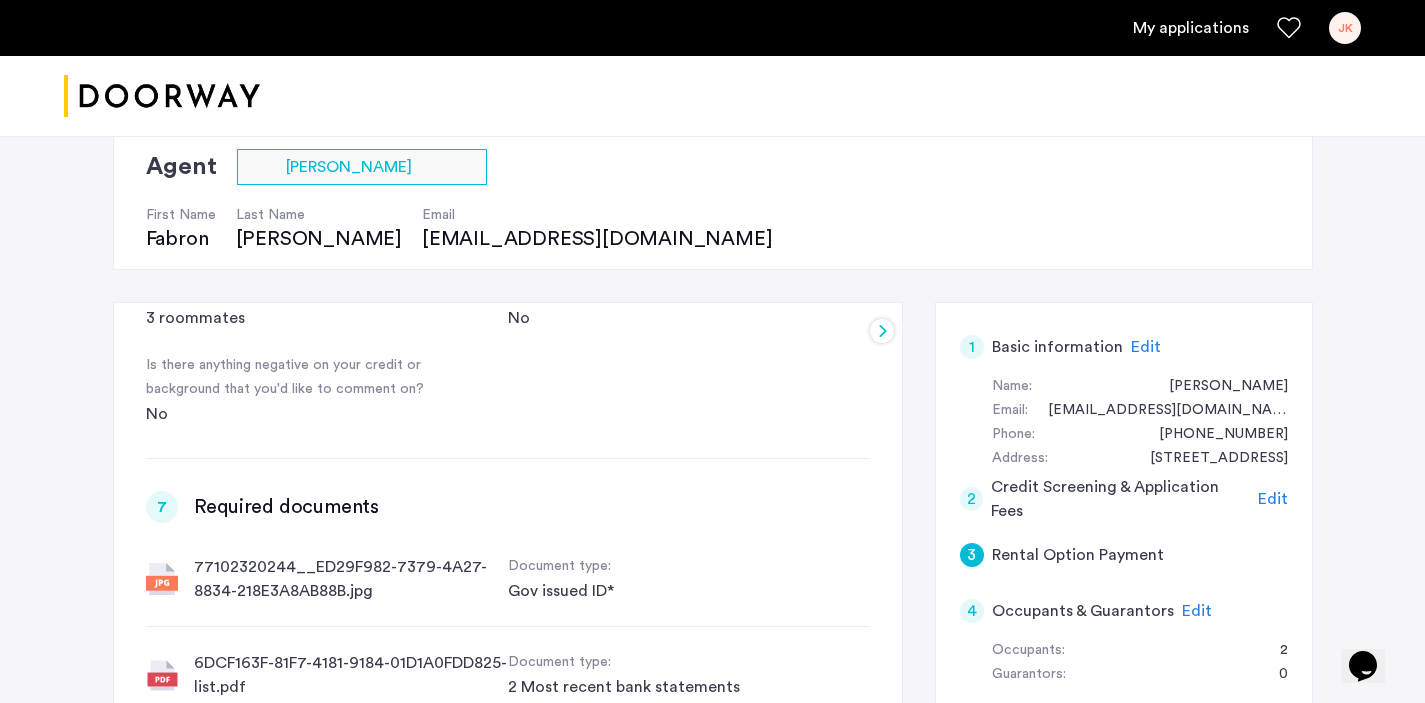 click on "4 Occupants & Guarantors Edit Occupants Name [PERSON_NAME] Email address [EMAIL_ADDRESS][PERSON_NAME][DOMAIN_NAME] Relationship Friend Name [PERSON_NAME] Email address [EMAIL_ADDRESS][DOMAIN_NAME] Relationship Friend Guarantors 5 Occupation Edit Employed Occupation type Full-Time Company name Mount Sinai Company address [STREET_ADDRESS][PERSON_NAME] Reference name [PERSON_NAME] Reference’s Telephone Number [PHONE_NUMBER] Annual salary 75000 Employment Start Date From [DATE] 6 General questions Edit Where did you find us? [DOMAIN_NAME][URL][DOMAIN_NAME] How did you view the apartment? In-Person What is the reason for your move? 3 roommates Do you have any pets? No Is there anything negative on your credit or background that you'd like to comment on? No 7 Required documents Edit 77102320244__ED29F982-7379-4A27-8834-218E3A8AB88B.jpg Document type: Gov issued ID* 6DCF163F-81F7-4181-9184-01D1A0FDD825-list.pdf Document type: 2 Most recent bank statements pay_stub_3b12f737-ea92-418c-a9fc-1b62c9b68c03.pdf Document type: 3 recent paystubs 8 )" at bounding box center [508, 309] 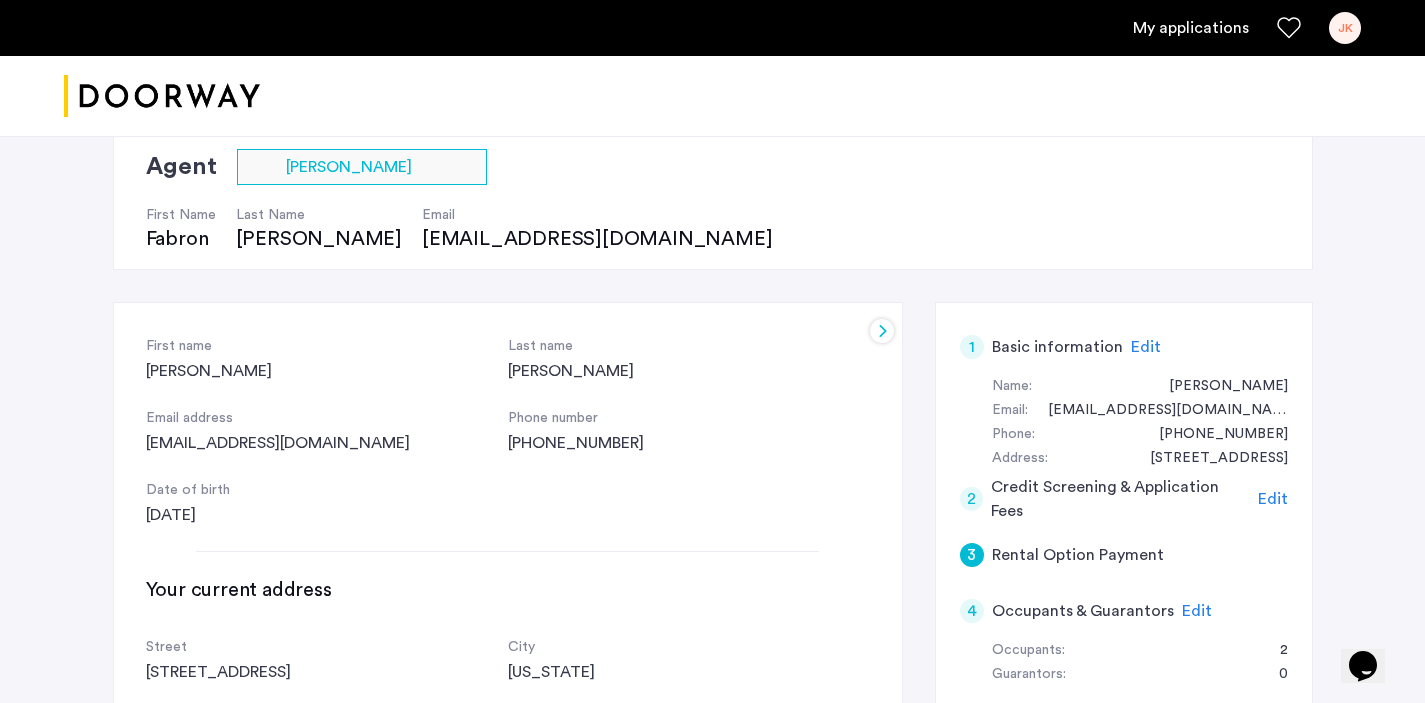 scroll, scrollTop: 0, scrollLeft: 0, axis: both 